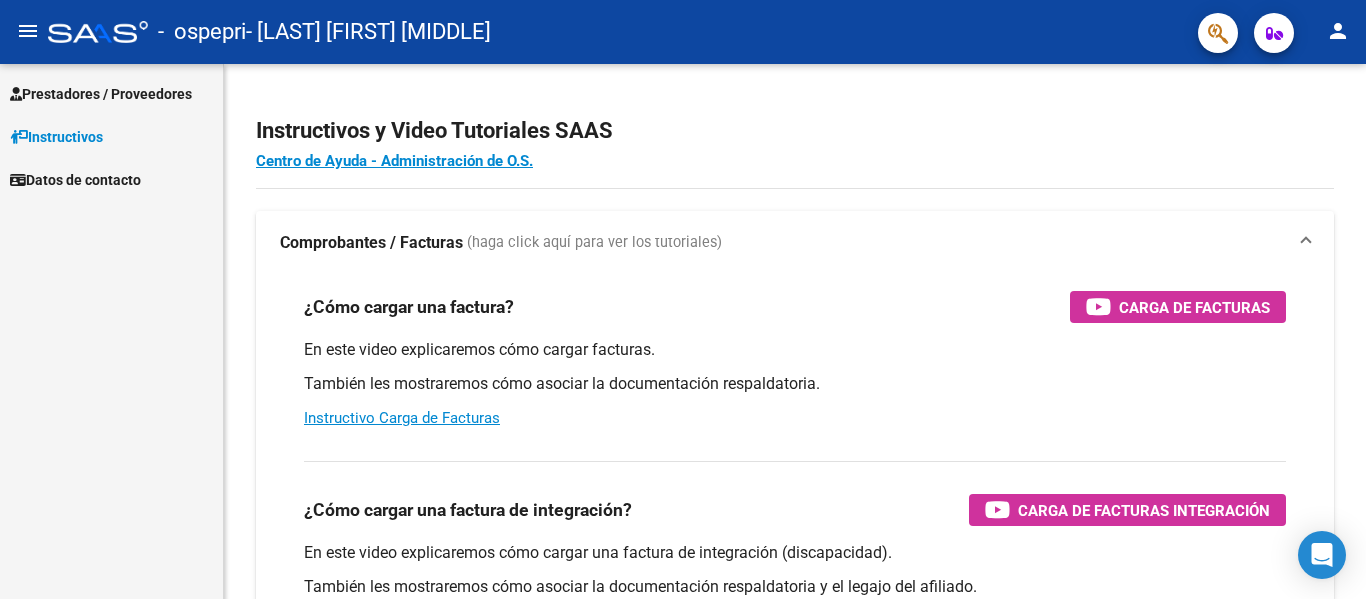 scroll, scrollTop: 0, scrollLeft: 0, axis: both 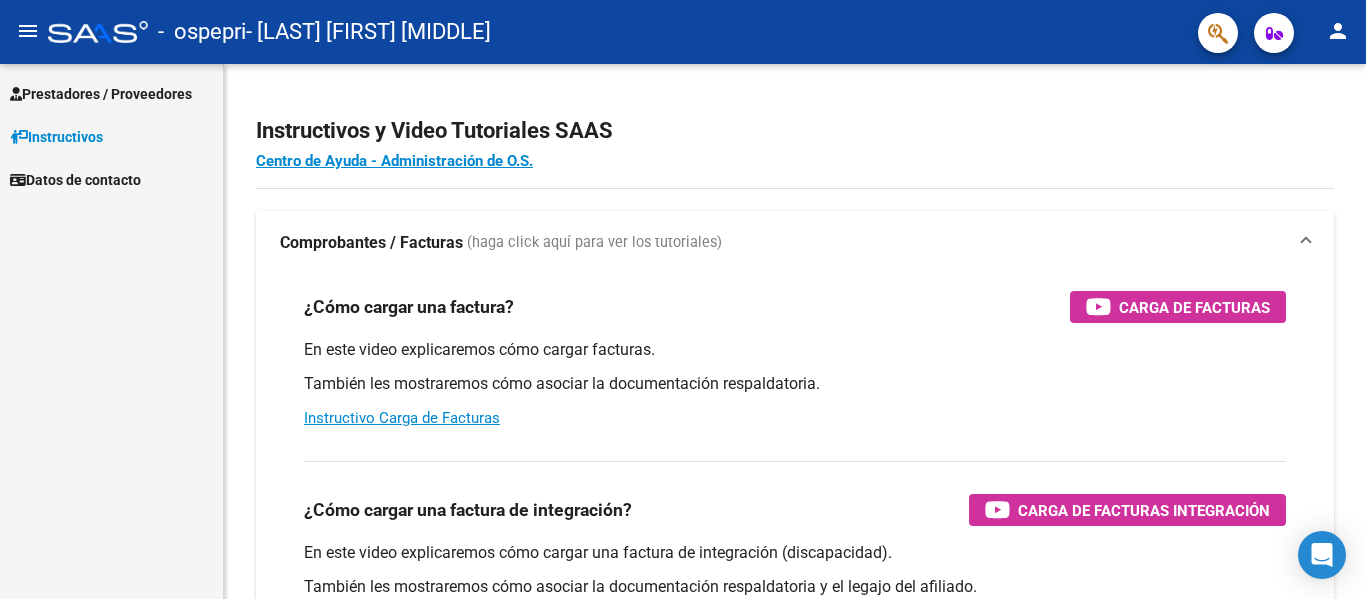 click on "Prestadores / Proveedores" at bounding box center [101, 94] 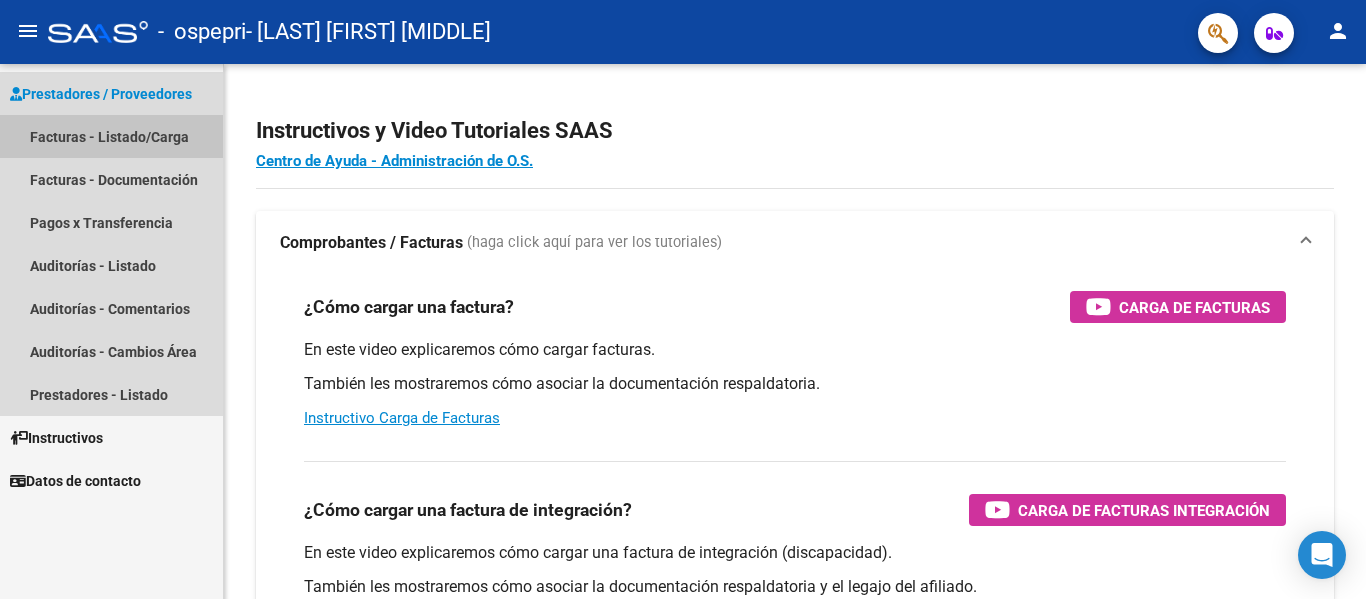 click on "Facturas - Listado/Carga" at bounding box center (111, 136) 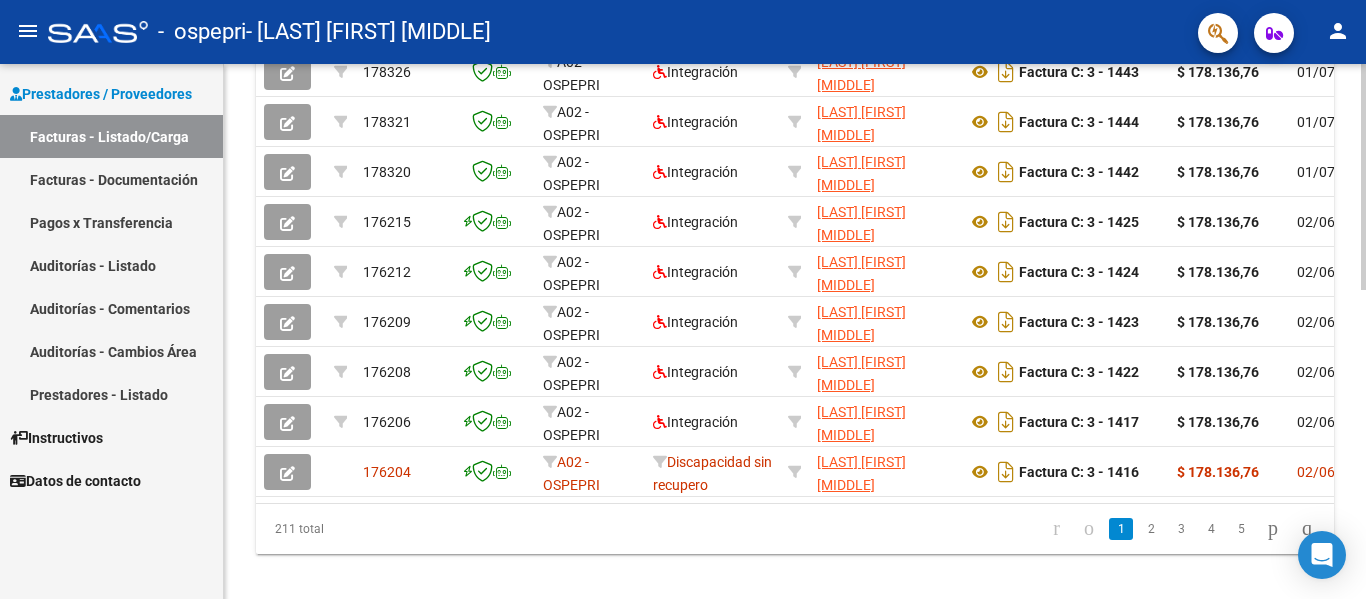 scroll, scrollTop: 700, scrollLeft: 0, axis: vertical 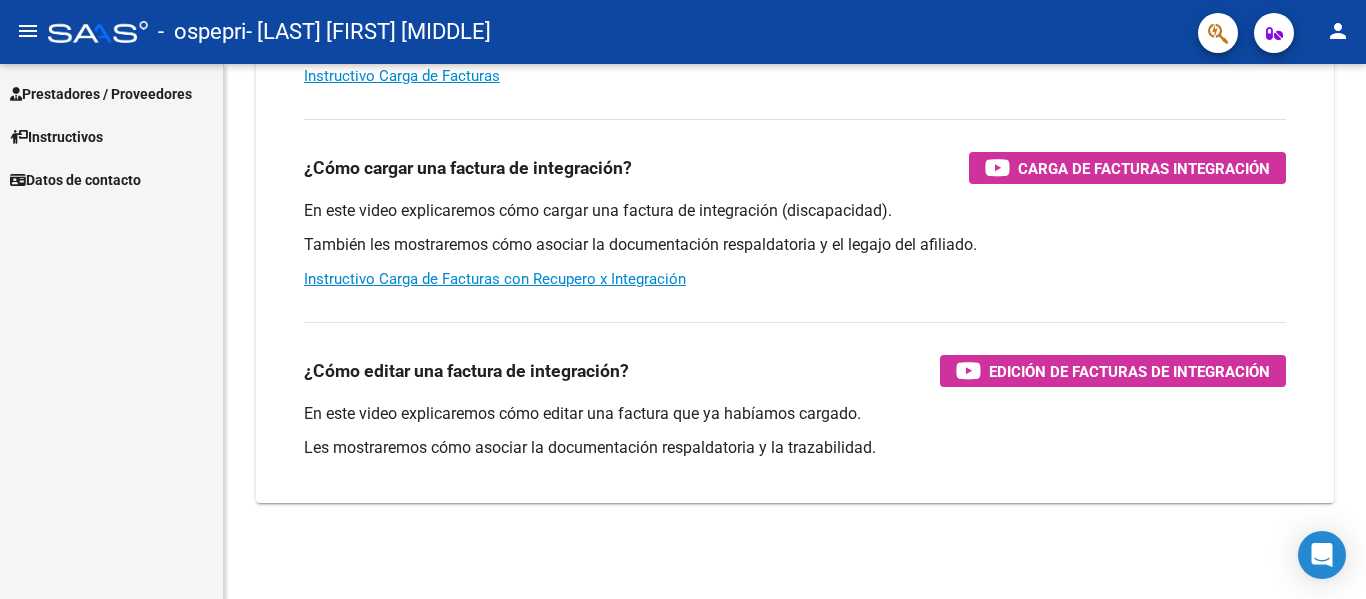 click on "menu" 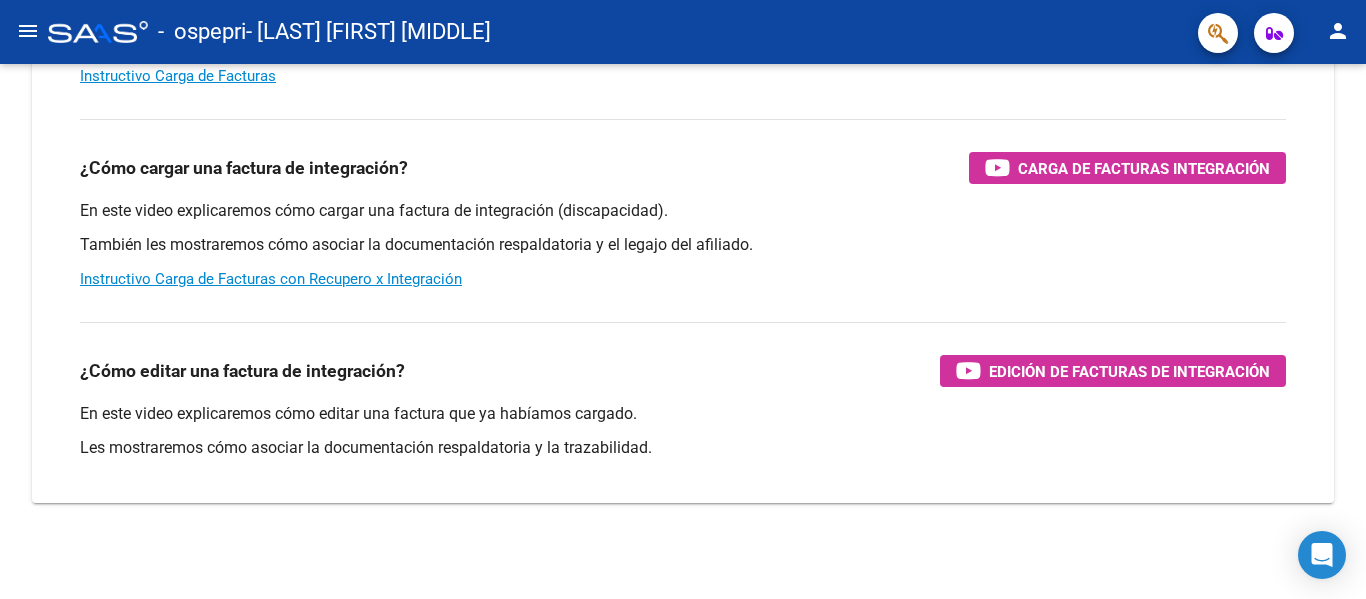 click on "menu" 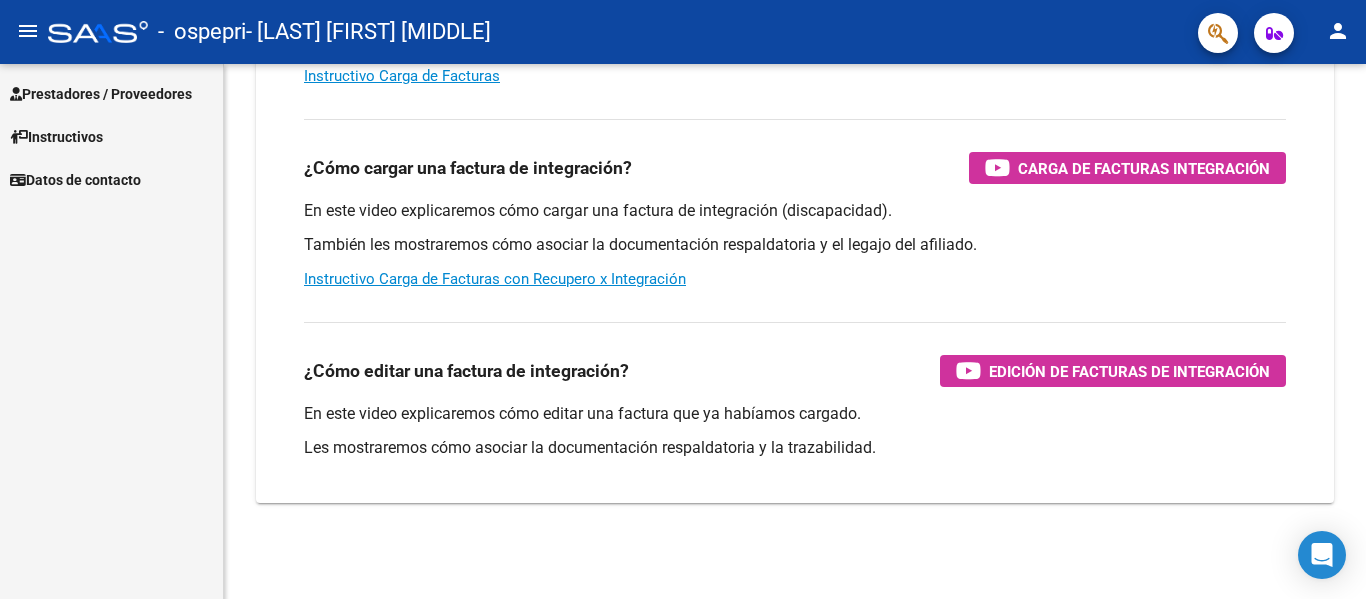 click on "Prestadores / Proveedores" at bounding box center [101, 94] 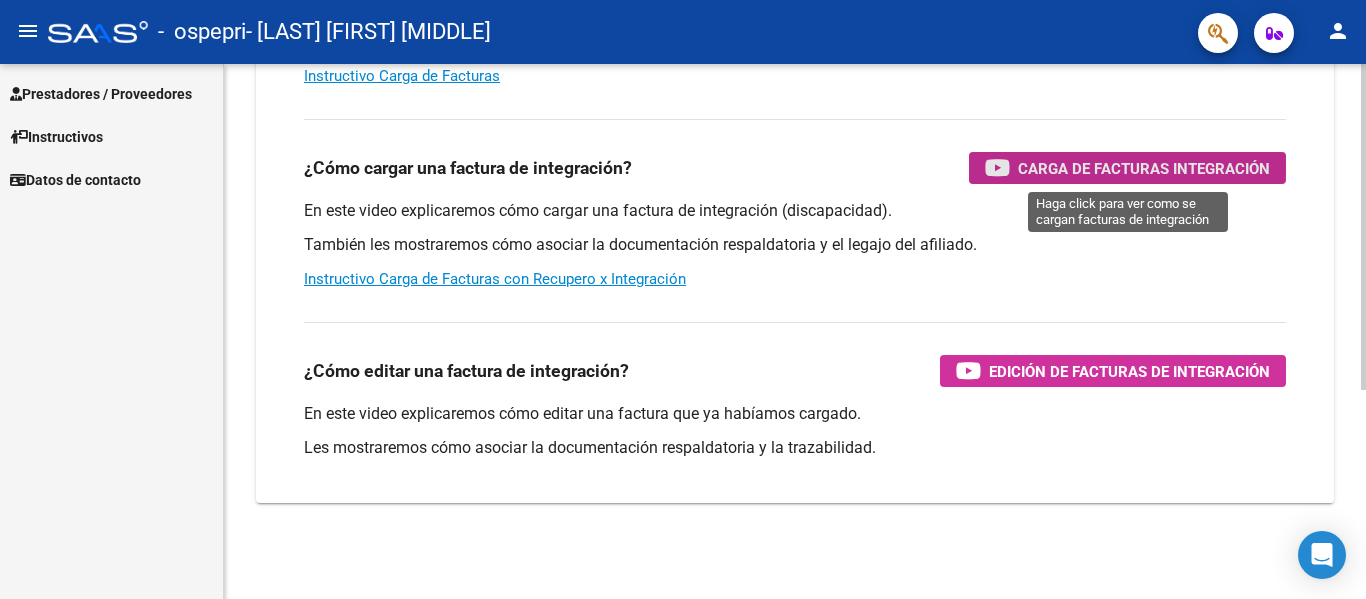 click on "Carga de Facturas Integración" at bounding box center [1144, 168] 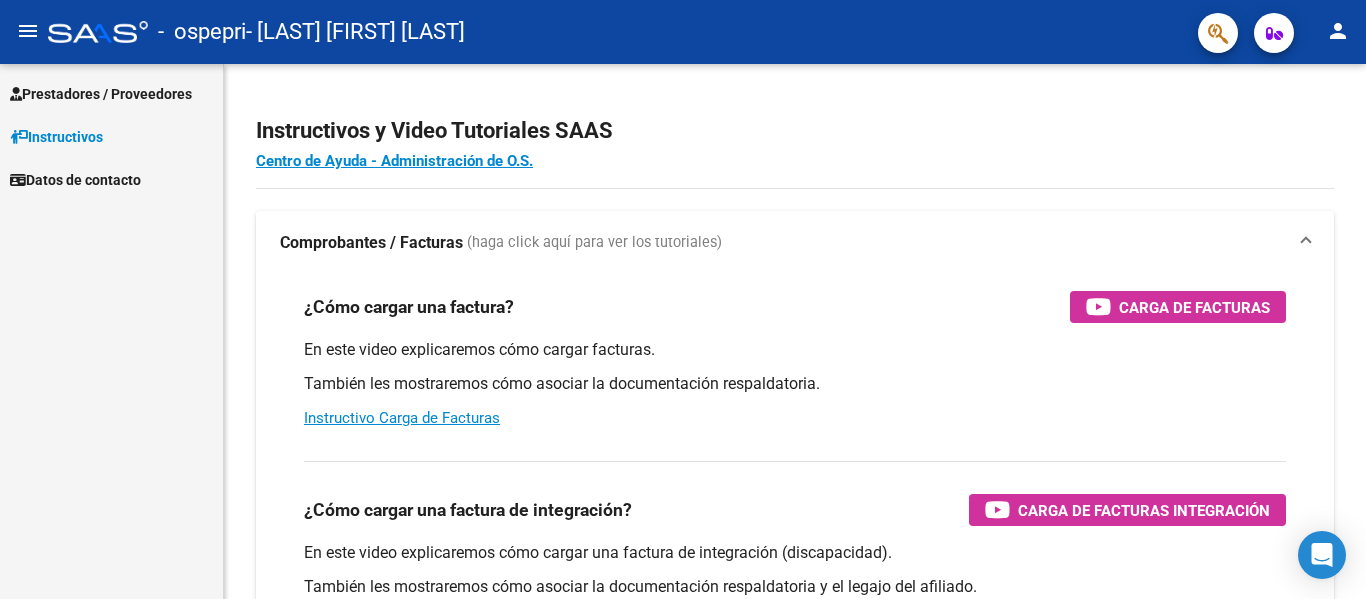 scroll, scrollTop: 0, scrollLeft: 0, axis: both 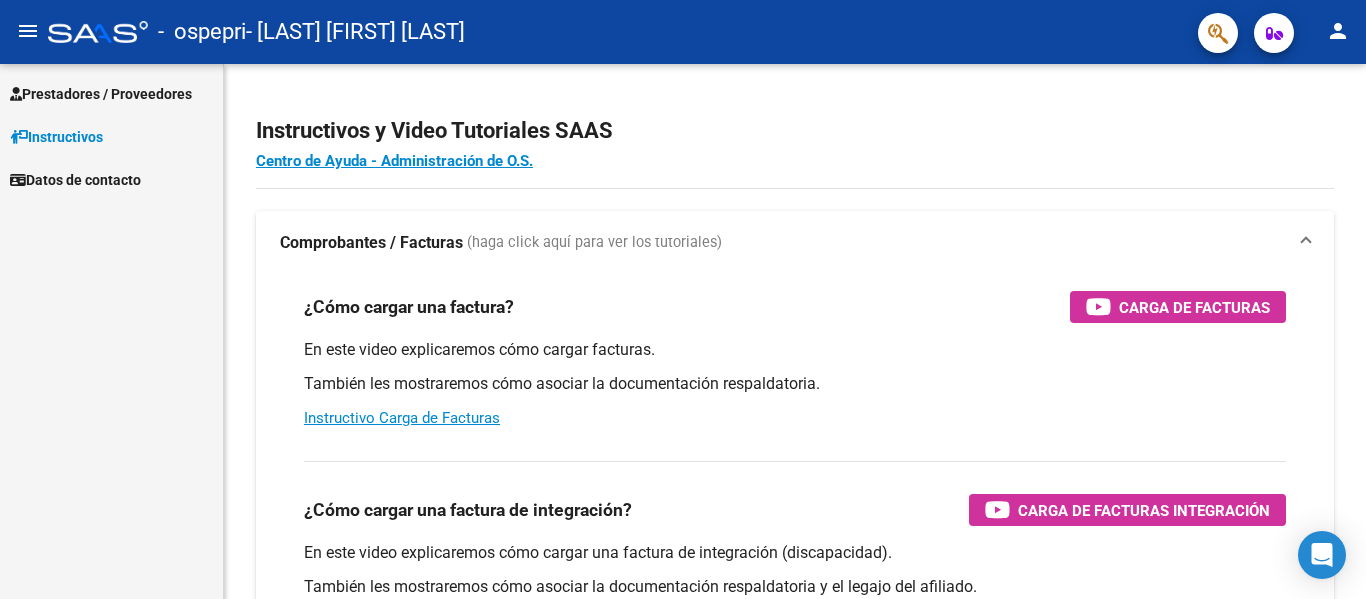 click on "Prestadores / Proveedores" at bounding box center [111, 93] 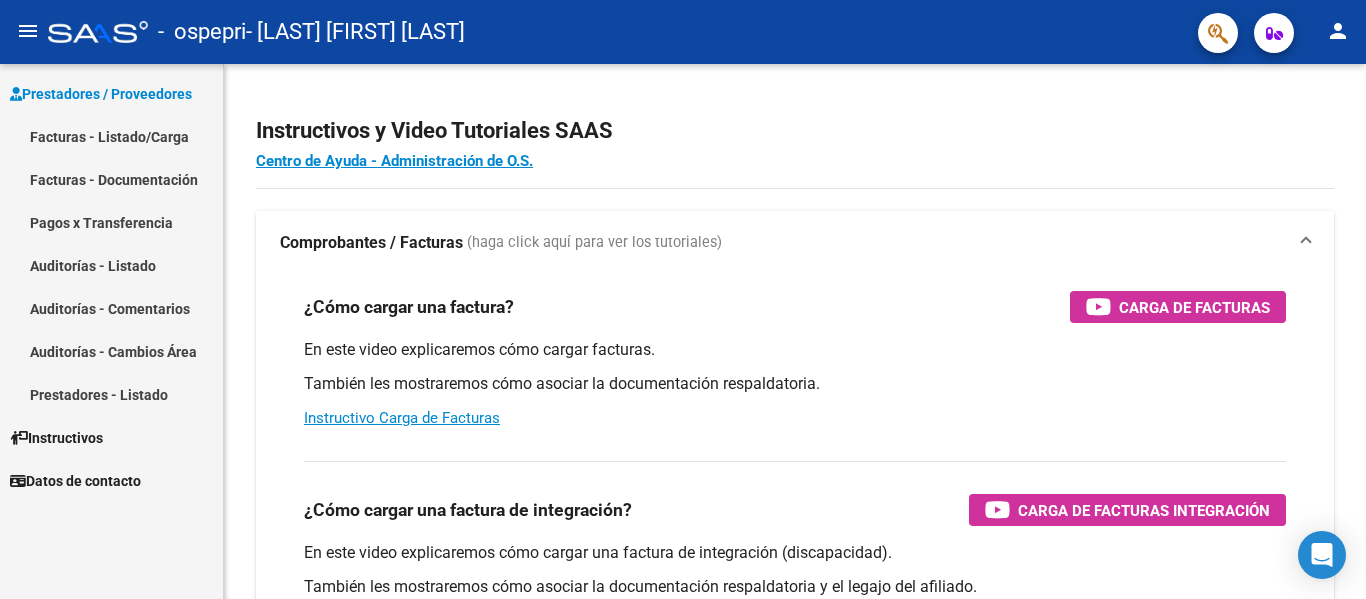 click on "Facturas - Listado/Carga" at bounding box center (111, 136) 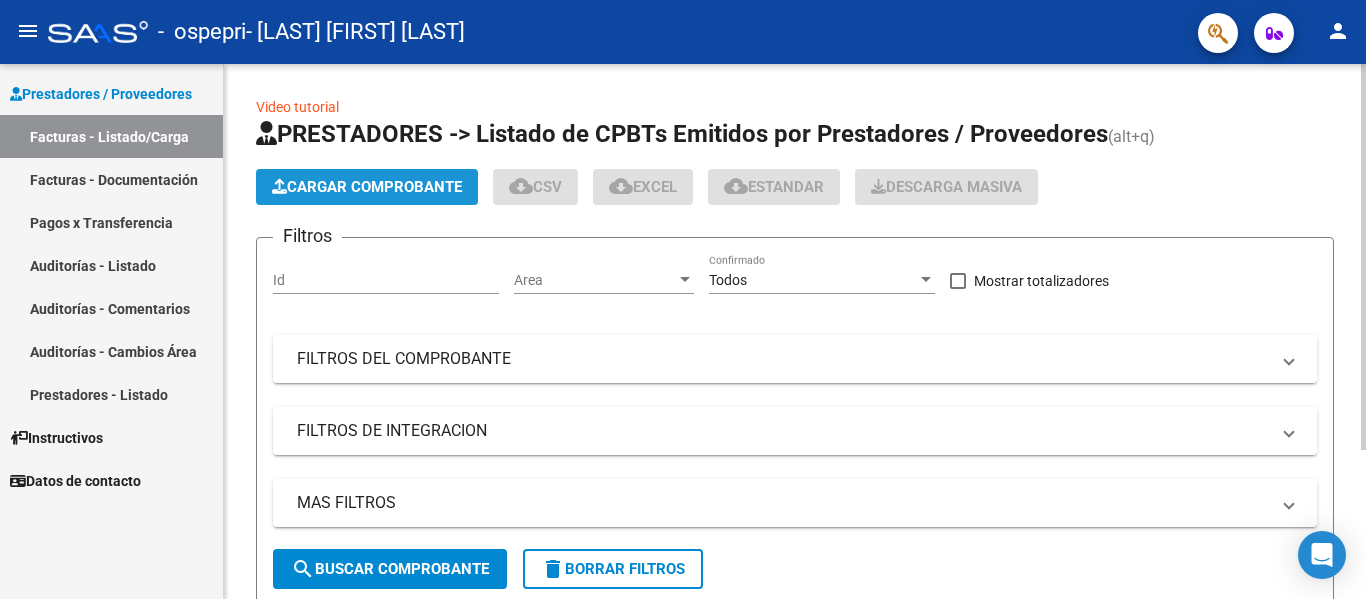 click on "Cargar Comprobante" 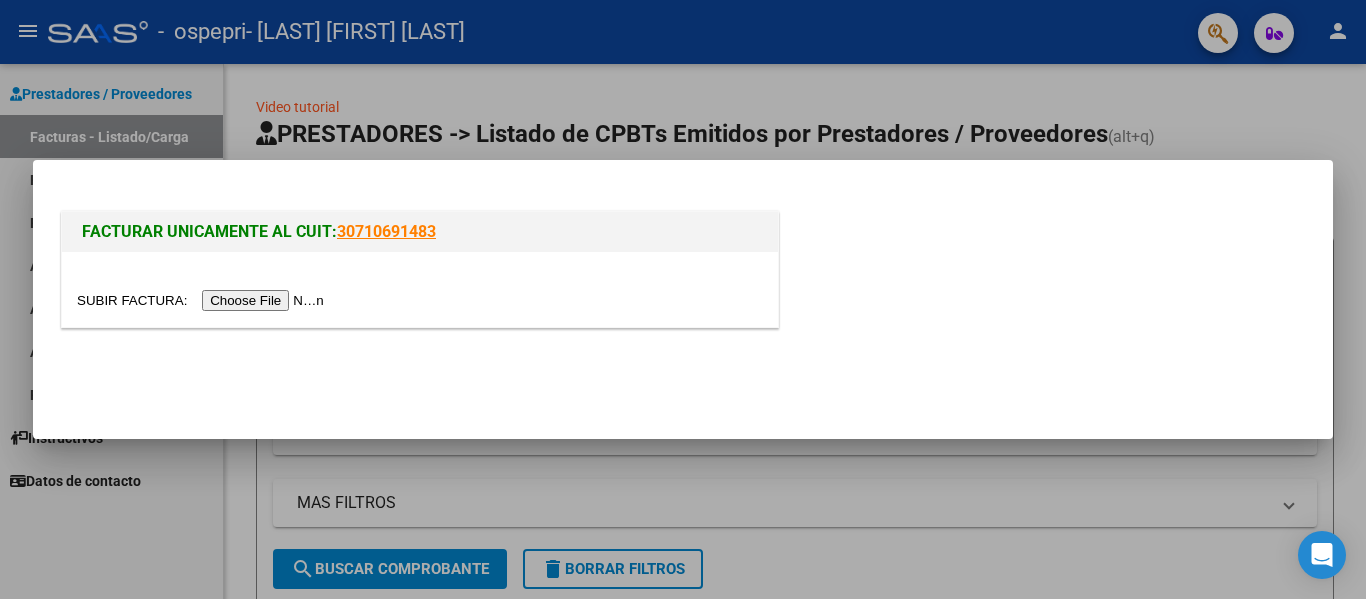 click at bounding box center [203, 300] 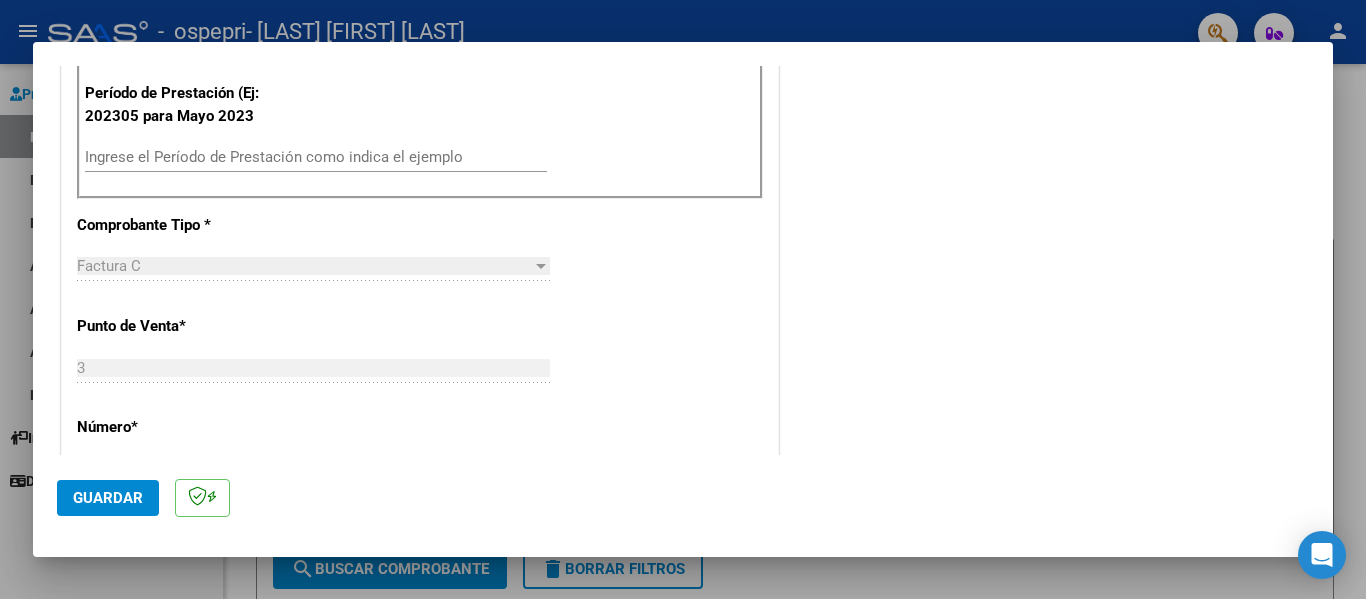 scroll, scrollTop: 600, scrollLeft: 0, axis: vertical 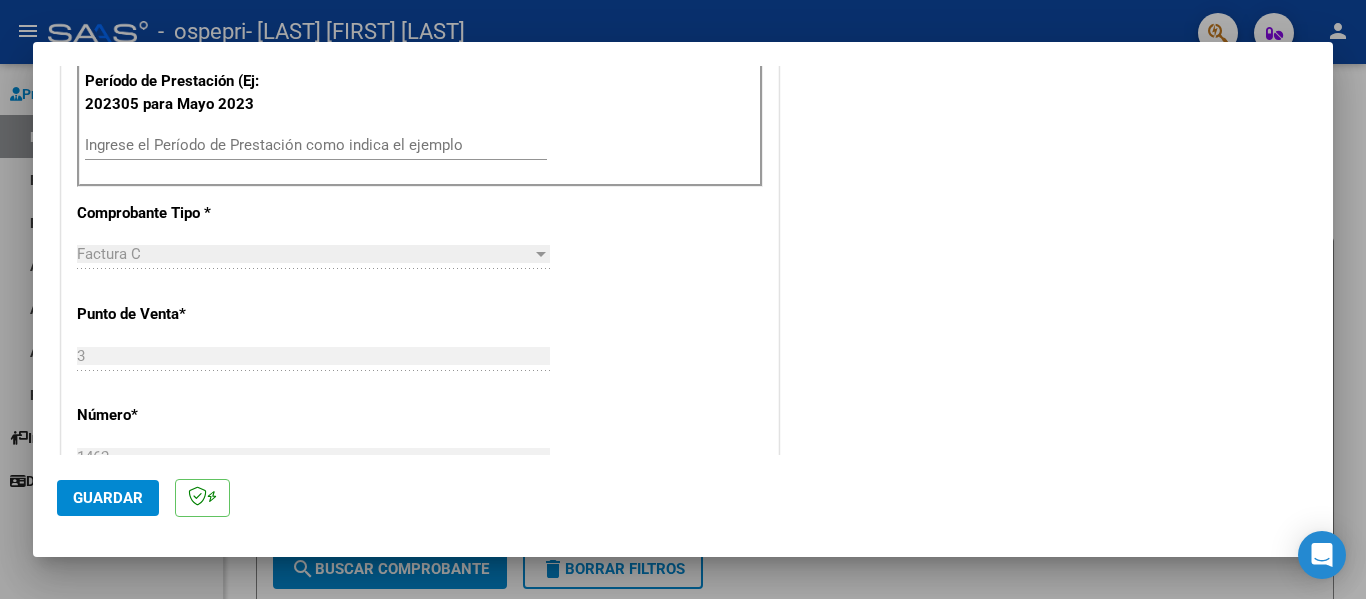 click on "Ingrese el Período de Prestación como indica el ejemplo" at bounding box center [316, 145] 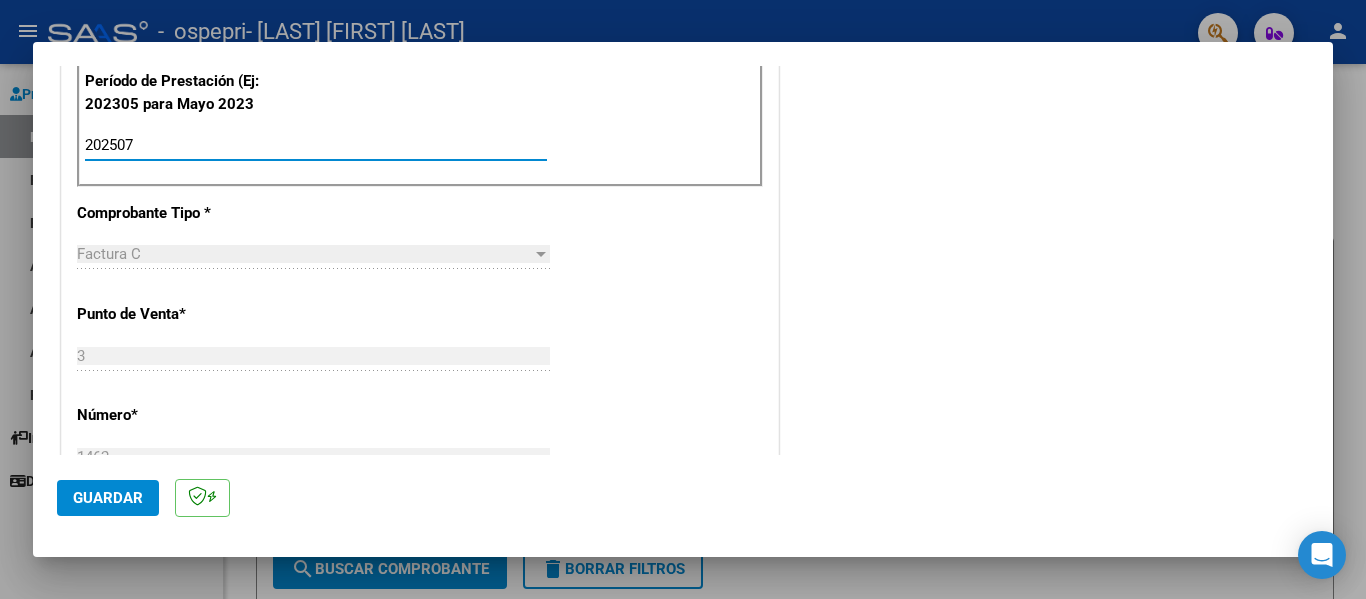 type on "202507" 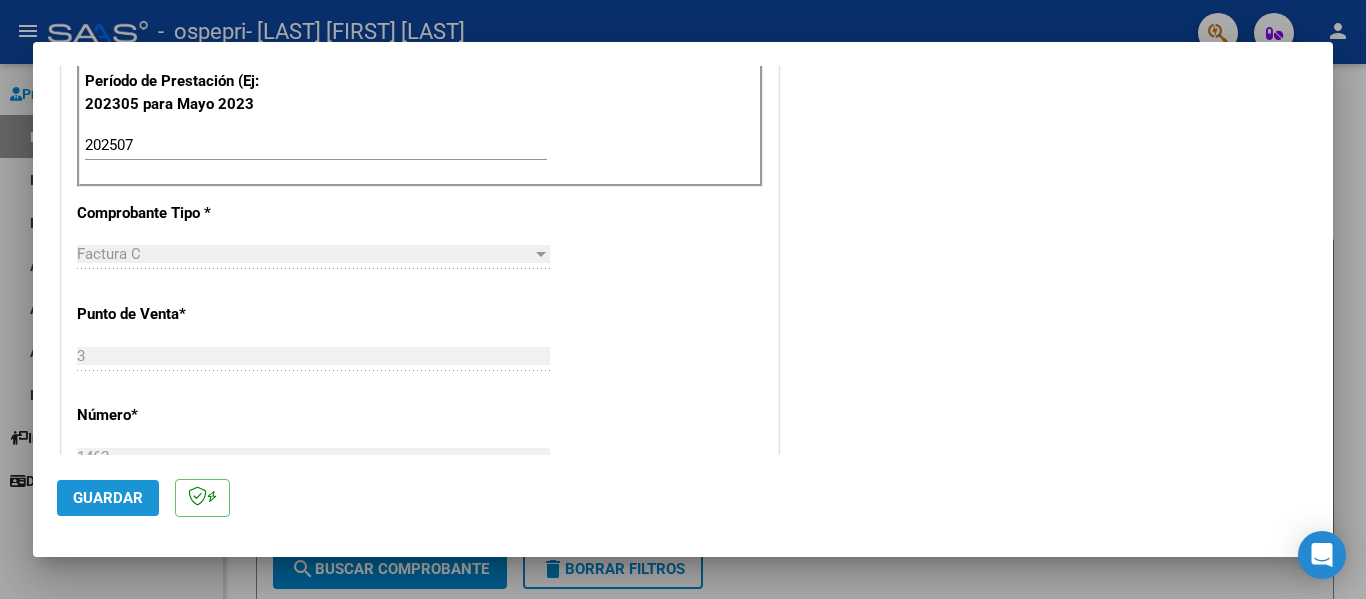 click on "Guardar" 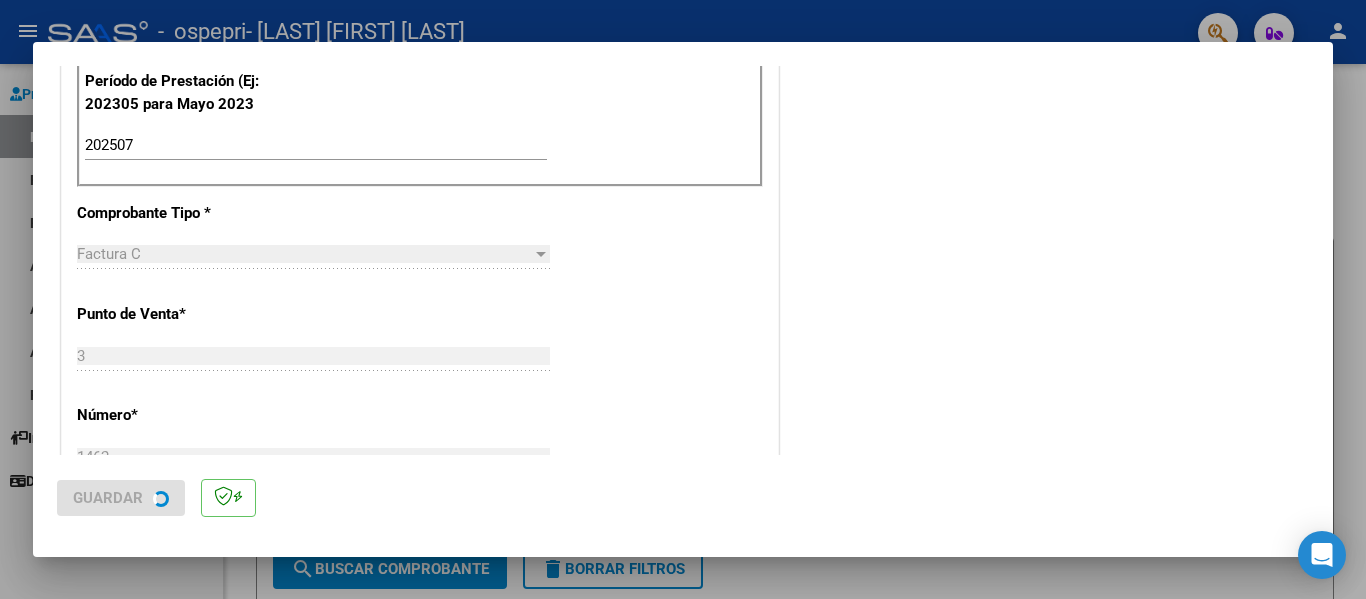 scroll, scrollTop: 0, scrollLeft: 0, axis: both 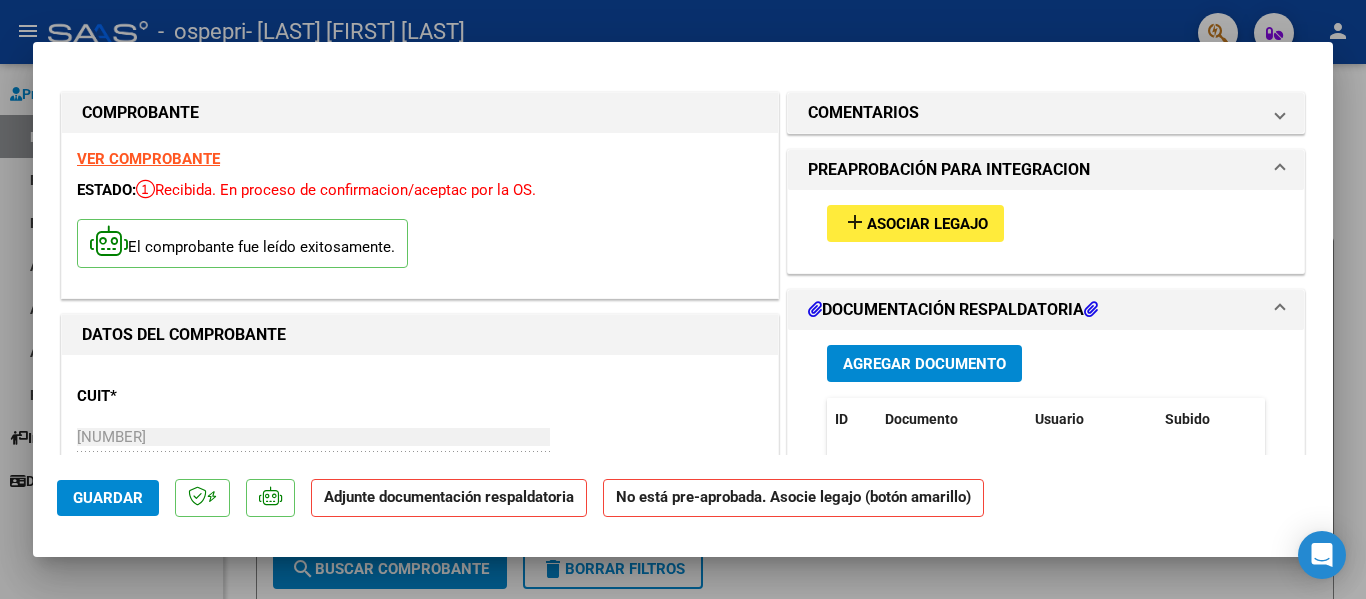 click on "Asociar Legajo" at bounding box center (927, 224) 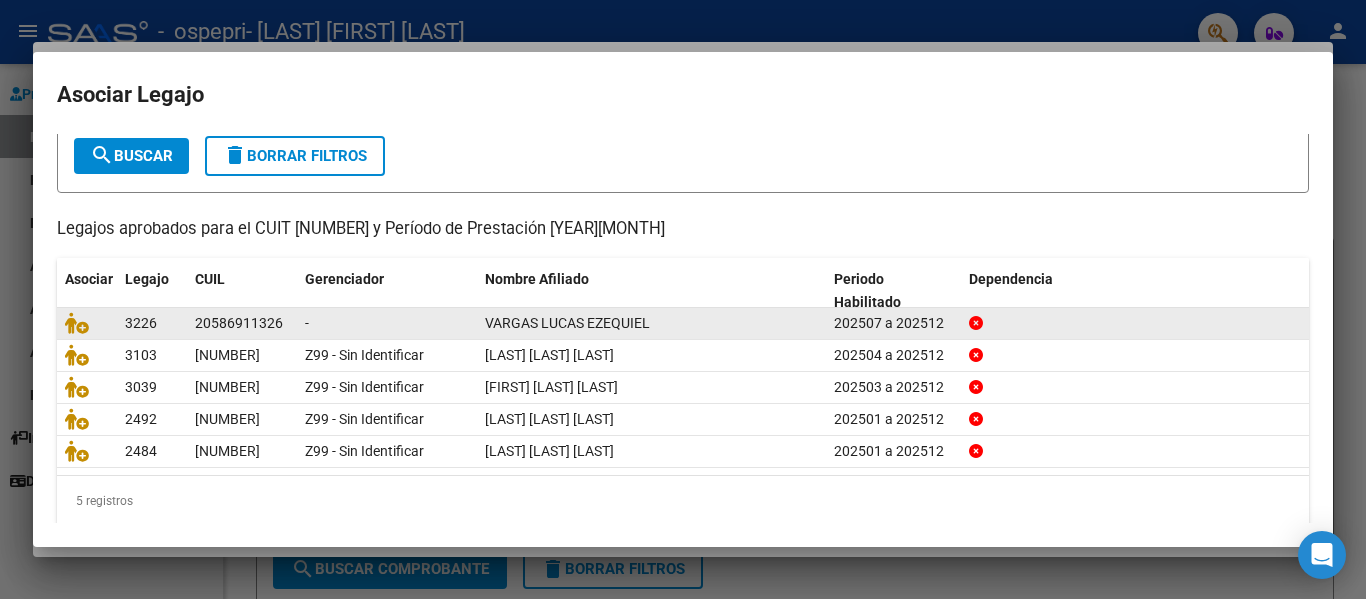 scroll, scrollTop: 137, scrollLeft: 0, axis: vertical 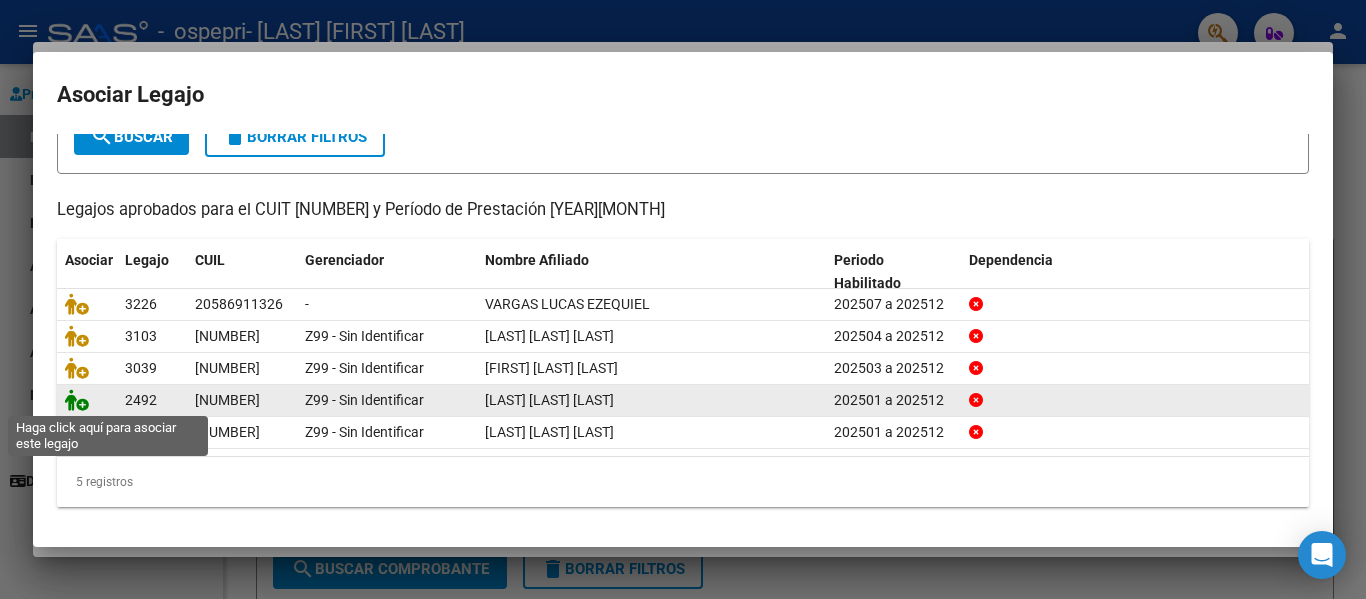 click 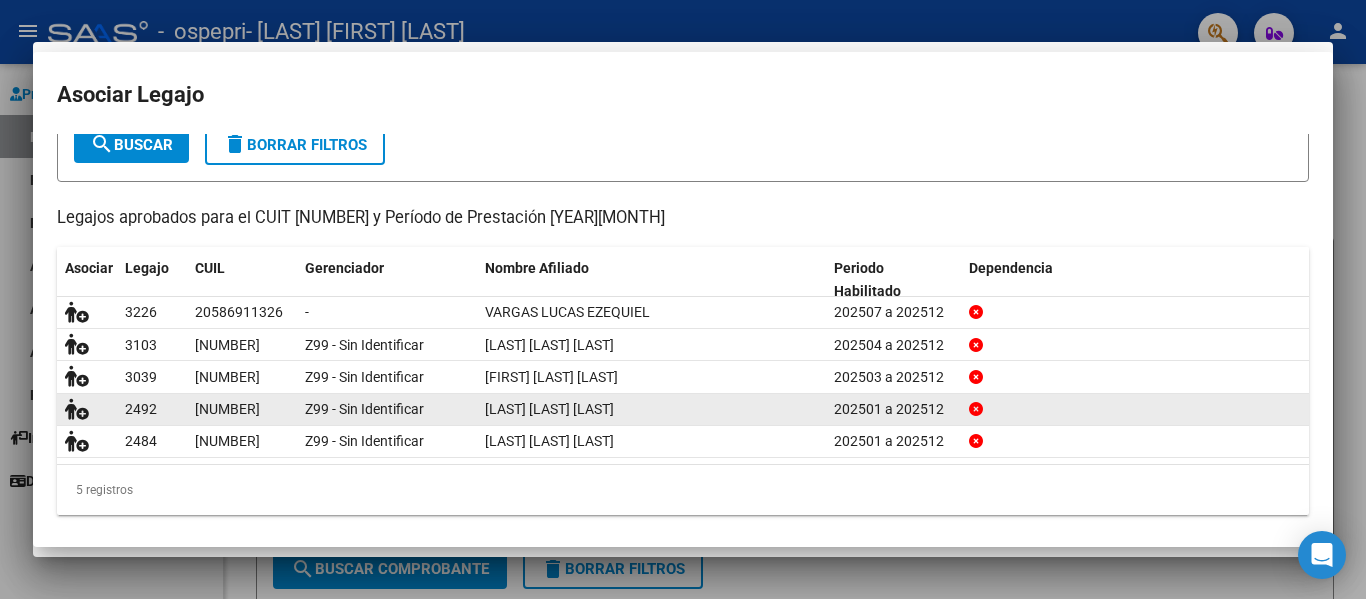 scroll, scrollTop: 150, scrollLeft: 0, axis: vertical 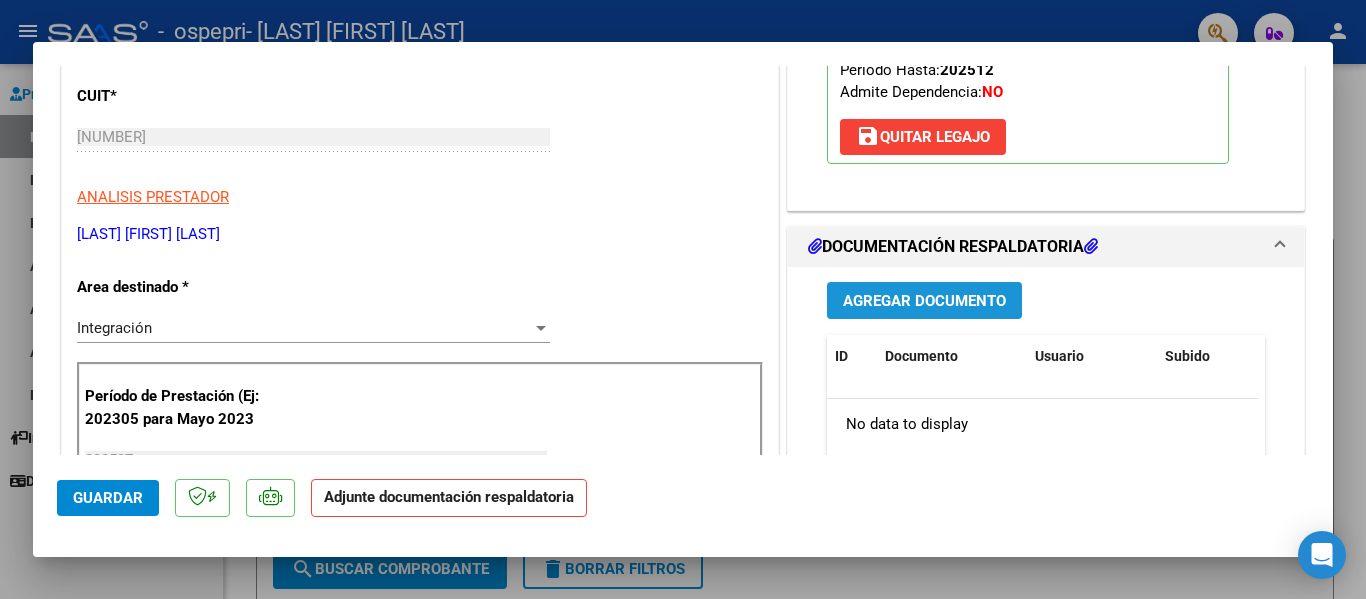 click on "Agregar Documento" at bounding box center (924, 301) 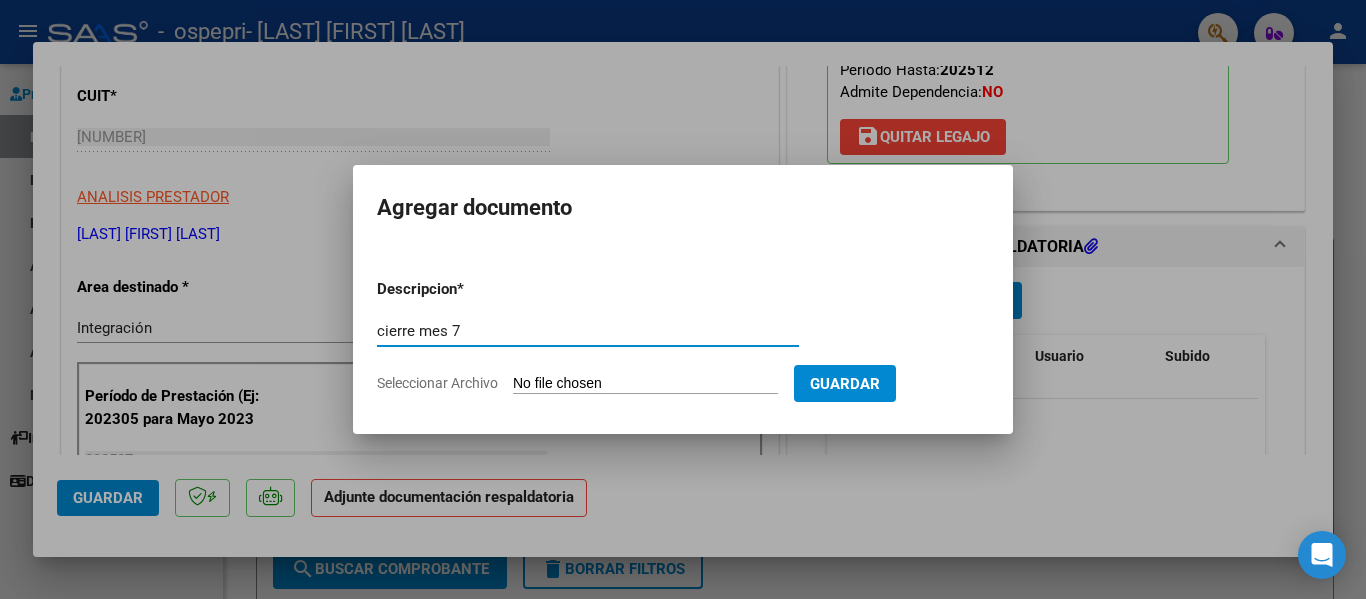 type on "cierre mes 7" 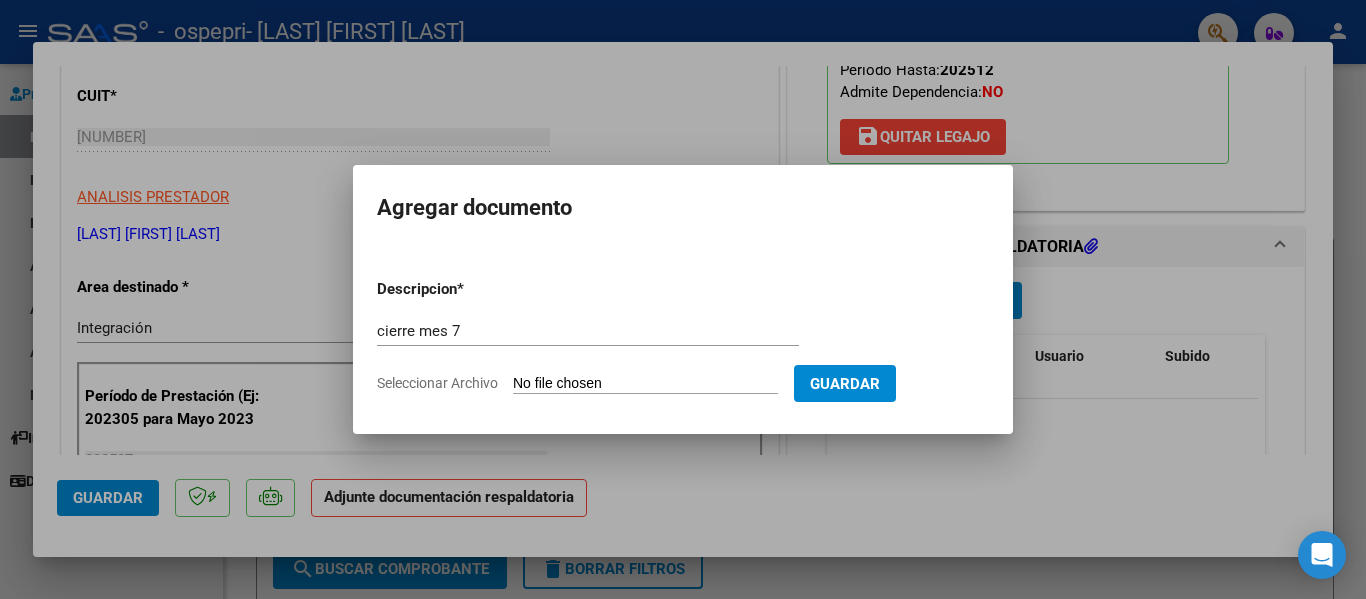 click on "Seleccionar Archivo" at bounding box center [645, 384] 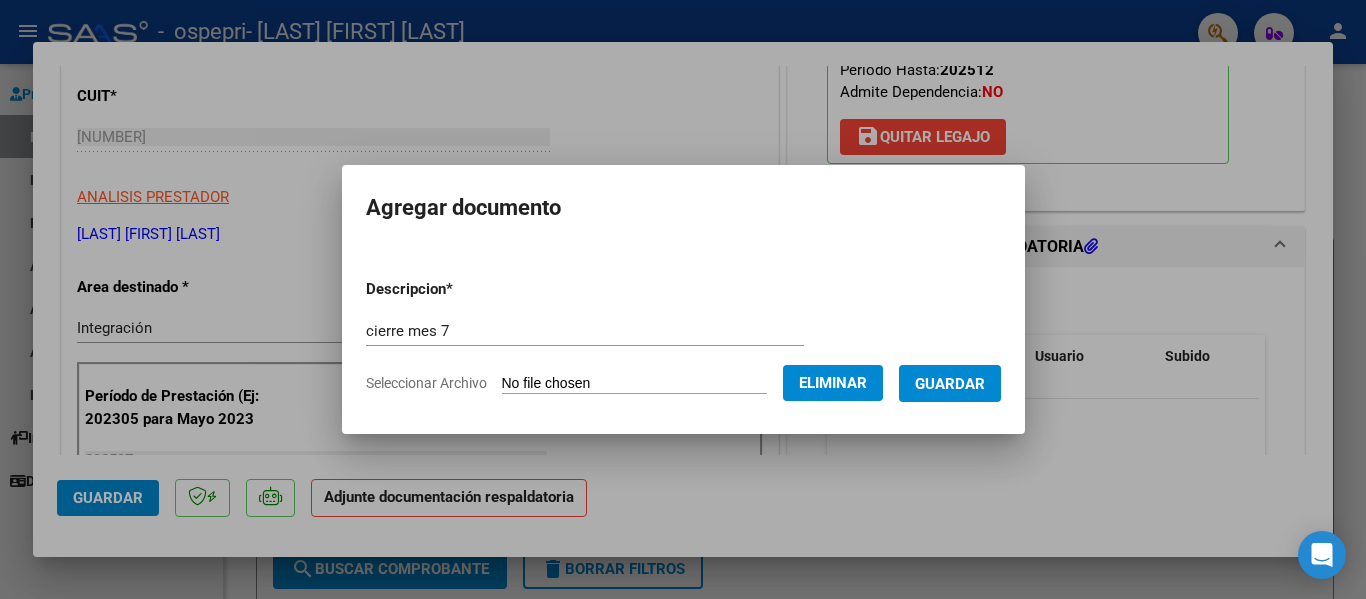 click on "Guardar" at bounding box center (950, 384) 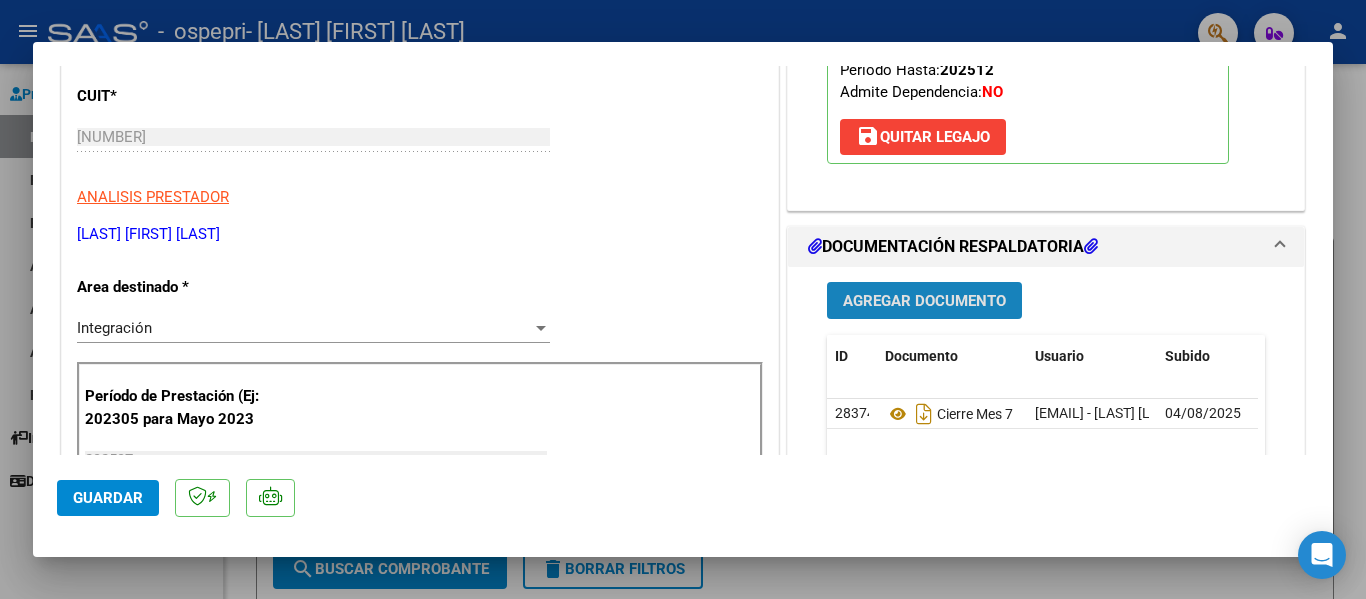 click on "Agregar Documento" at bounding box center [924, 301] 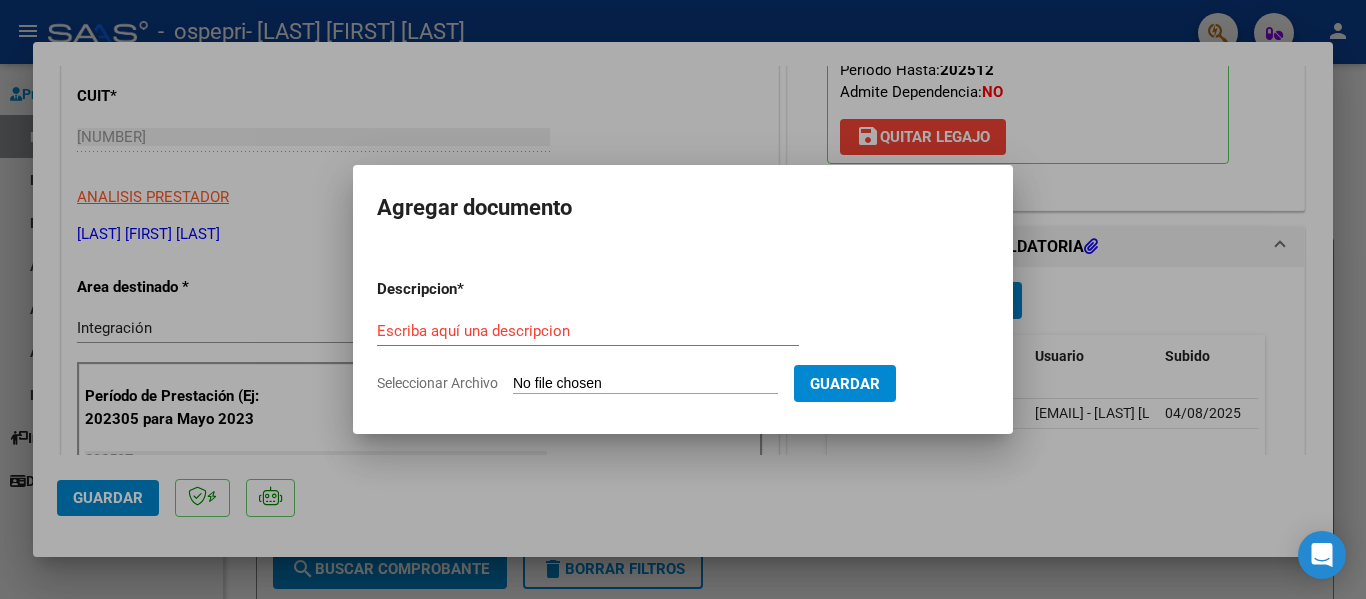 click on "Seleccionar Archivo" 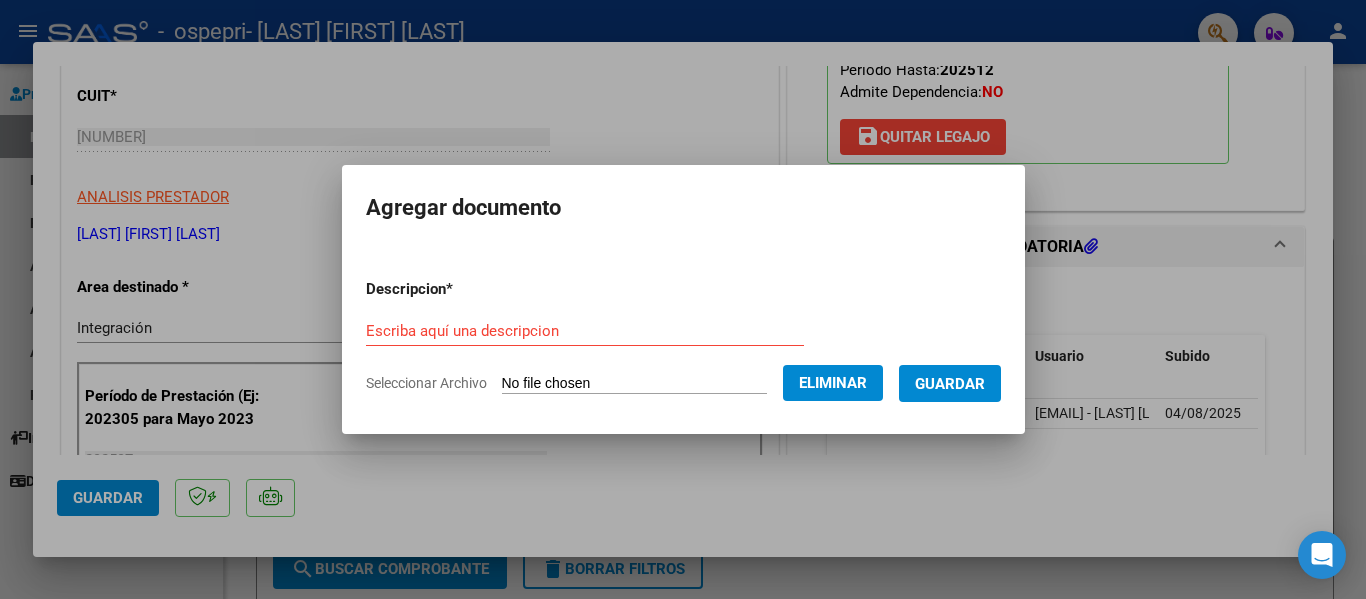 click on "Agregar documento Descripcion  *   Escriba aquí una descripcion  Seleccionar Archivo Eliminar Guardar" at bounding box center [683, 299] 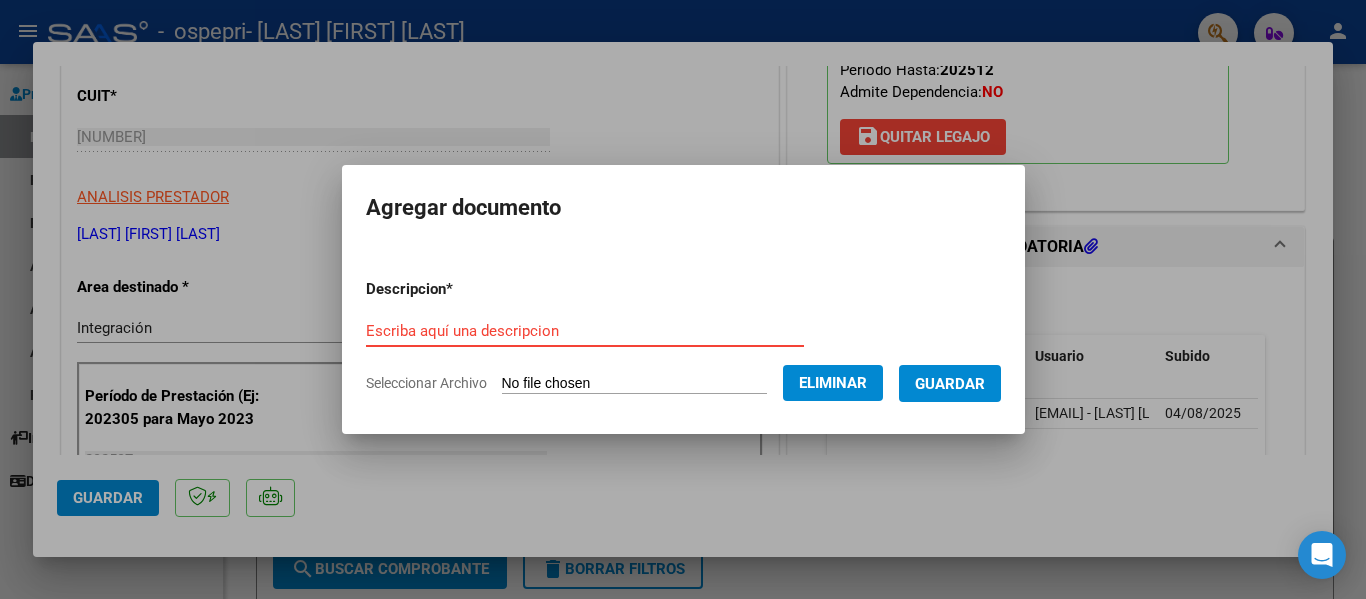 click on "Escriba aquí una descripcion" at bounding box center [585, 331] 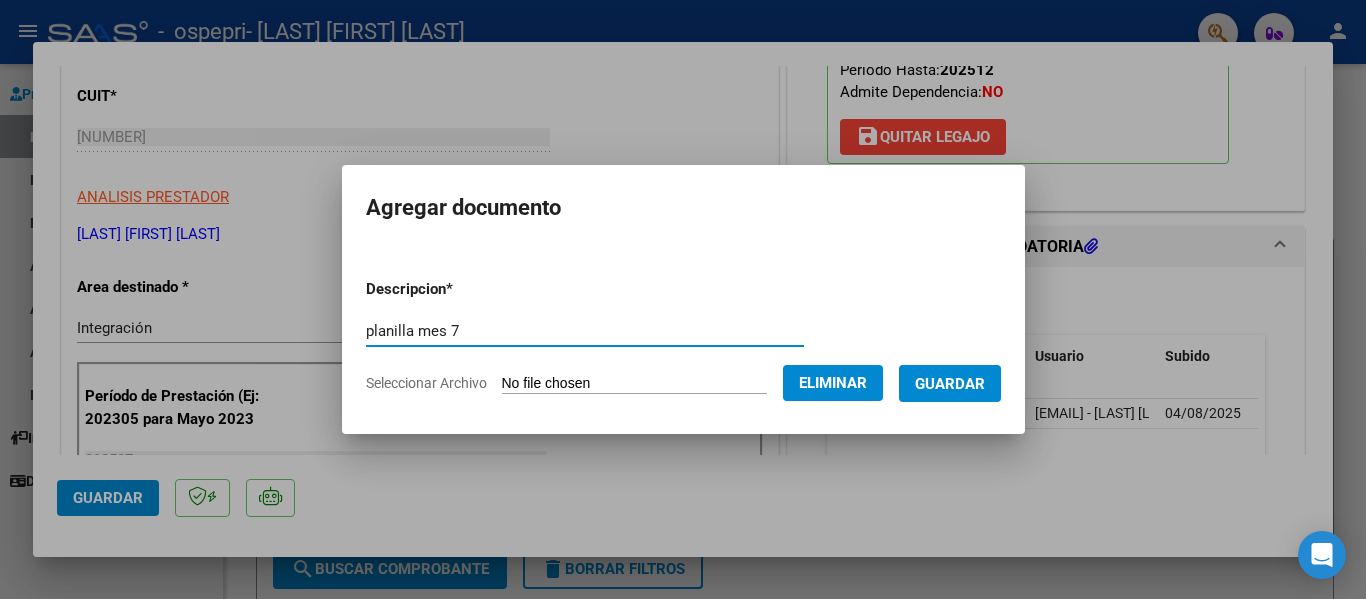 type on "planilla mes 7" 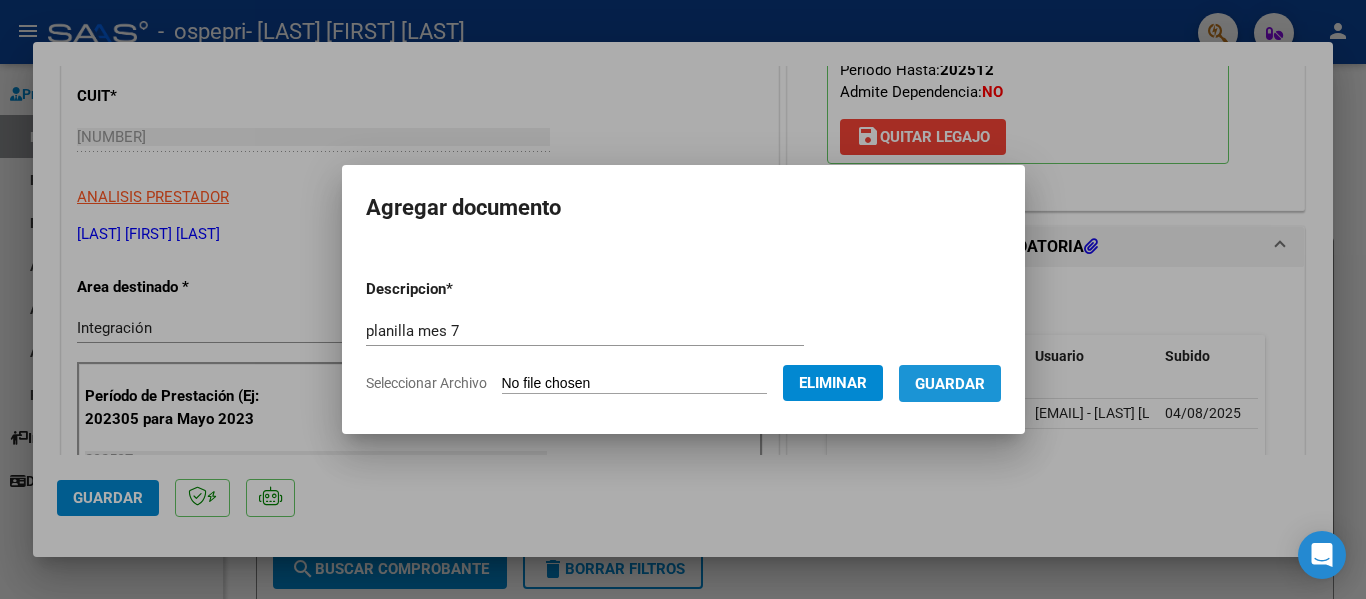 click on "Guardar" at bounding box center (950, 384) 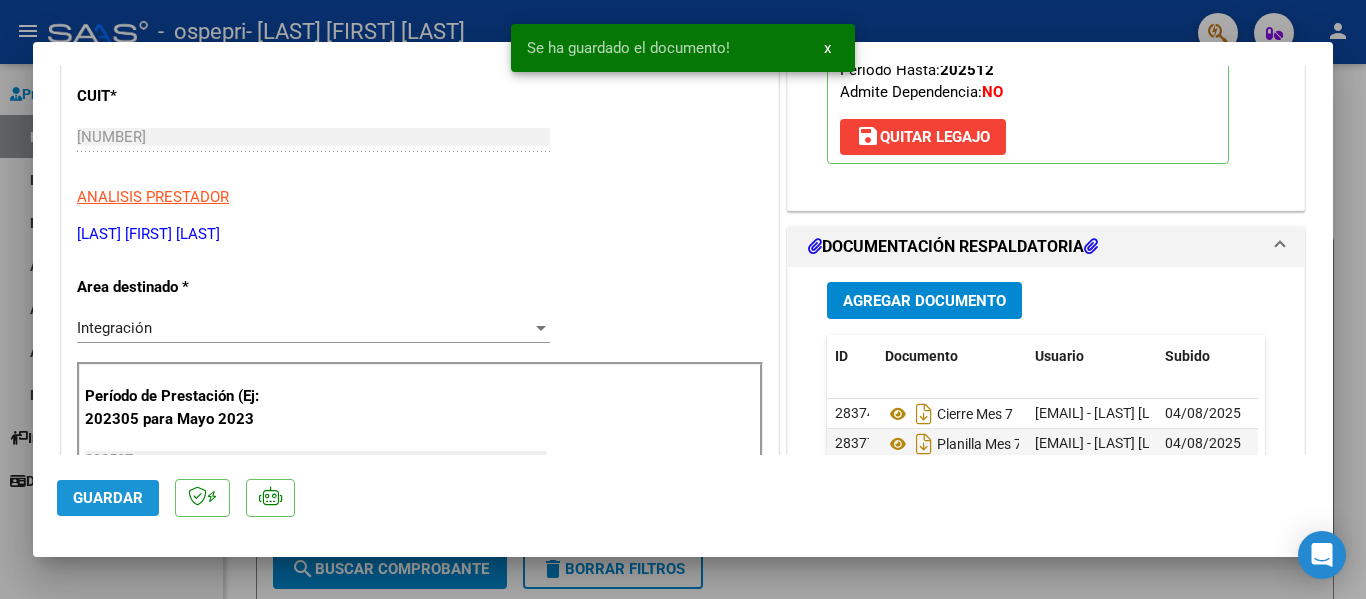 click on "Guardar" 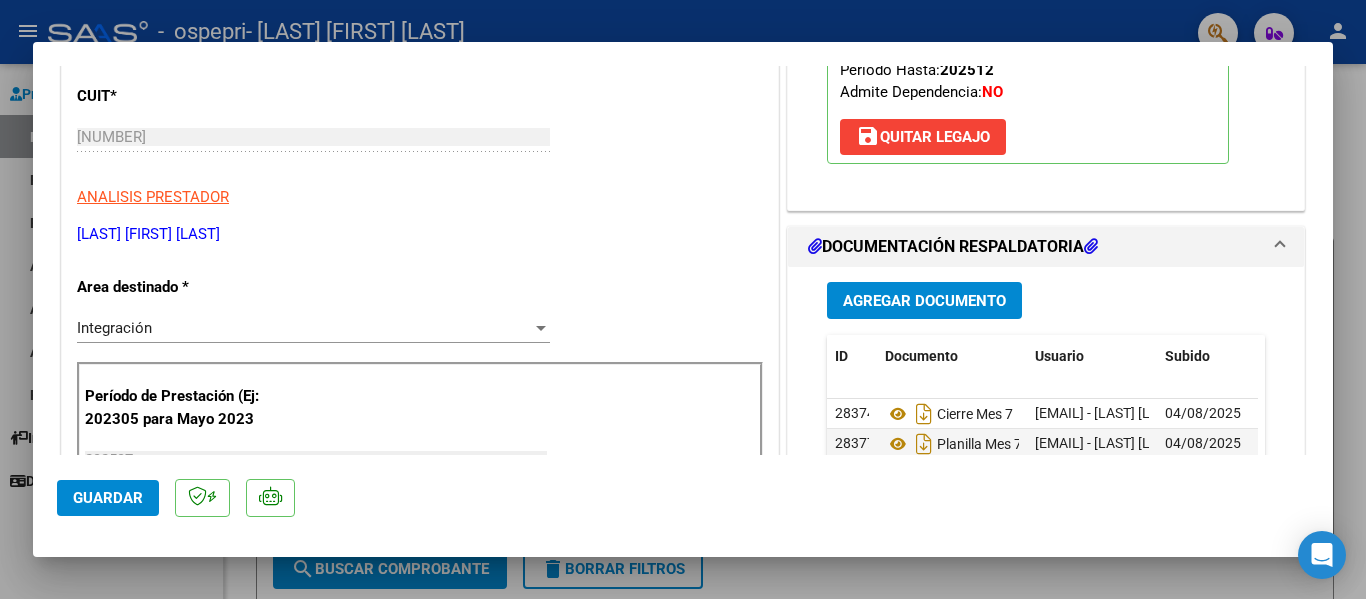 click at bounding box center [683, 299] 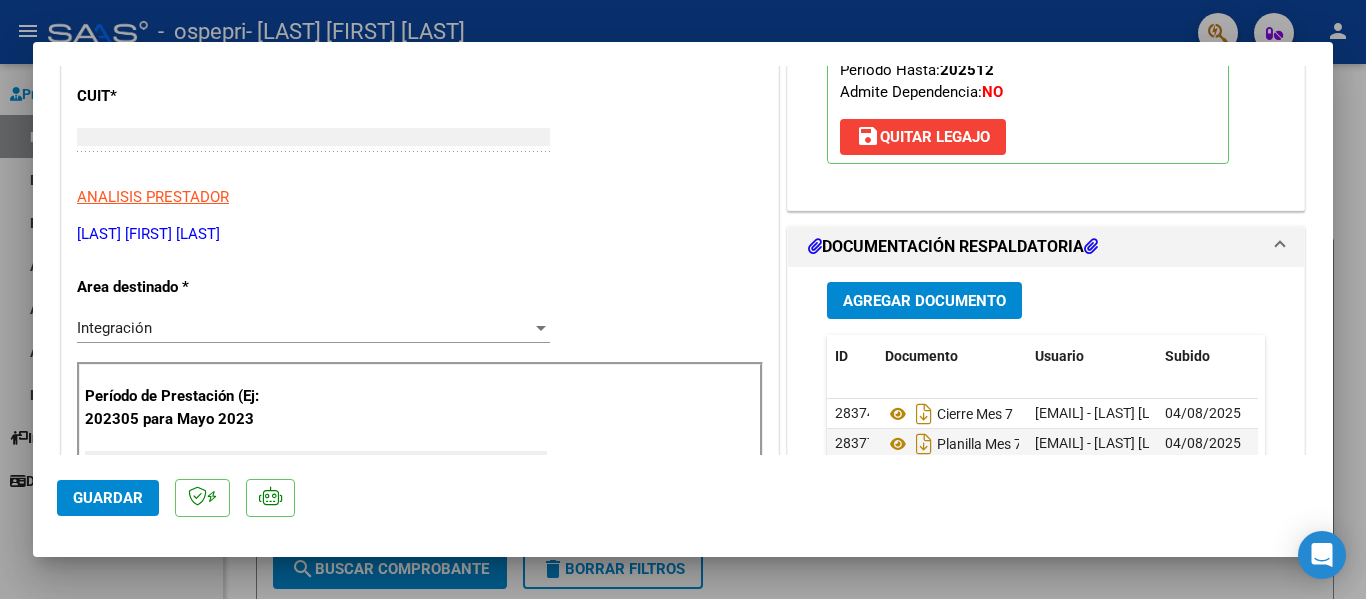 scroll, scrollTop: 239, scrollLeft: 0, axis: vertical 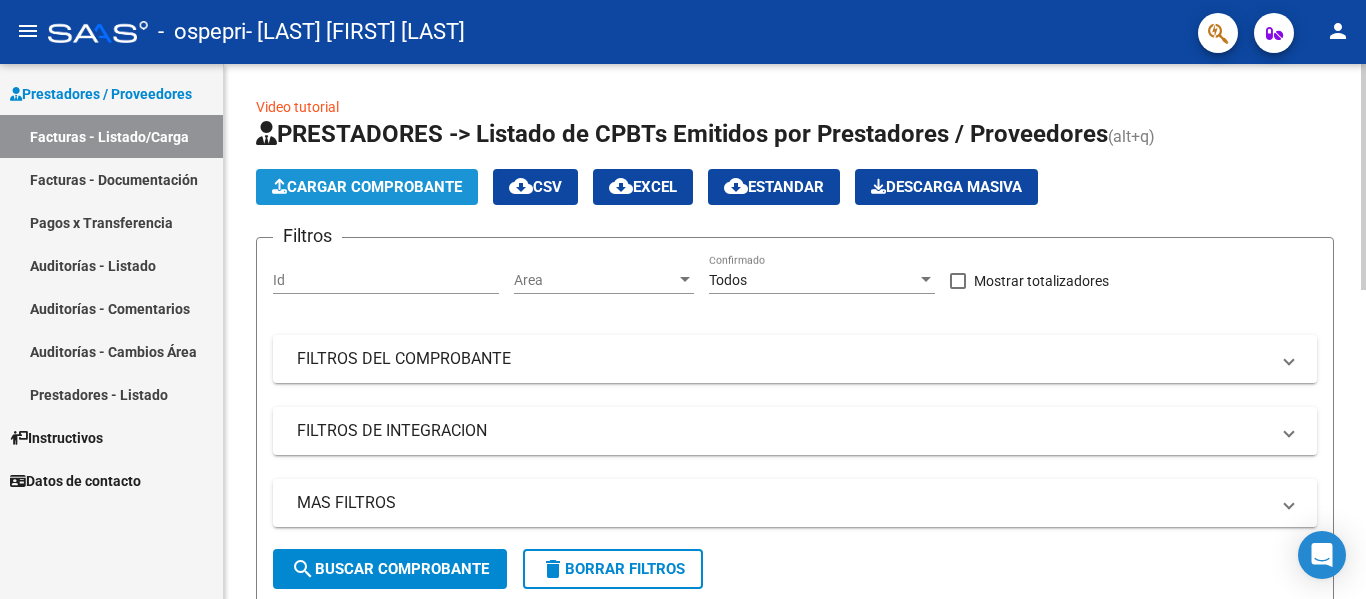 click on "Cargar Comprobante" 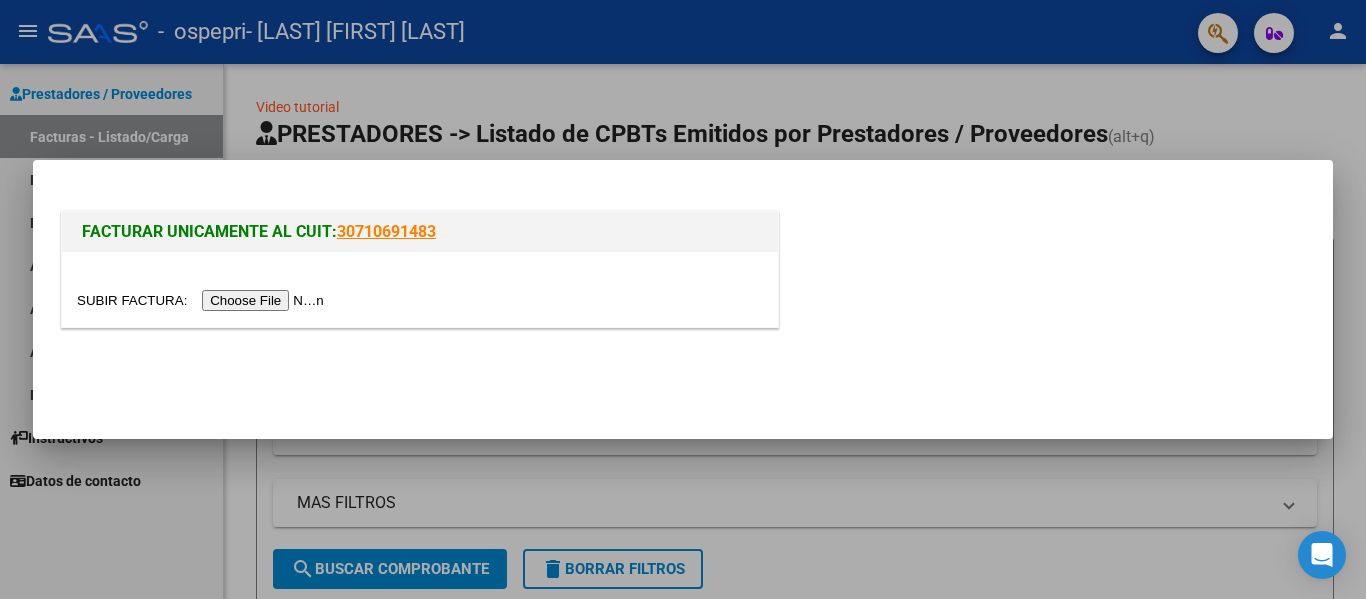 click at bounding box center [203, 300] 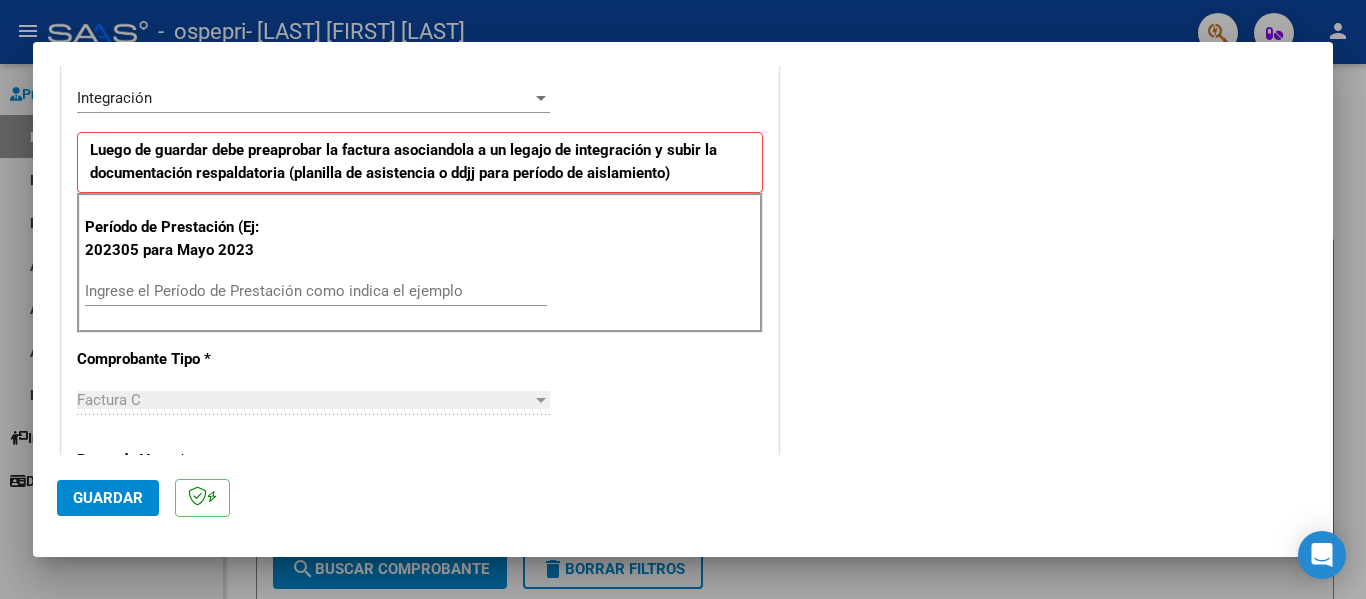 scroll, scrollTop: 500, scrollLeft: 0, axis: vertical 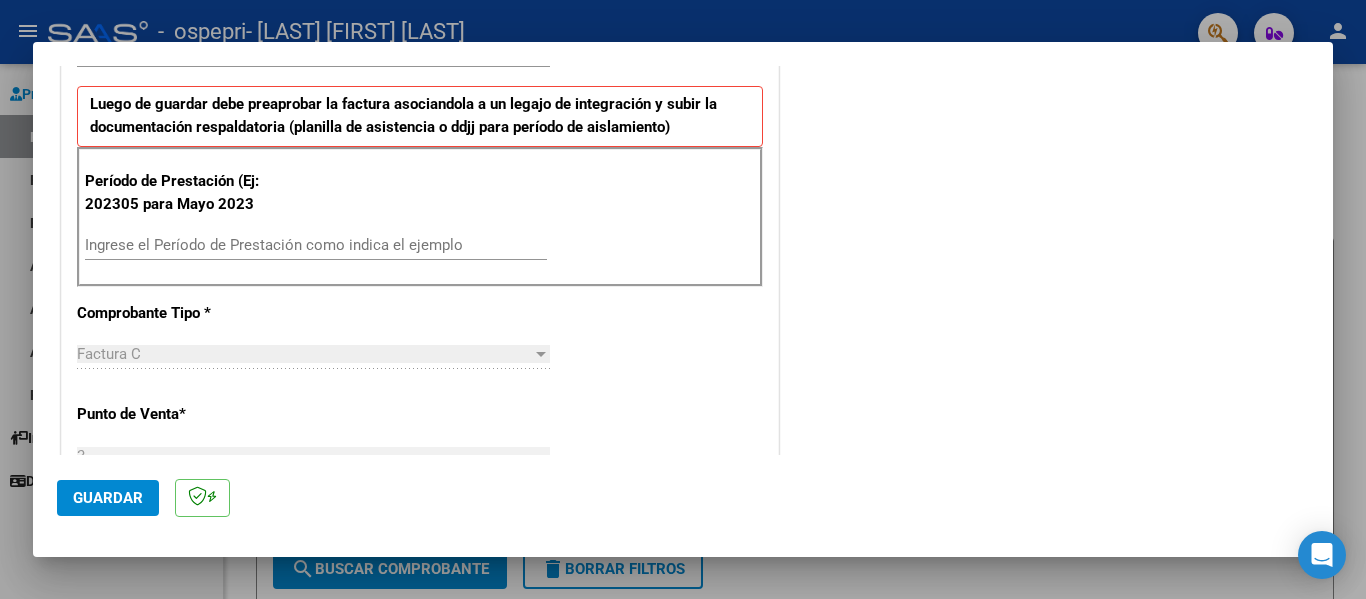 click on "Ingrese el Período de Prestación como indica el ejemplo" at bounding box center (316, 245) 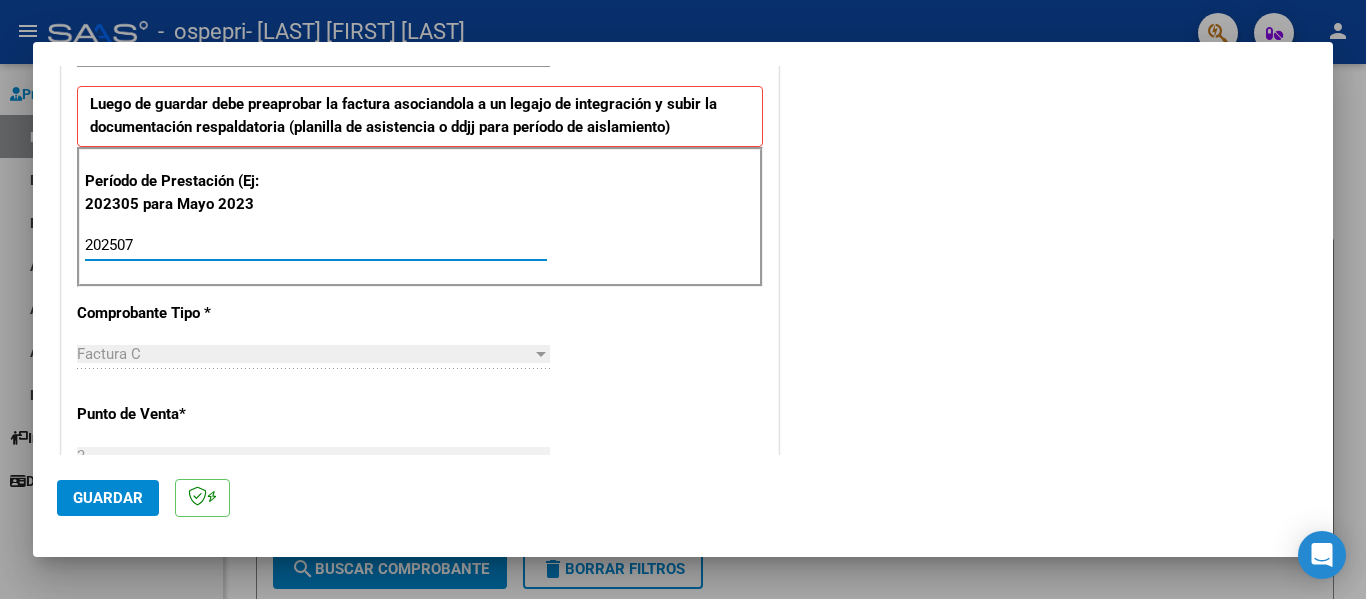 type on "202507" 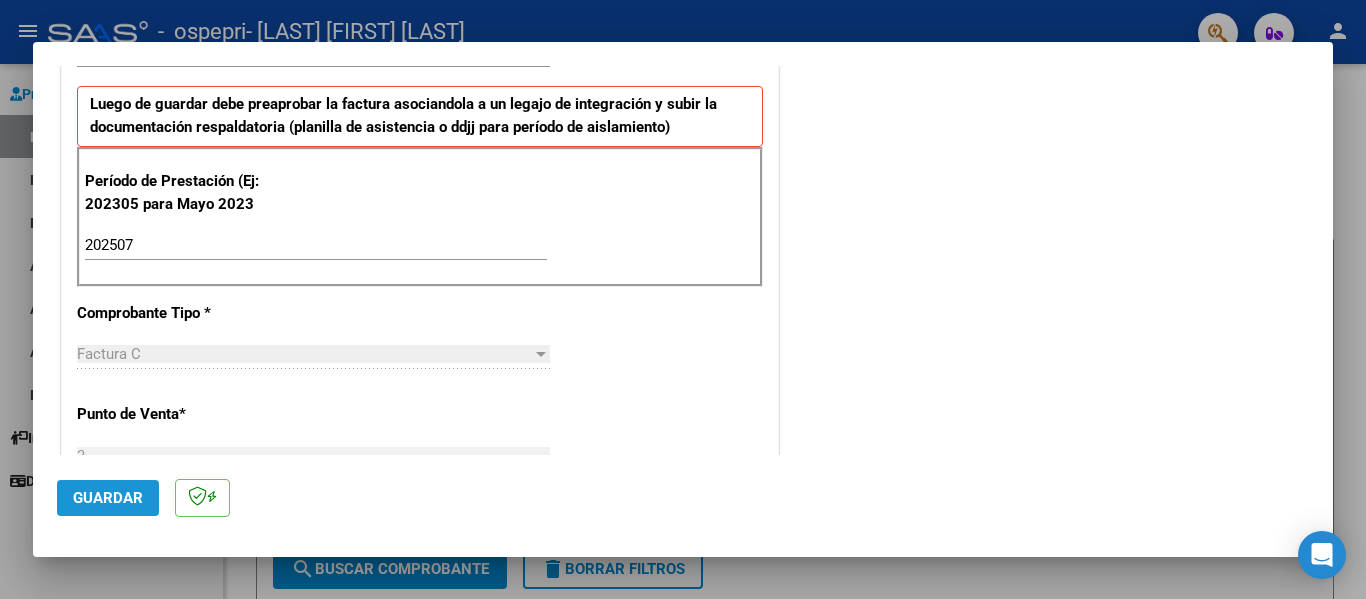 click on "Guardar" 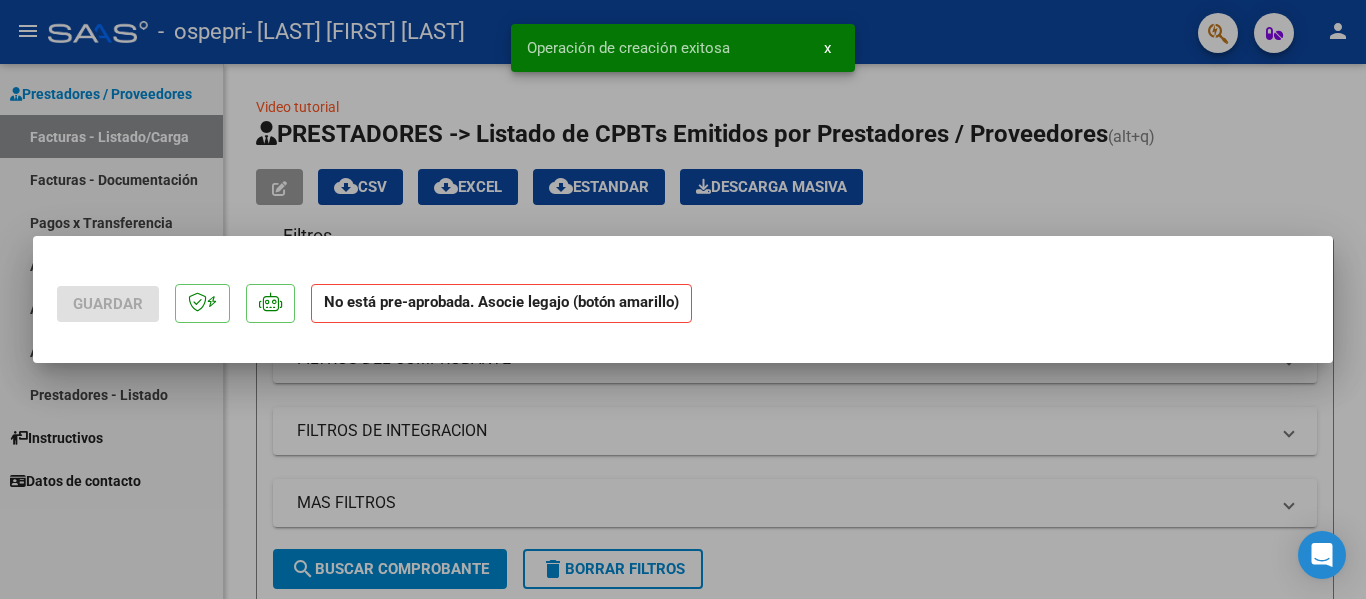 scroll, scrollTop: 0, scrollLeft: 0, axis: both 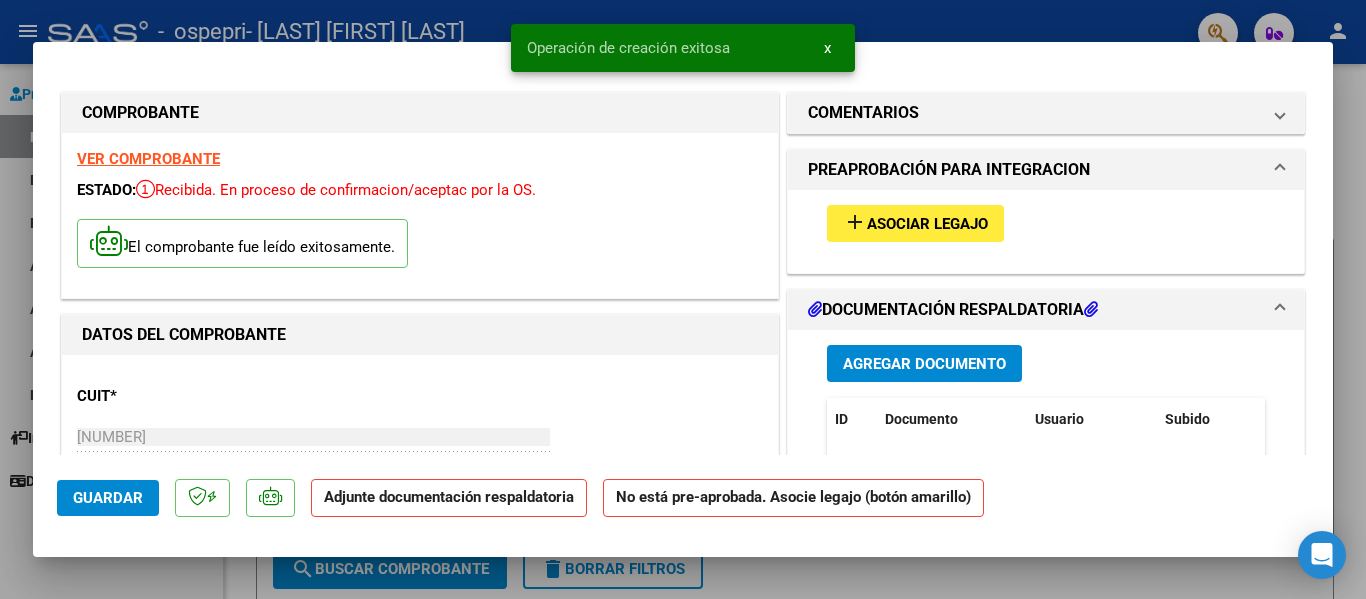 click on "add Asociar Legajo" at bounding box center [915, 223] 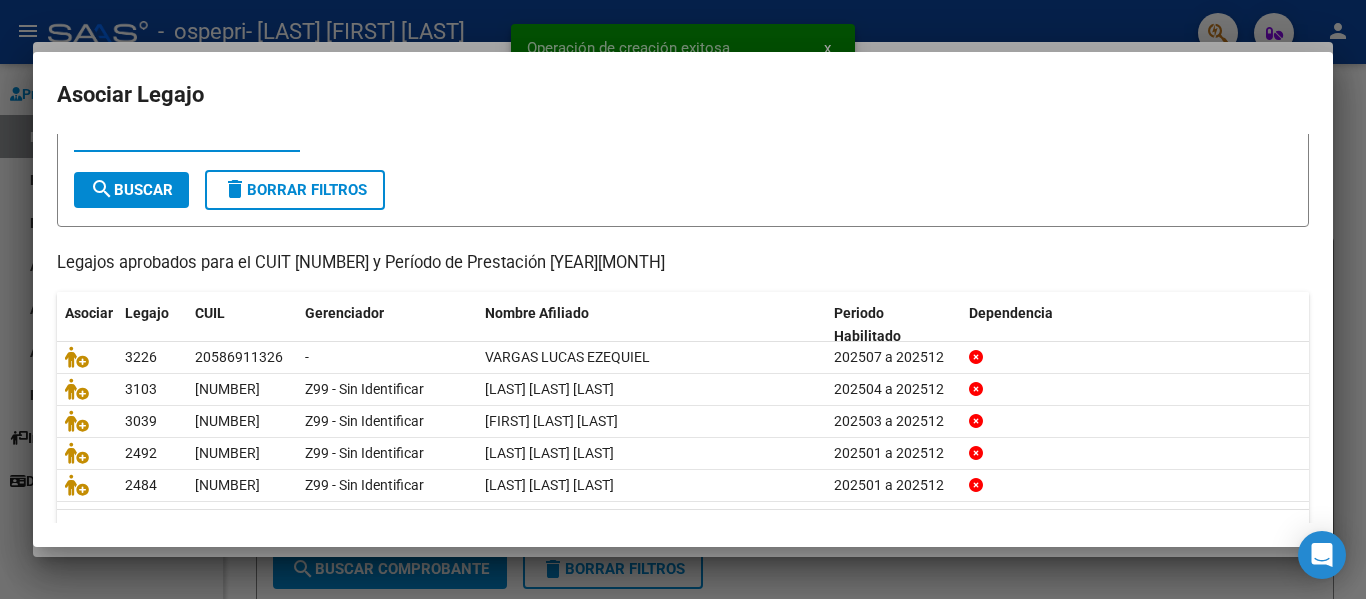 scroll, scrollTop: 100, scrollLeft: 0, axis: vertical 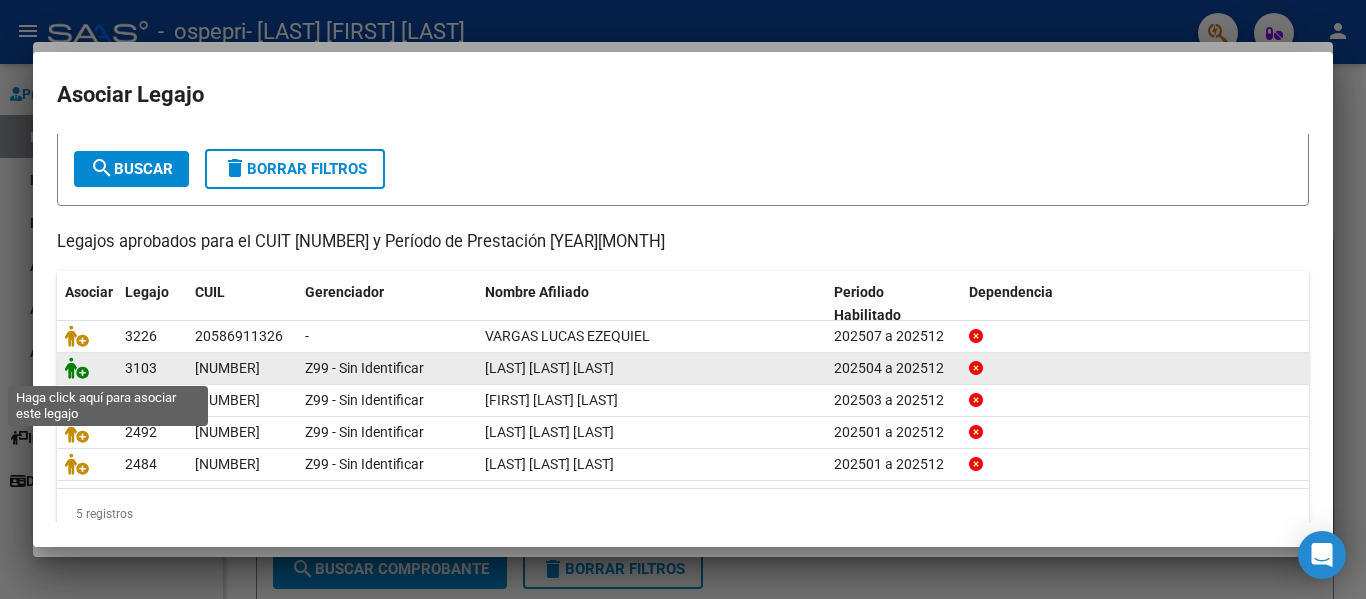 click 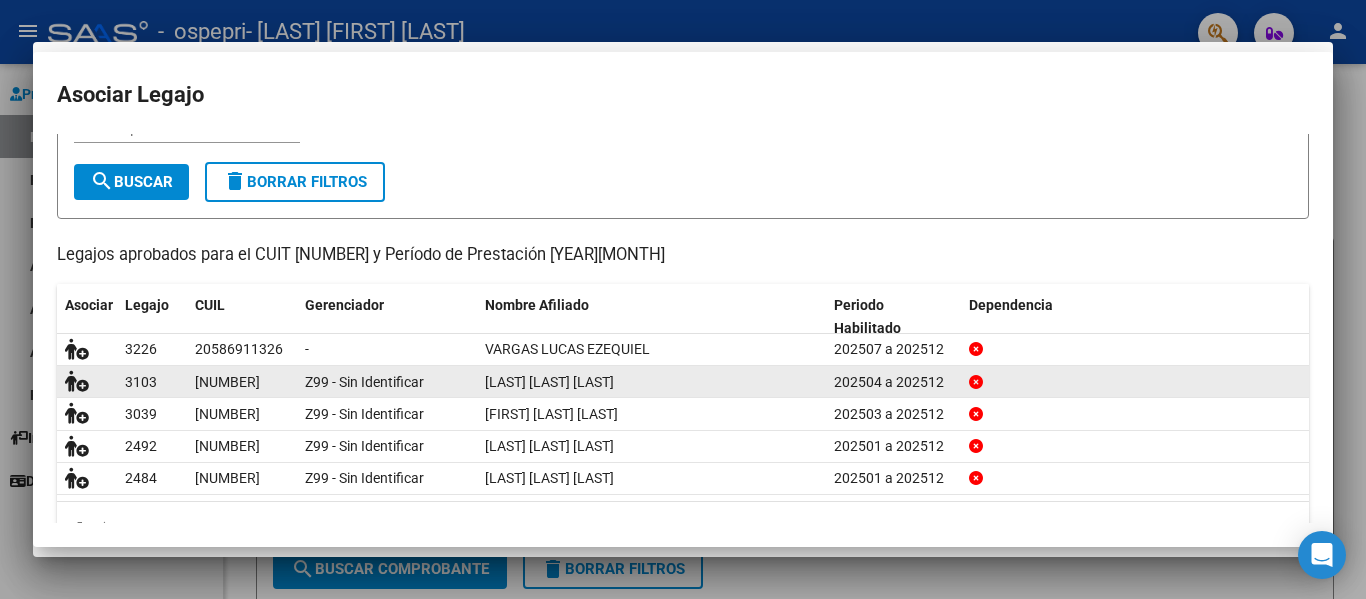 scroll, scrollTop: 113, scrollLeft: 0, axis: vertical 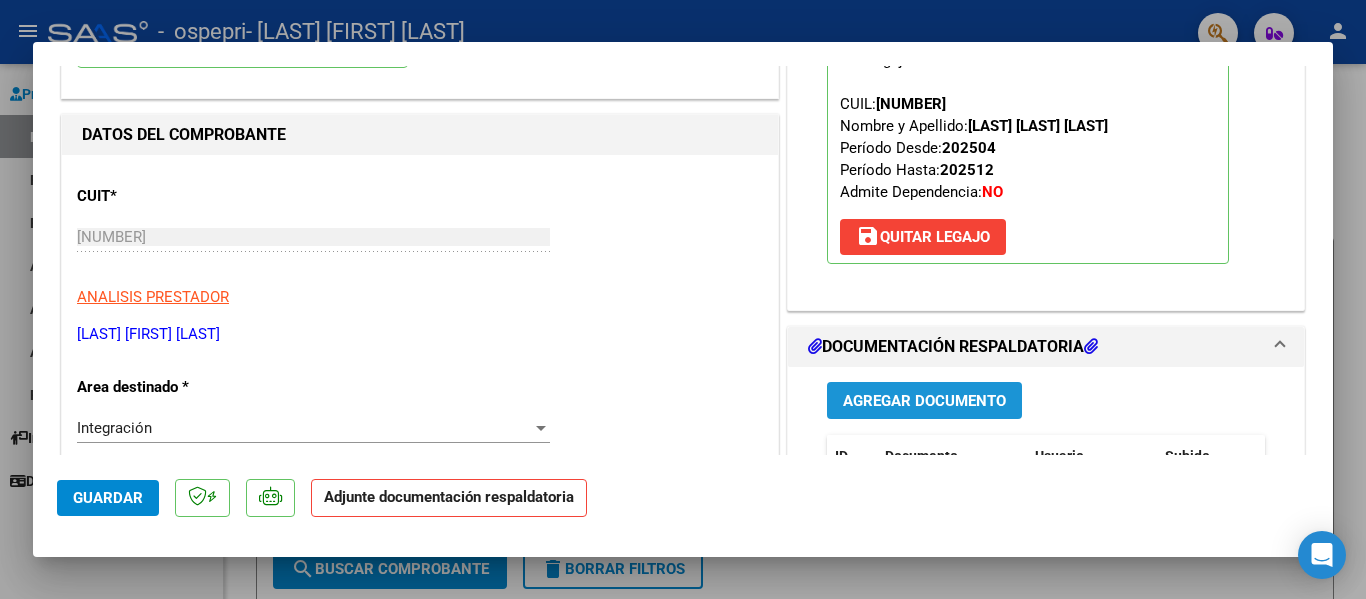 click on "Agregar Documento" at bounding box center [924, 401] 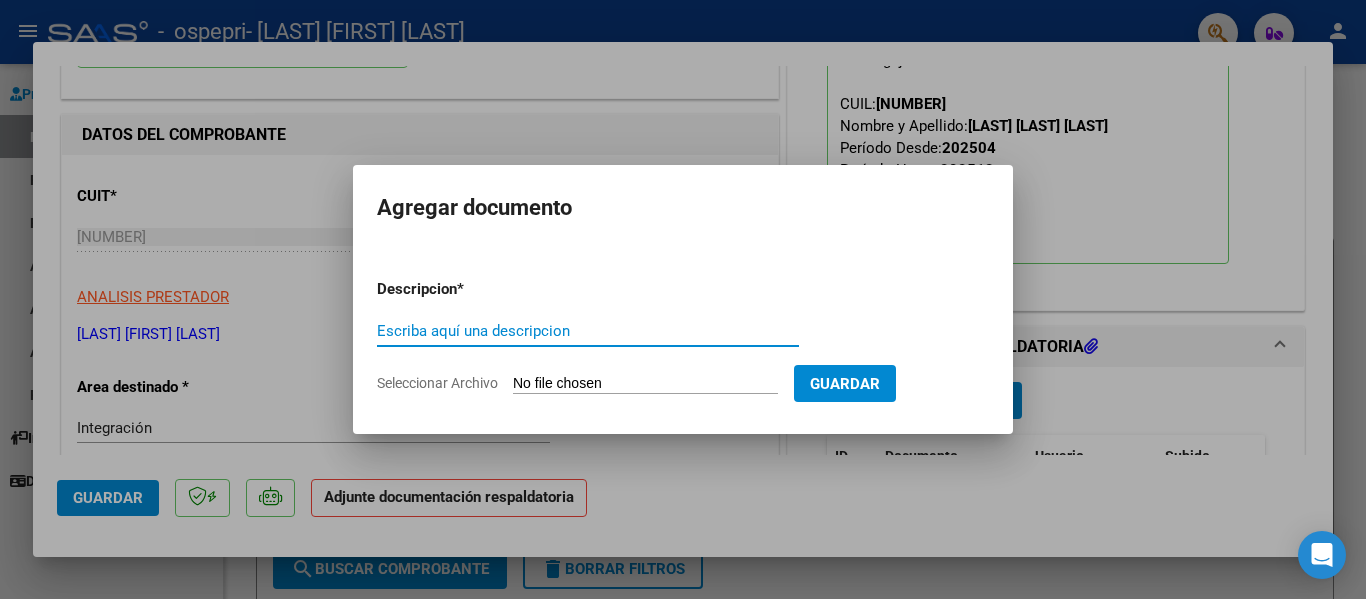 click on "Seleccionar Archivo" 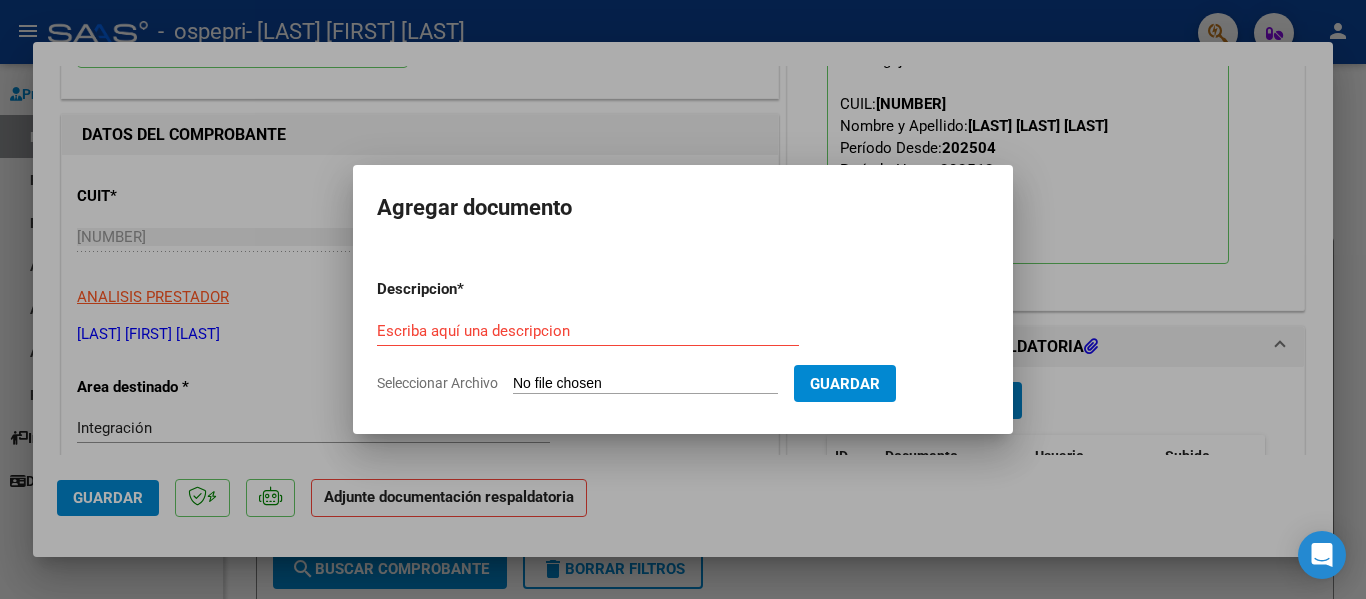 type on "C:\fakepath\[LAST] mes 7 ospepri.pdf" 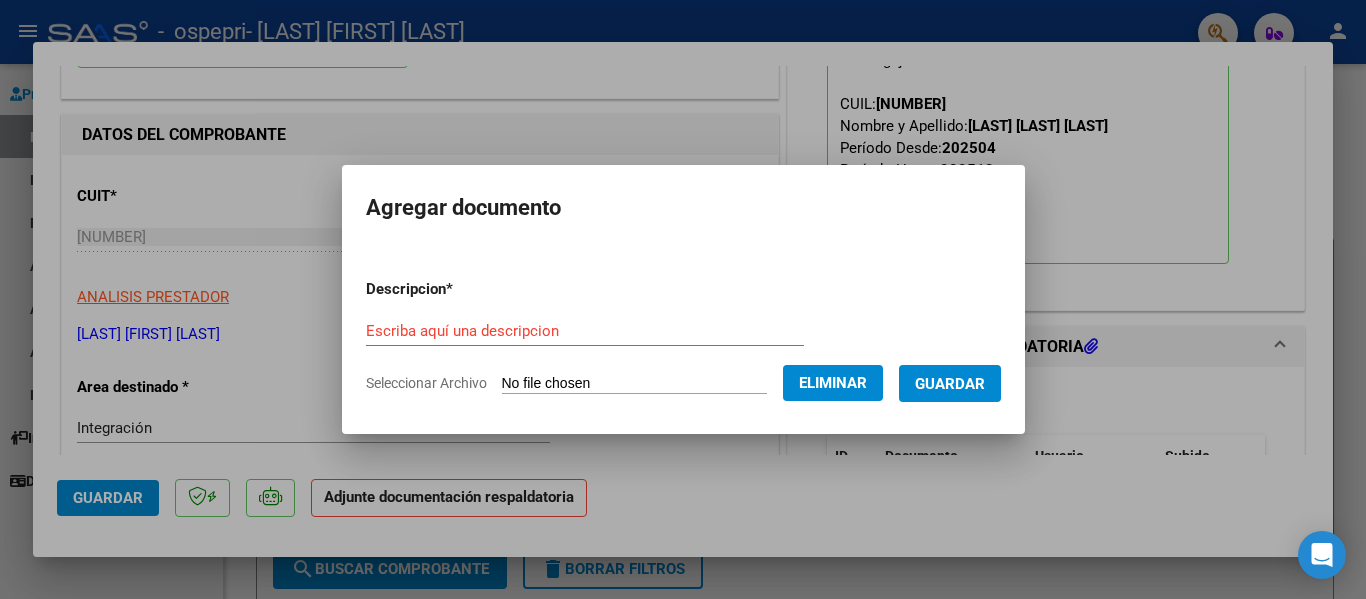 click on "Escriba aquí una descripcion" at bounding box center [585, 331] 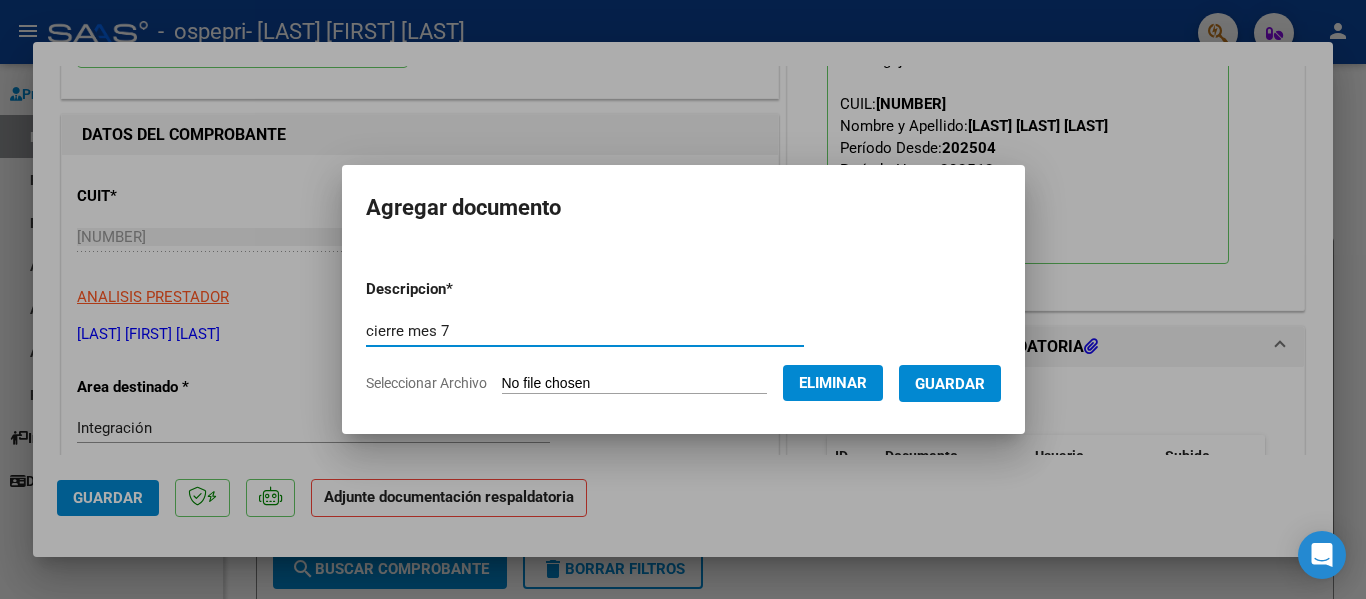 type on "cierre mes 7" 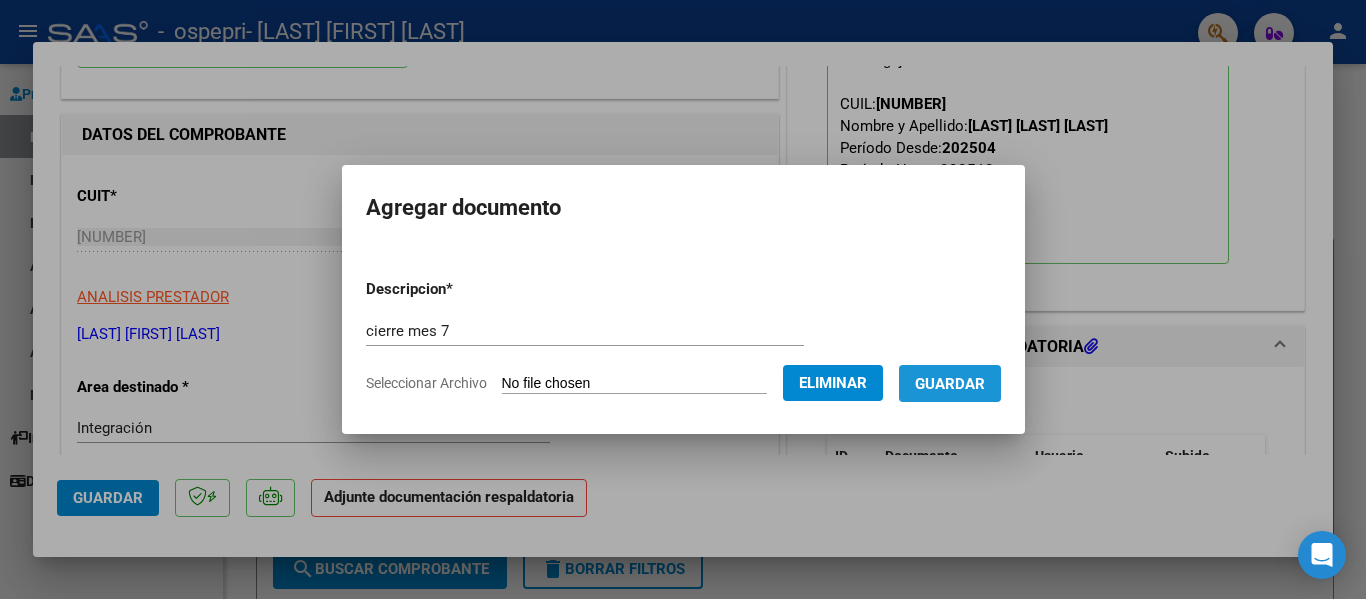 click on "Guardar" at bounding box center [950, 384] 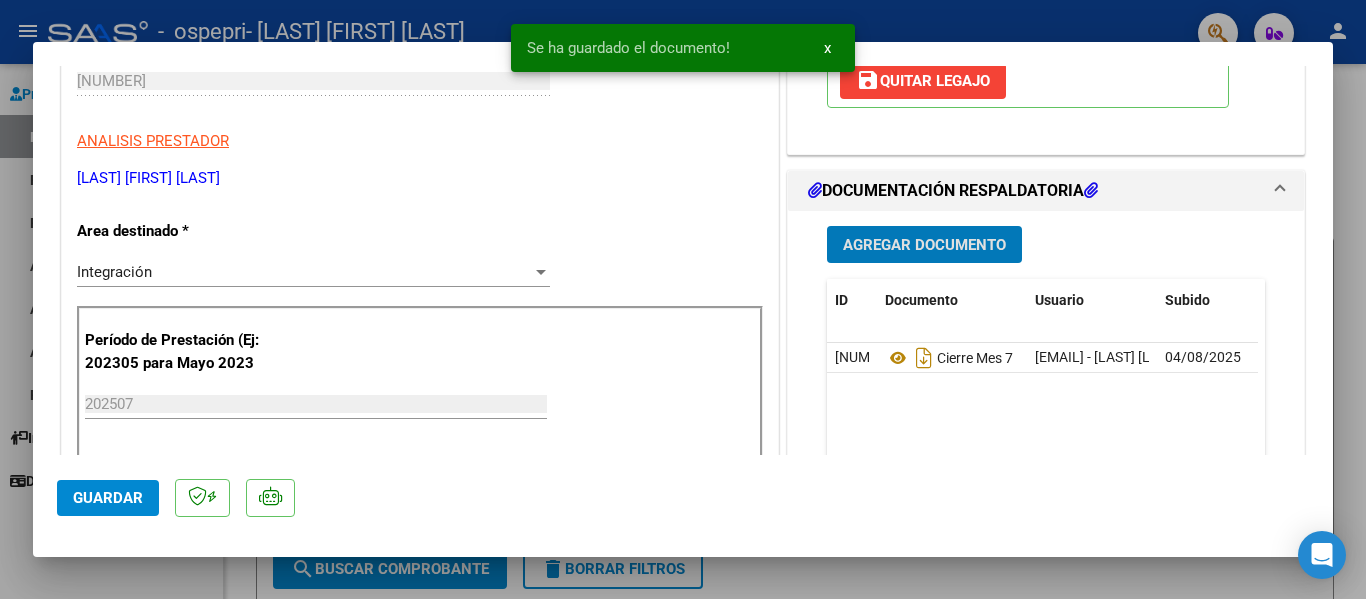 scroll, scrollTop: 400, scrollLeft: 0, axis: vertical 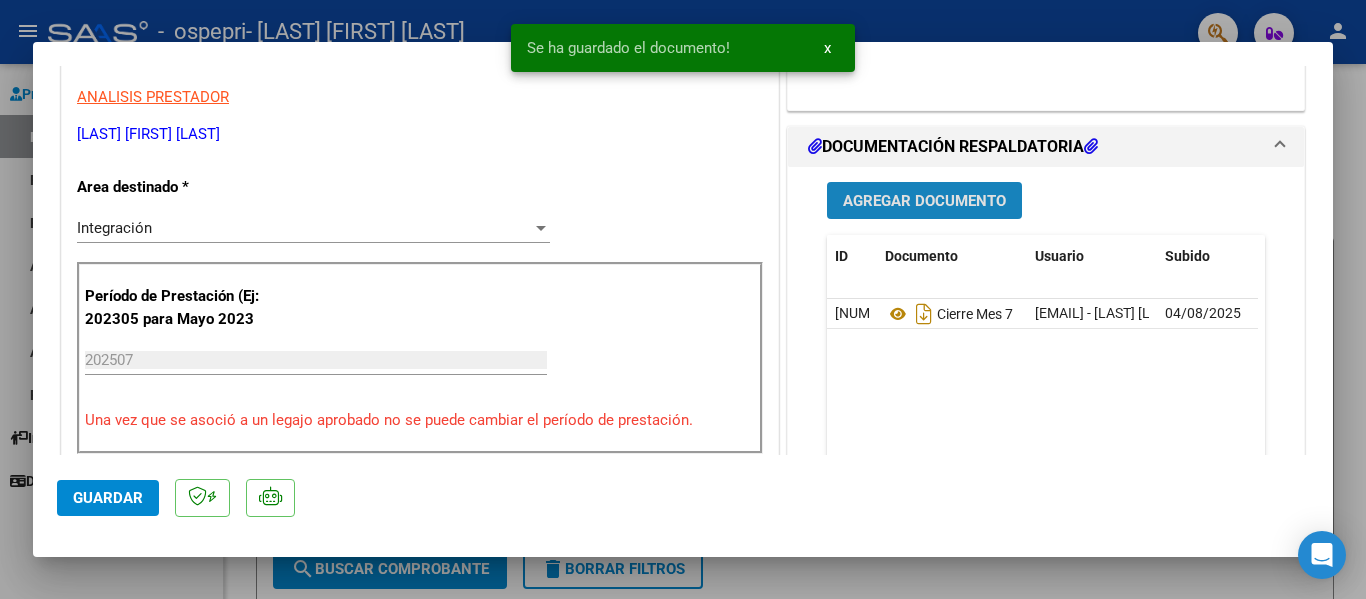 click on "Agregar Documento" at bounding box center (924, 200) 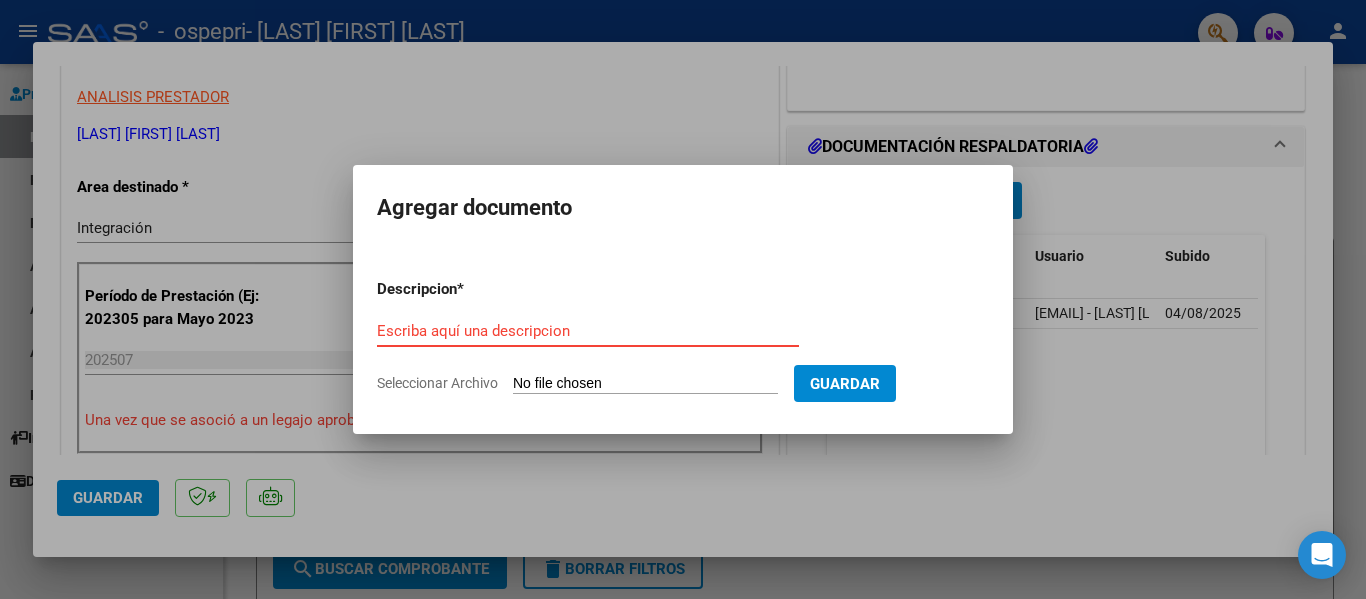 click on "Seleccionar Archivo" 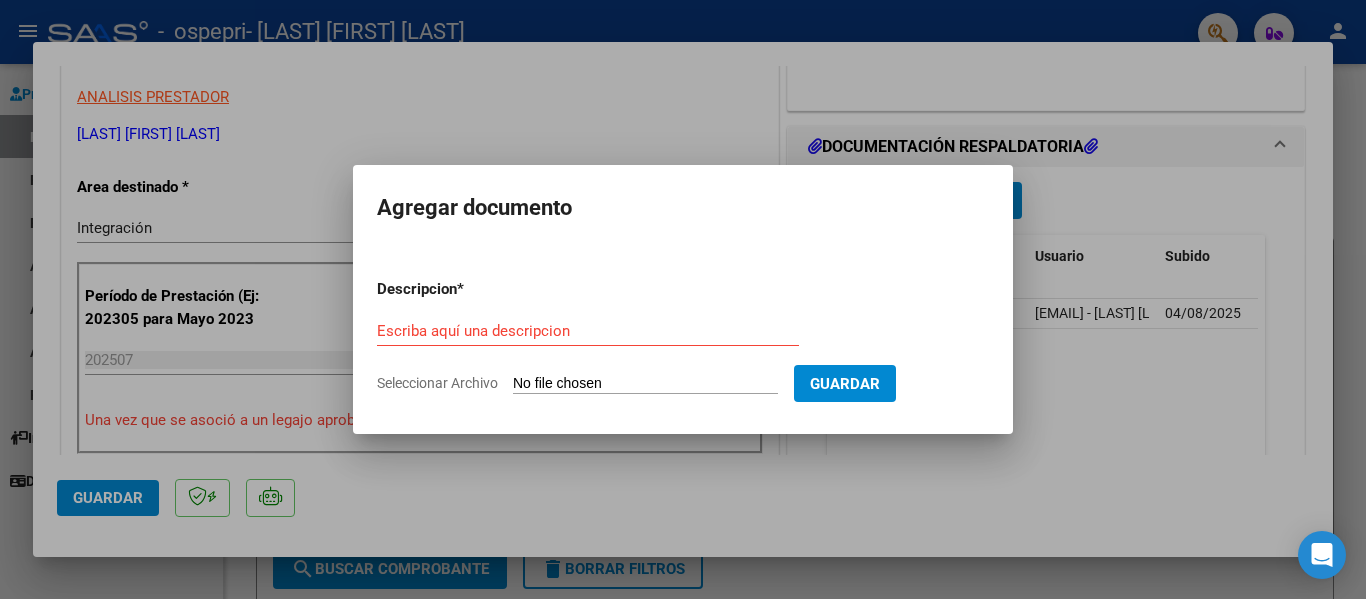 type on "C:\fakepath\CamScanner 03-08-[YEAR] 20.35.pdf" 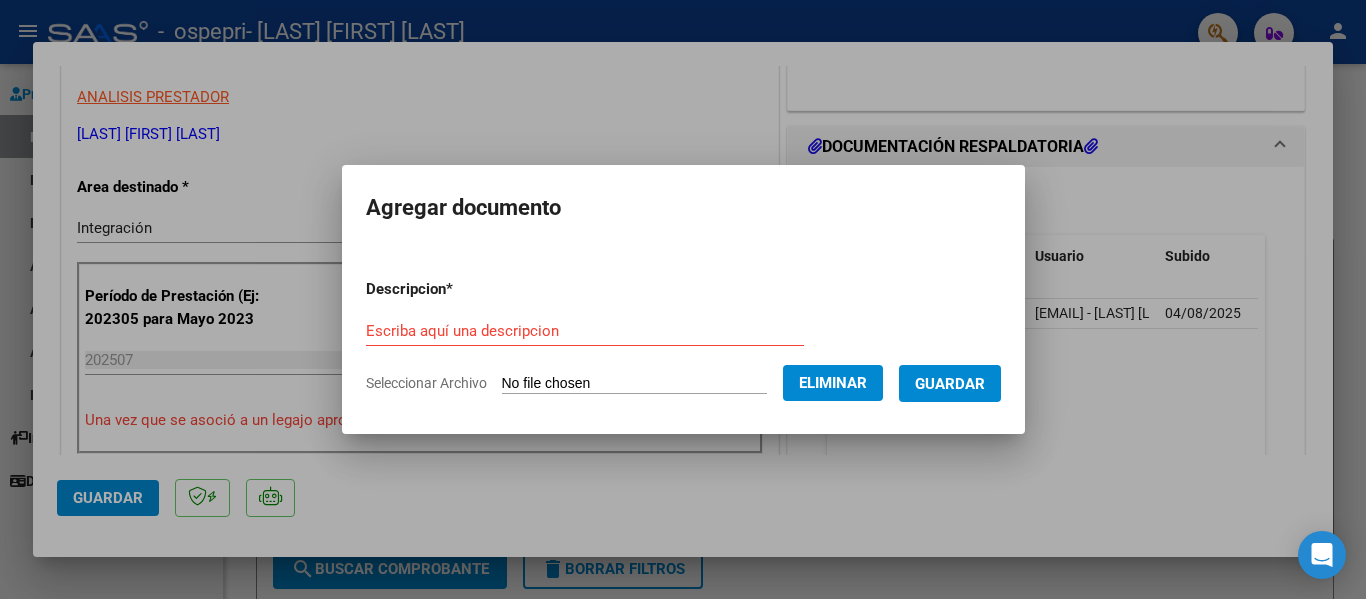 click on "Escriba aquí una descripcion" at bounding box center (585, 331) 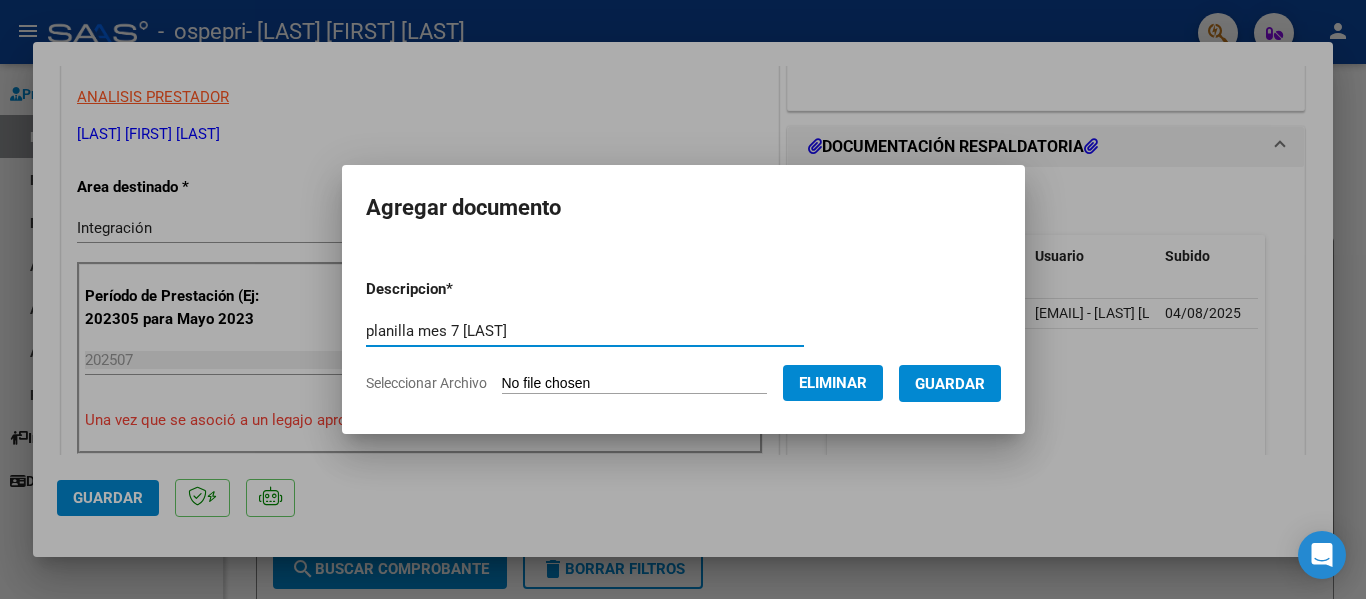 type on "planilla mes 7 [LAST]" 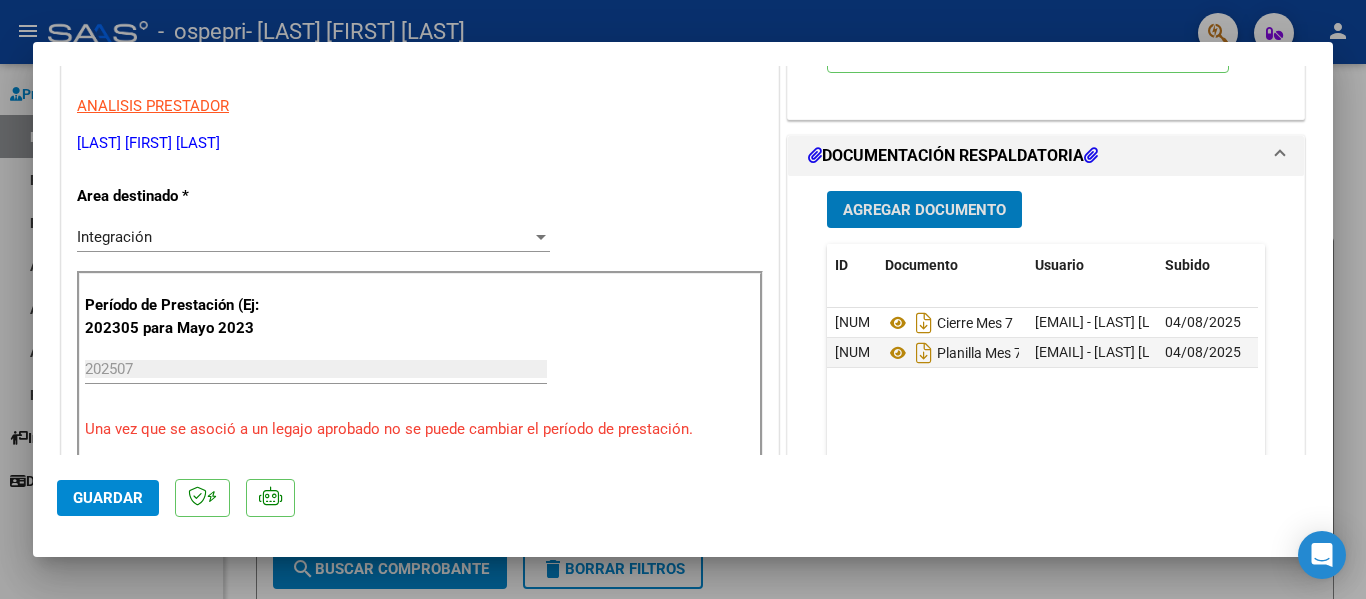 scroll, scrollTop: 400, scrollLeft: 0, axis: vertical 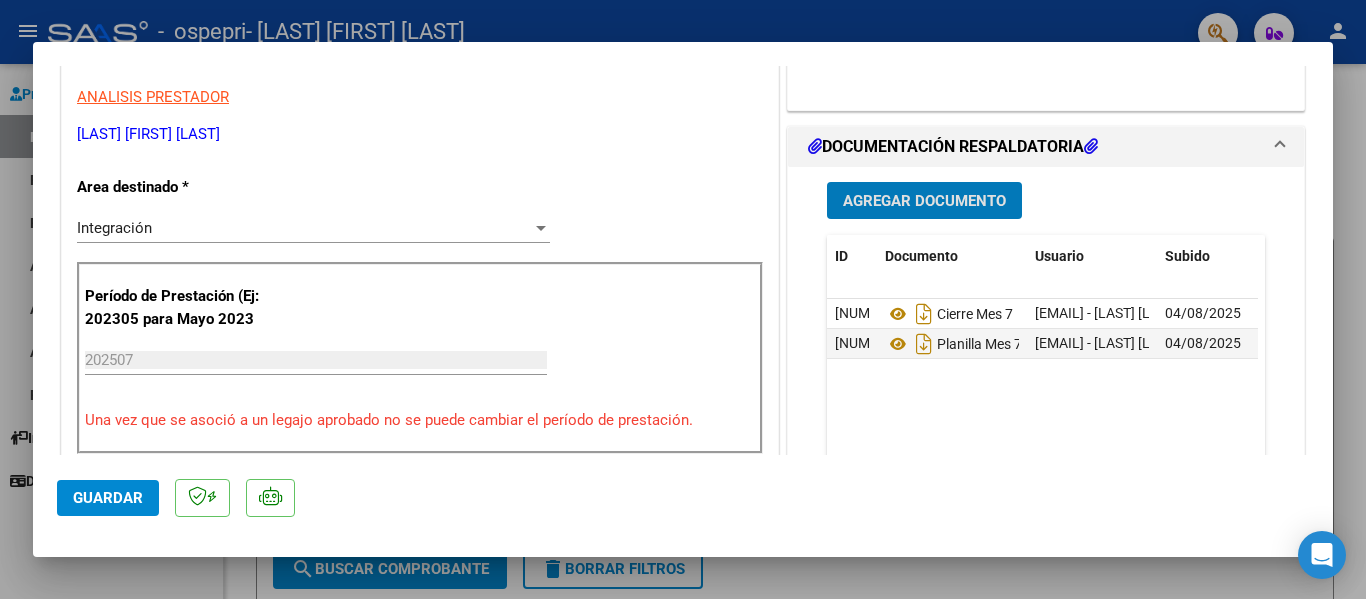 click on "Guardar" 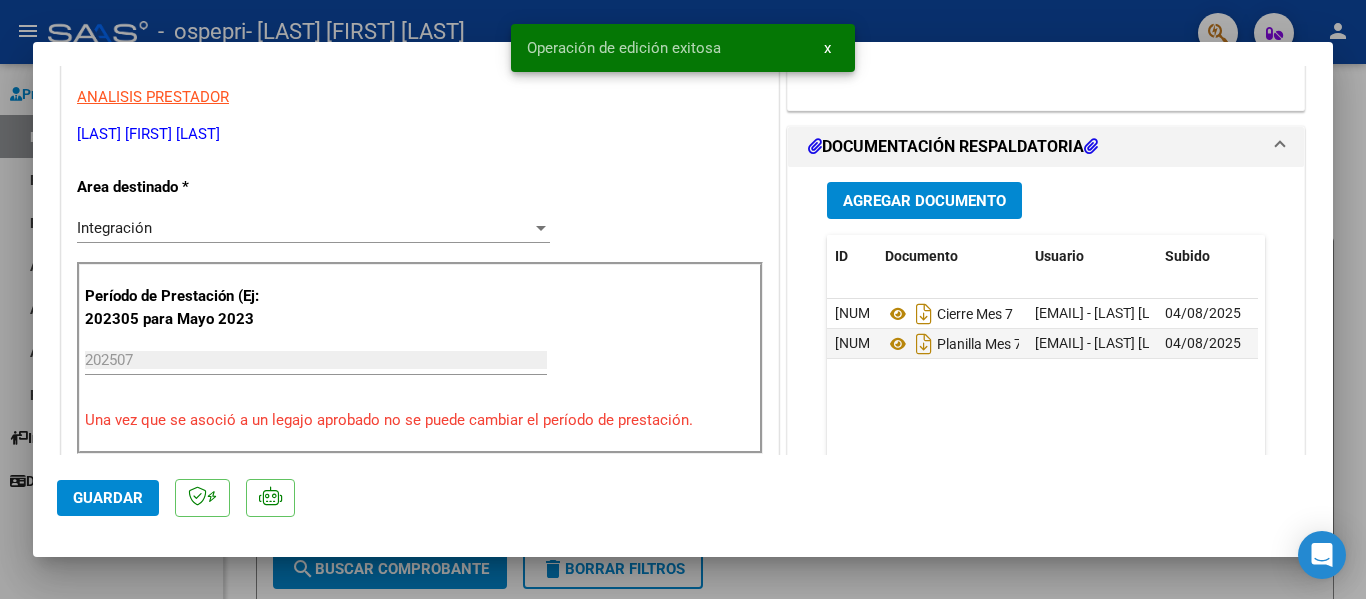 click at bounding box center [683, 299] 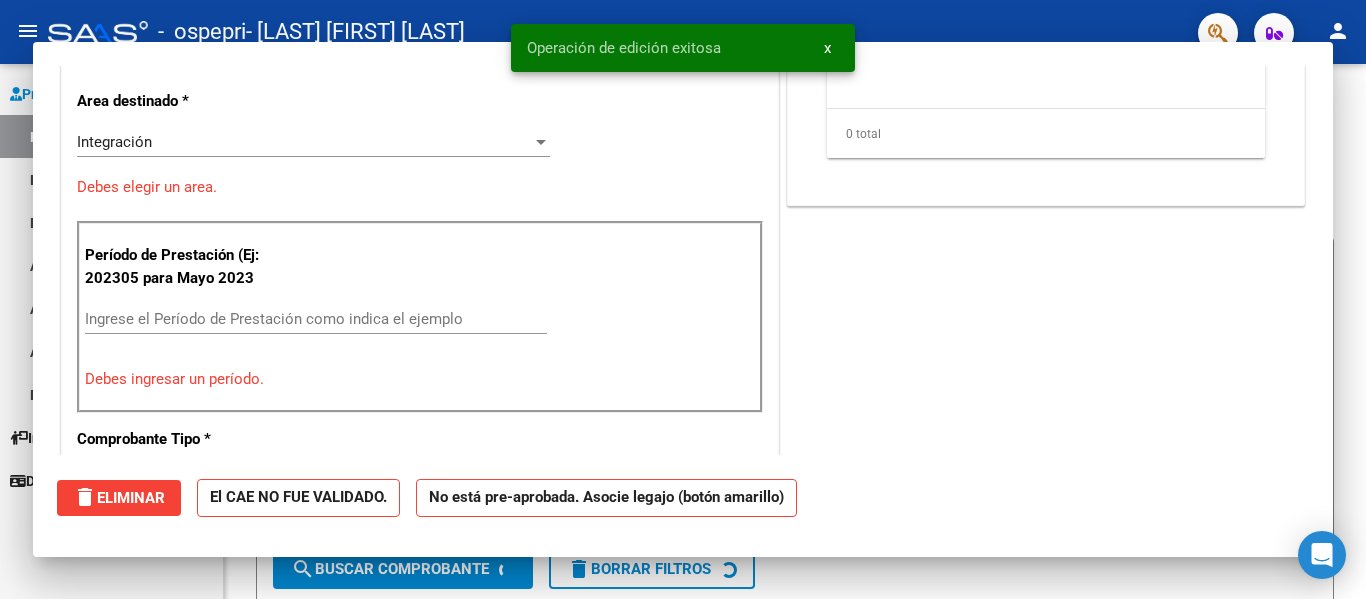 scroll, scrollTop: 0, scrollLeft: 0, axis: both 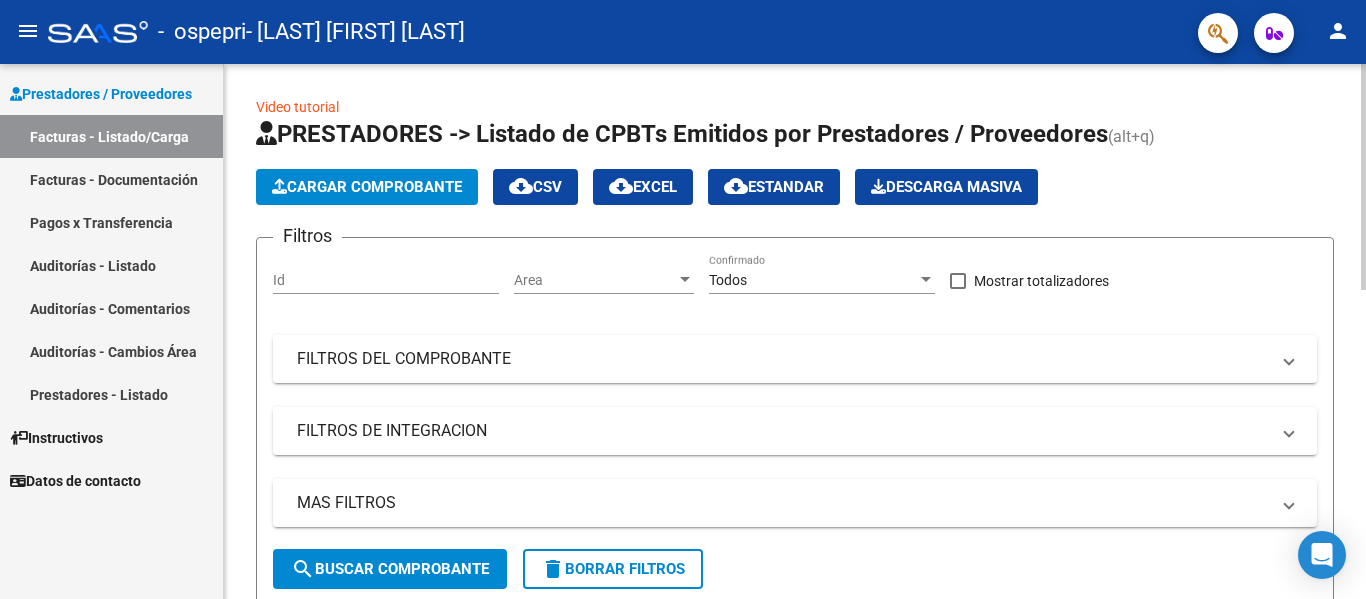 click on "Cargar Comprobante" 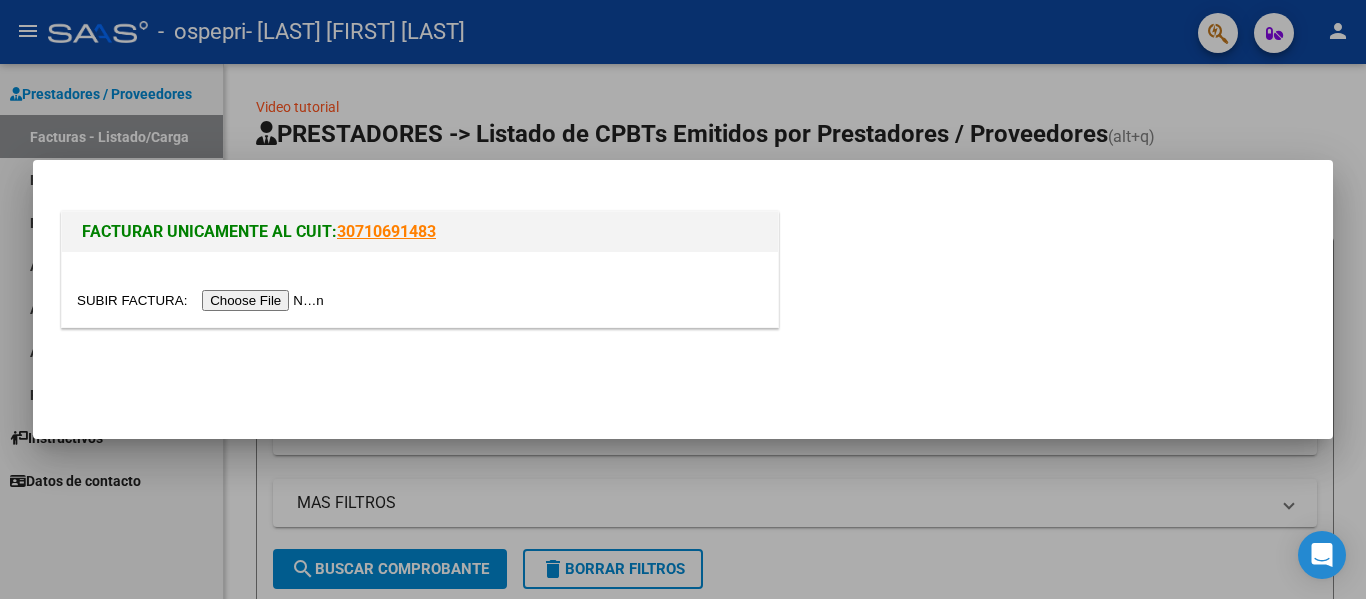 click at bounding box center (203, 300) 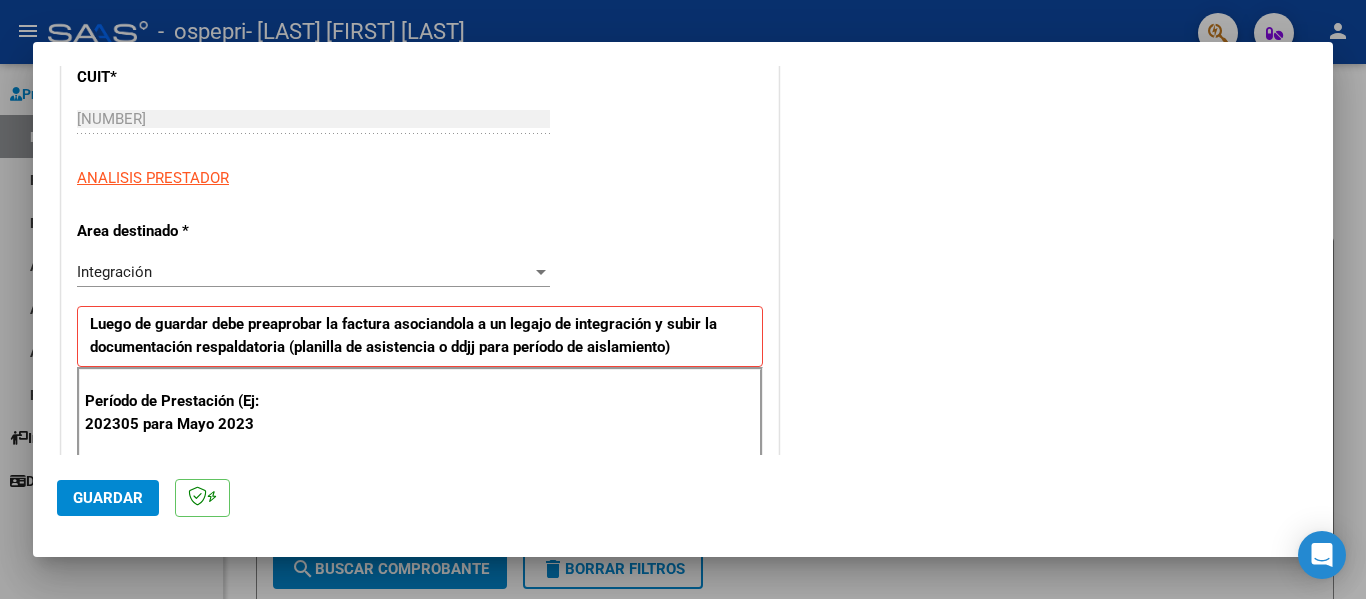 scroll, scrollTop: 400, scrollLeft: 0, axis: vertical 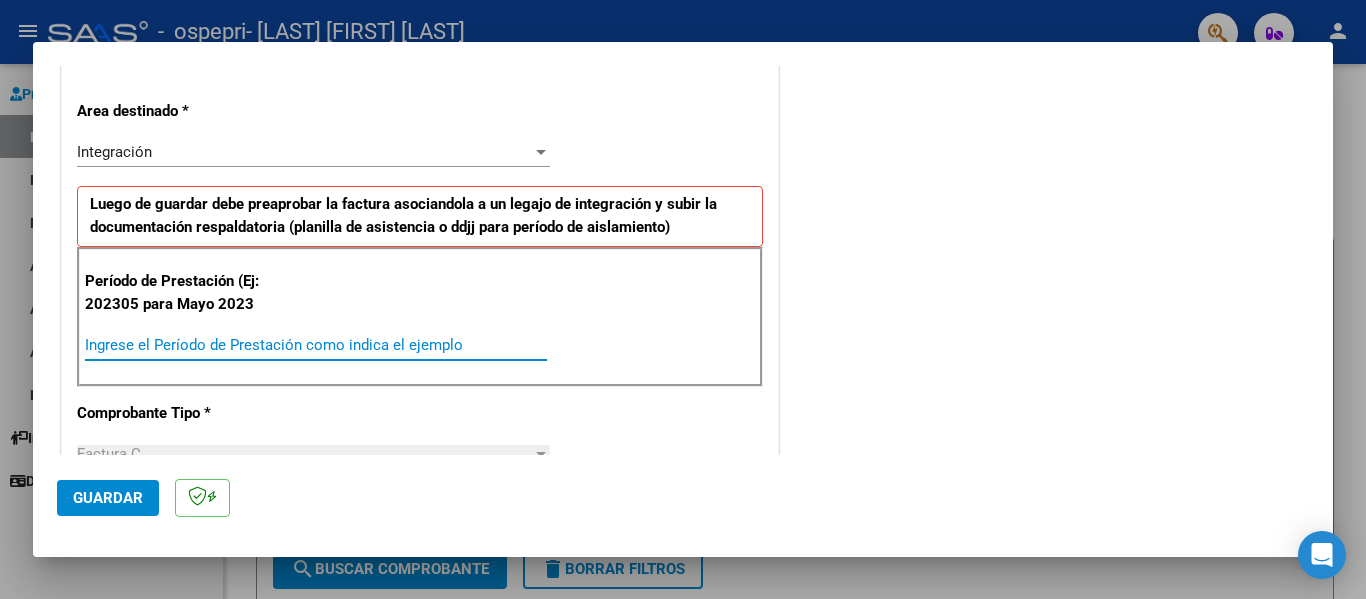 click on "Ingrese el Período de Prestación como indica el ejemplo" at bounding box center [316, 345] 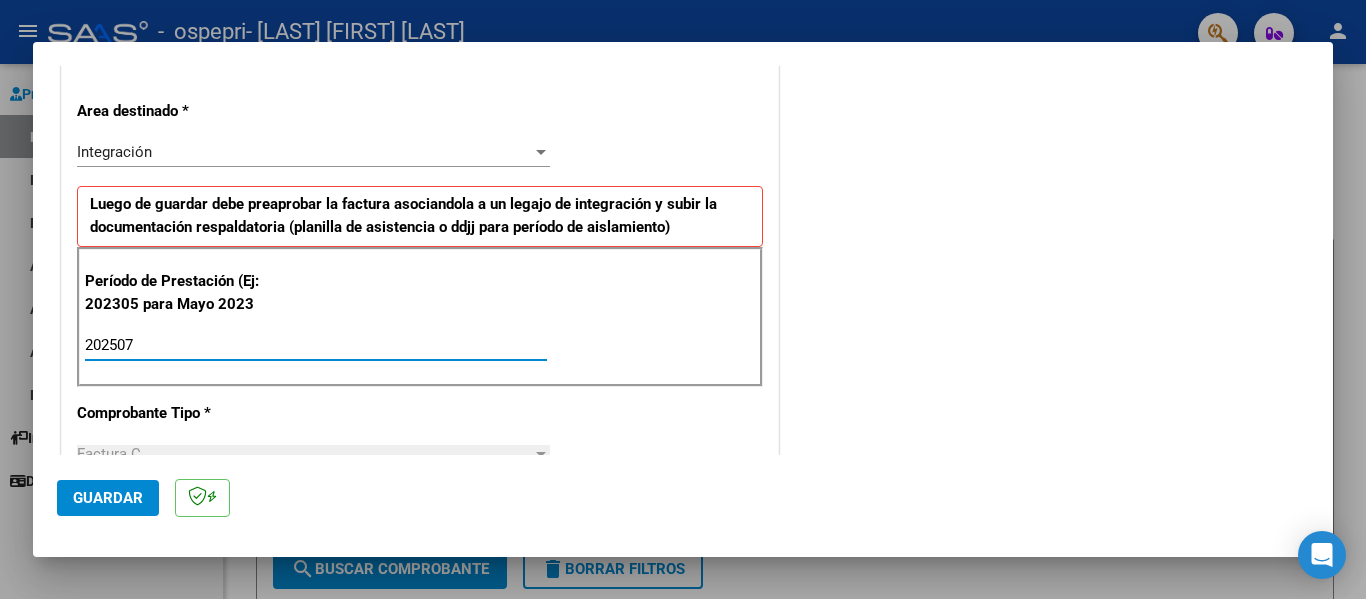 type on "202507" 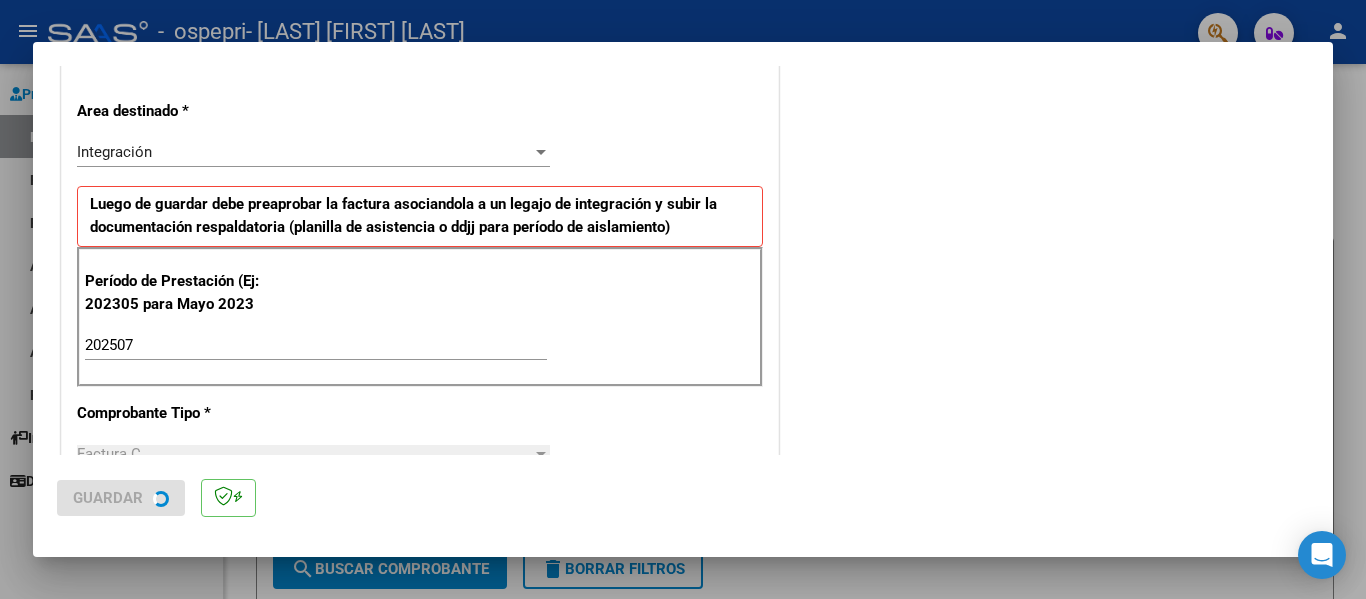 scroll, scrollTop: 0, scrollLeft: 0, axis: both 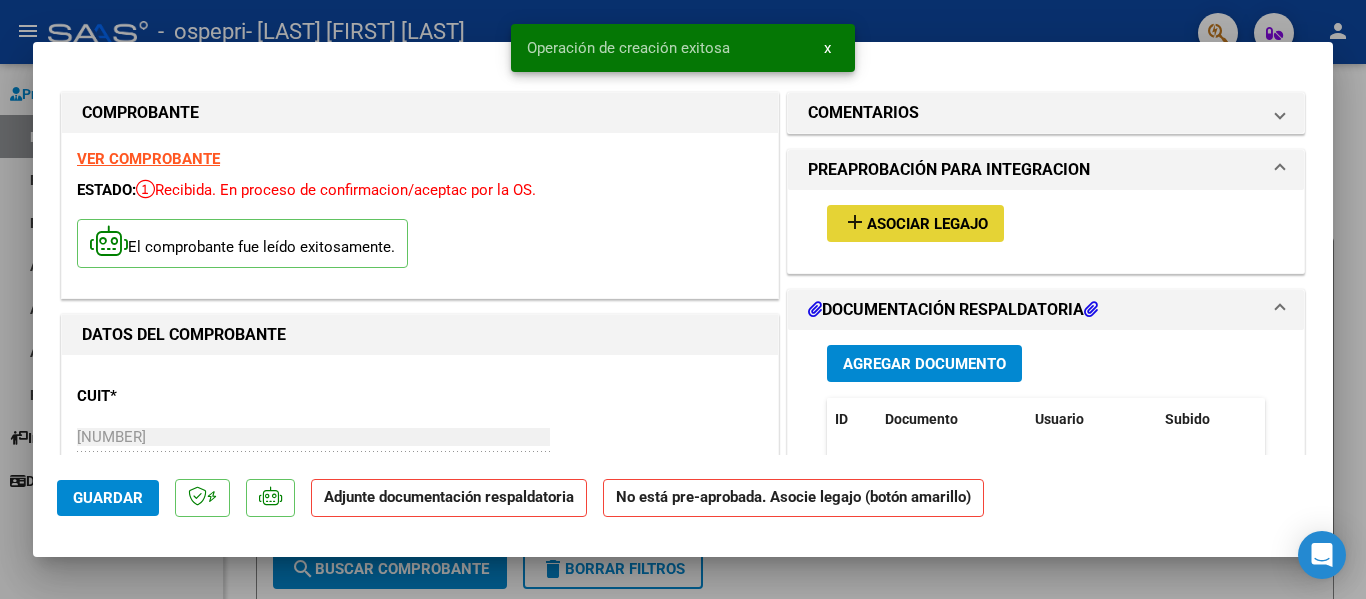 click on "Asociar Legajo" at bounding box center (927, 224) 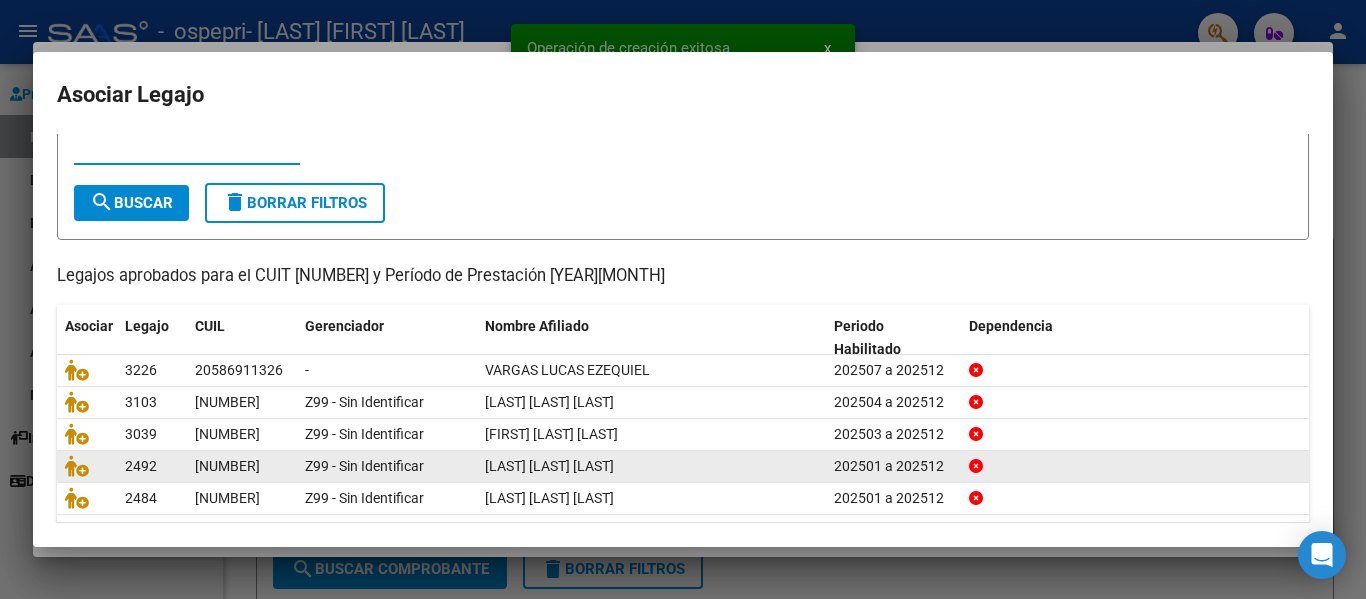scroll, scrollTop: 100, scrollLeft: 0, axis: vertical 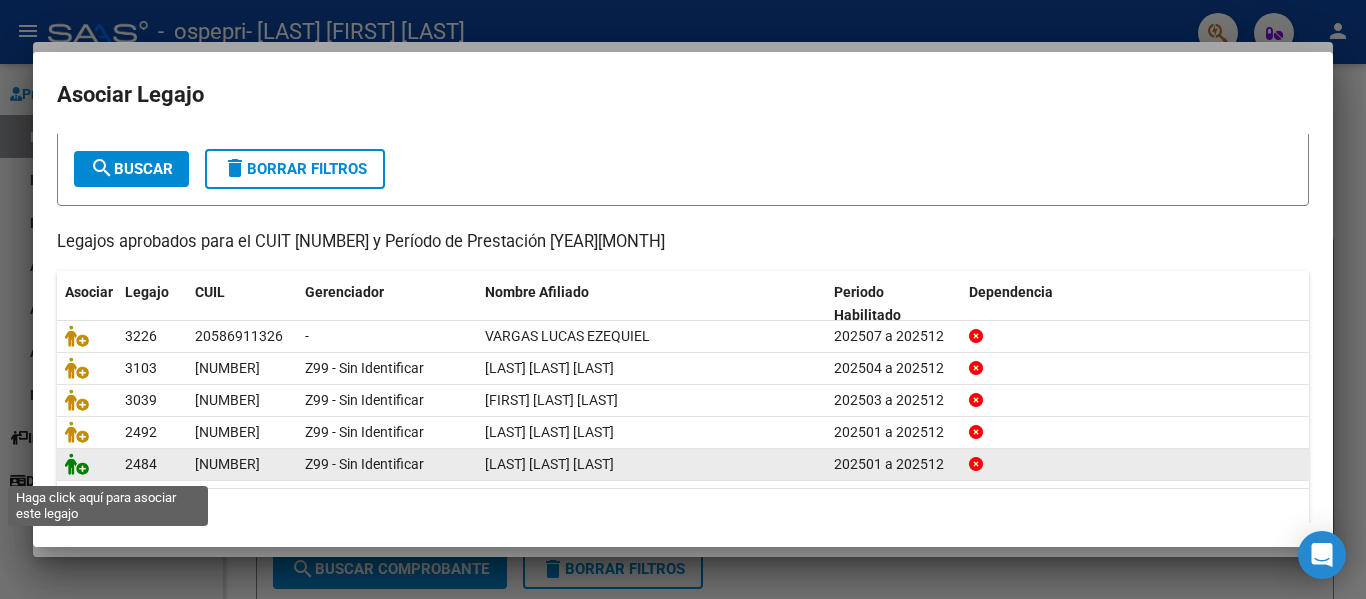 click 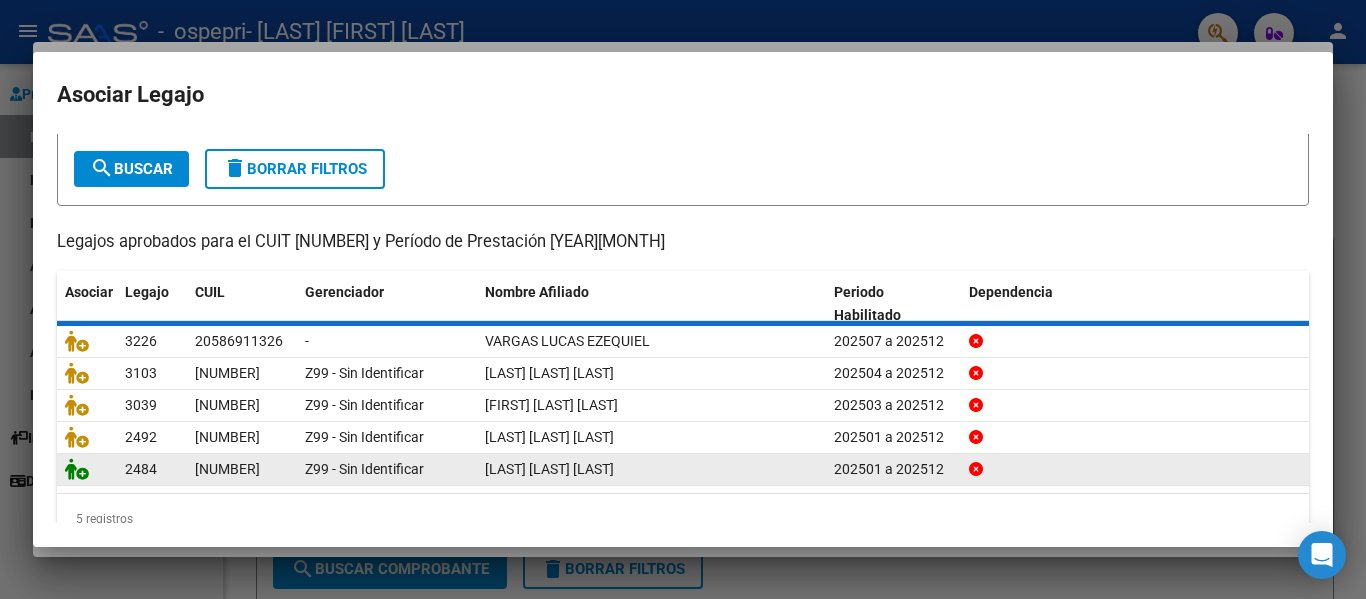scroll, scrollTop: 113, scrollLeft: 0, axis: vertical 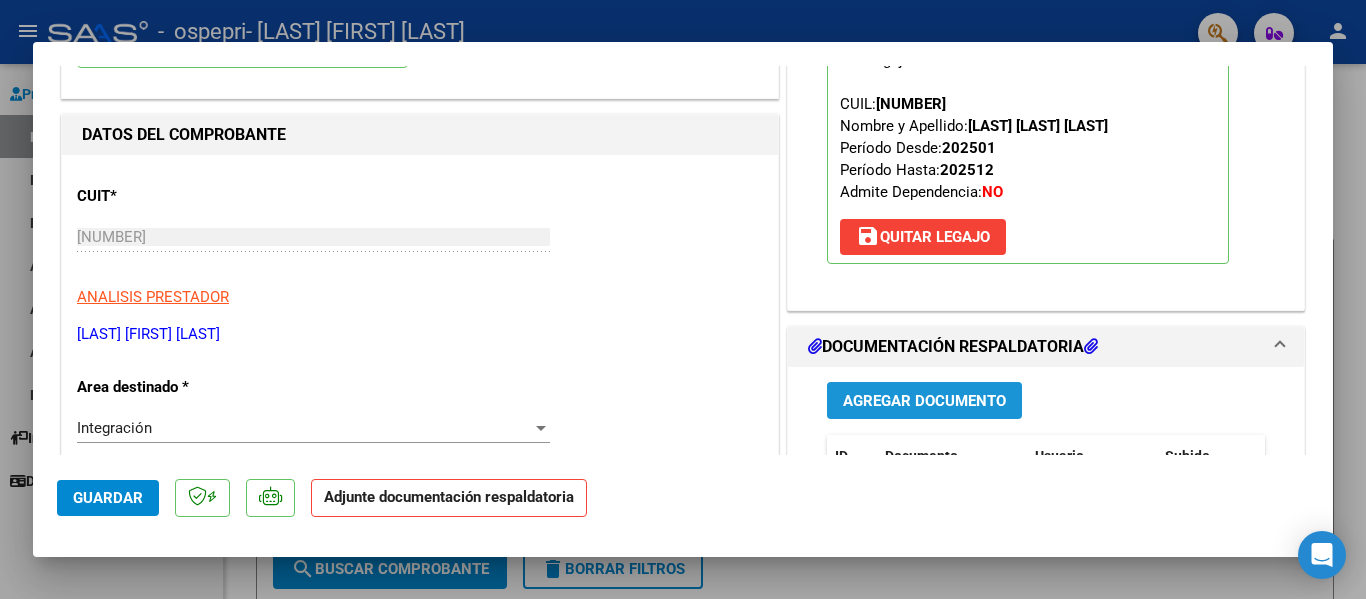 click on "Agregar Documento" at bounding box center [924, 401] 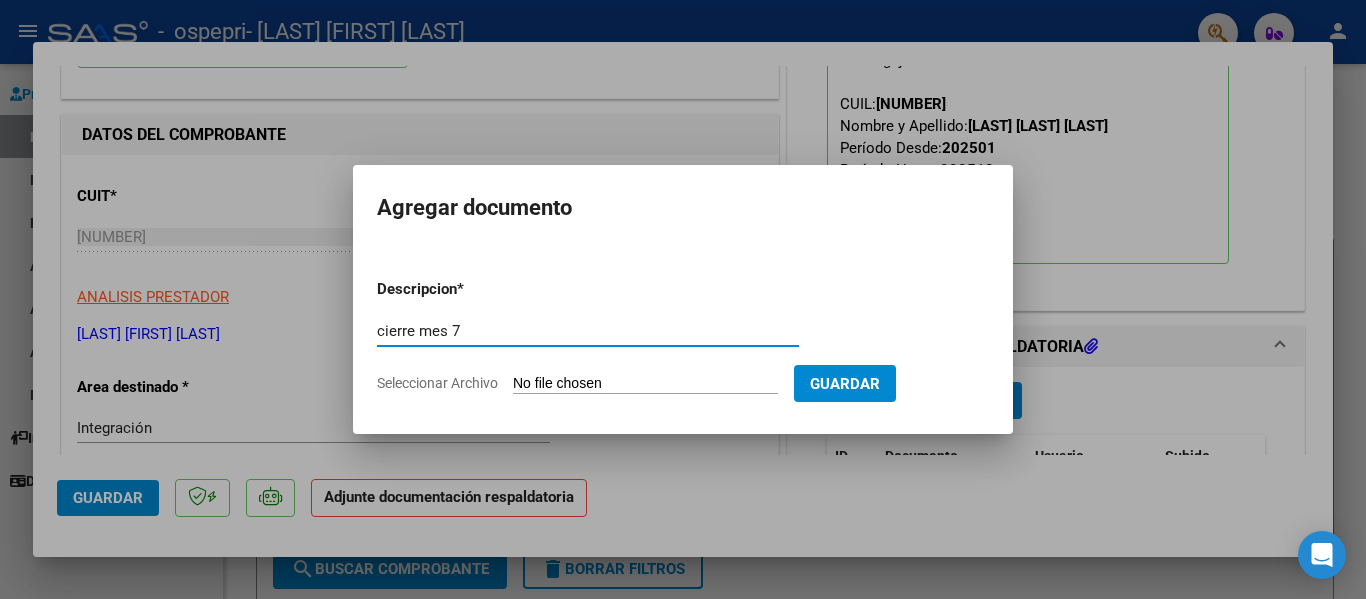 type on "cierre mes 7" 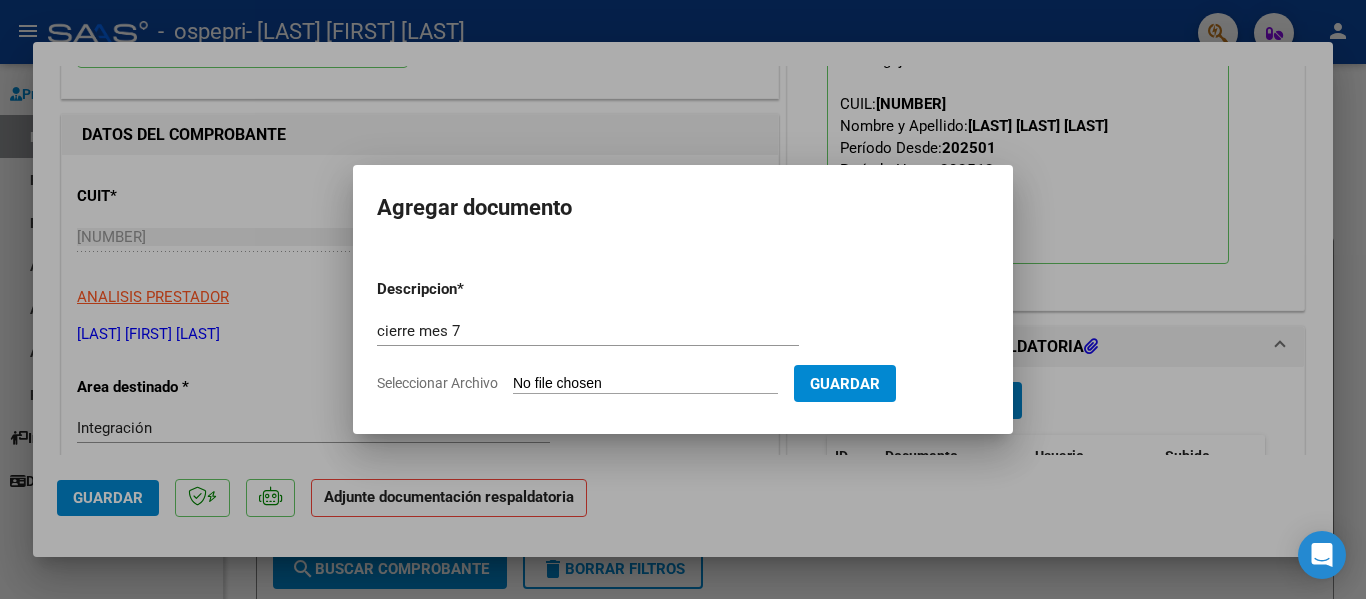 type on "C:\fakepath\[LAST] mes 7 ospepri.pdf" 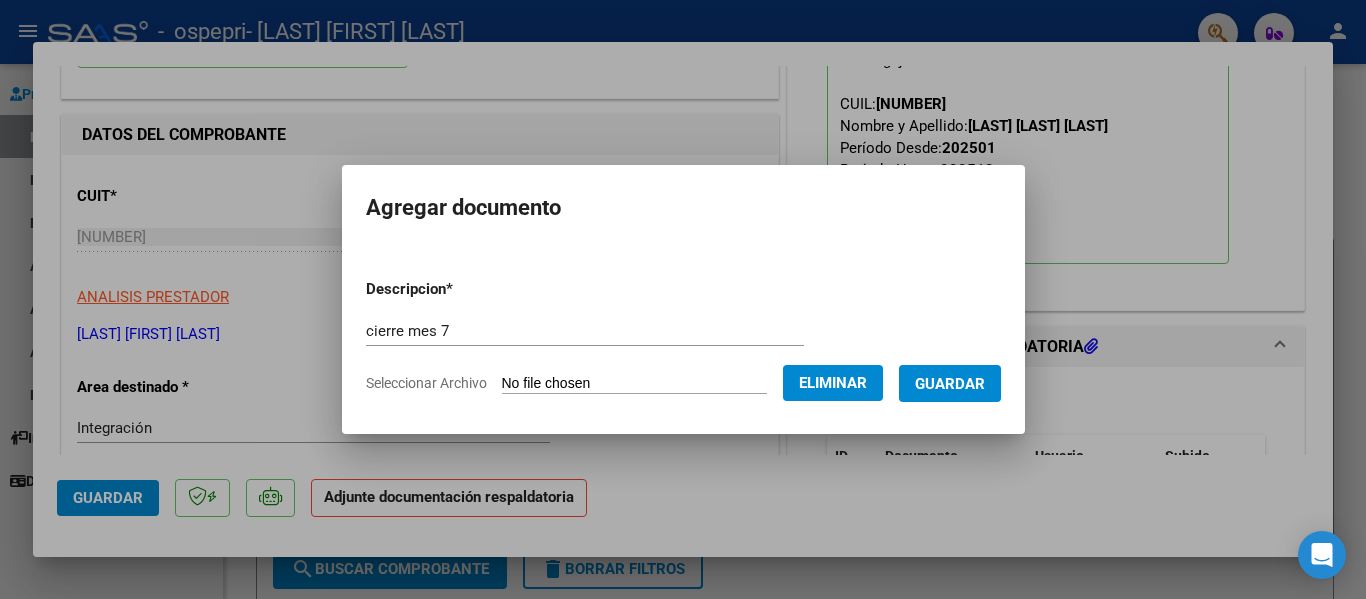 click on "Guardar" at bounding box center [950, 384] 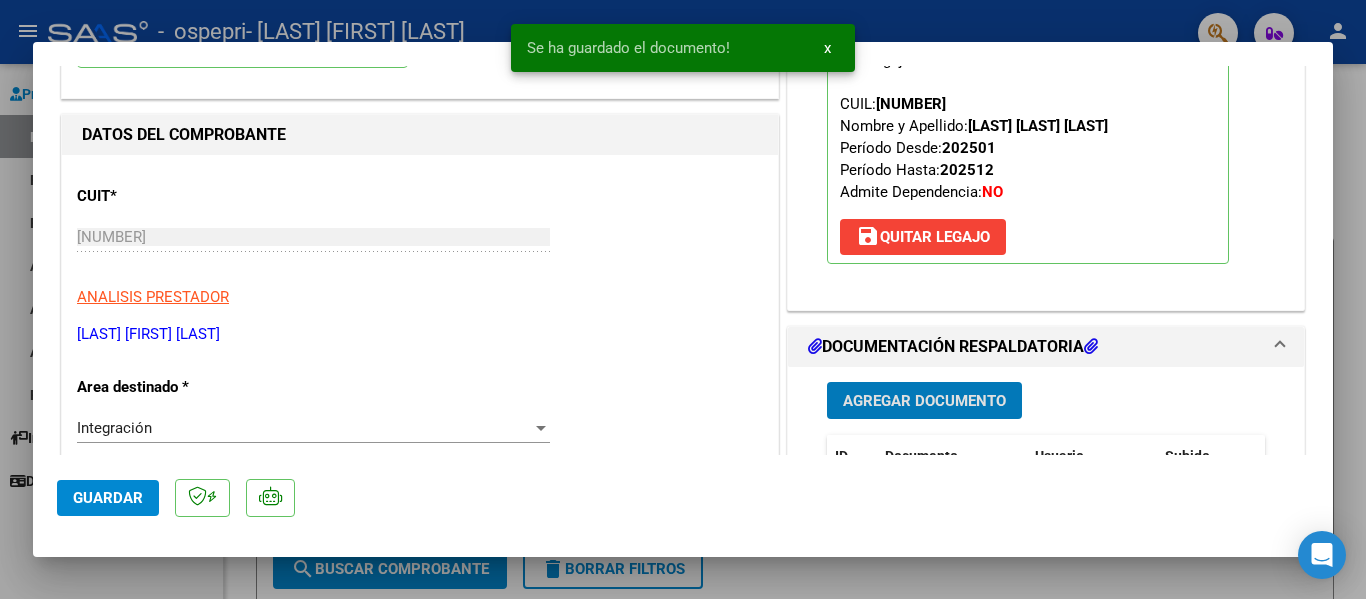 scroll, scrollTop: 300, scrollLeft: 0, axis: vertical 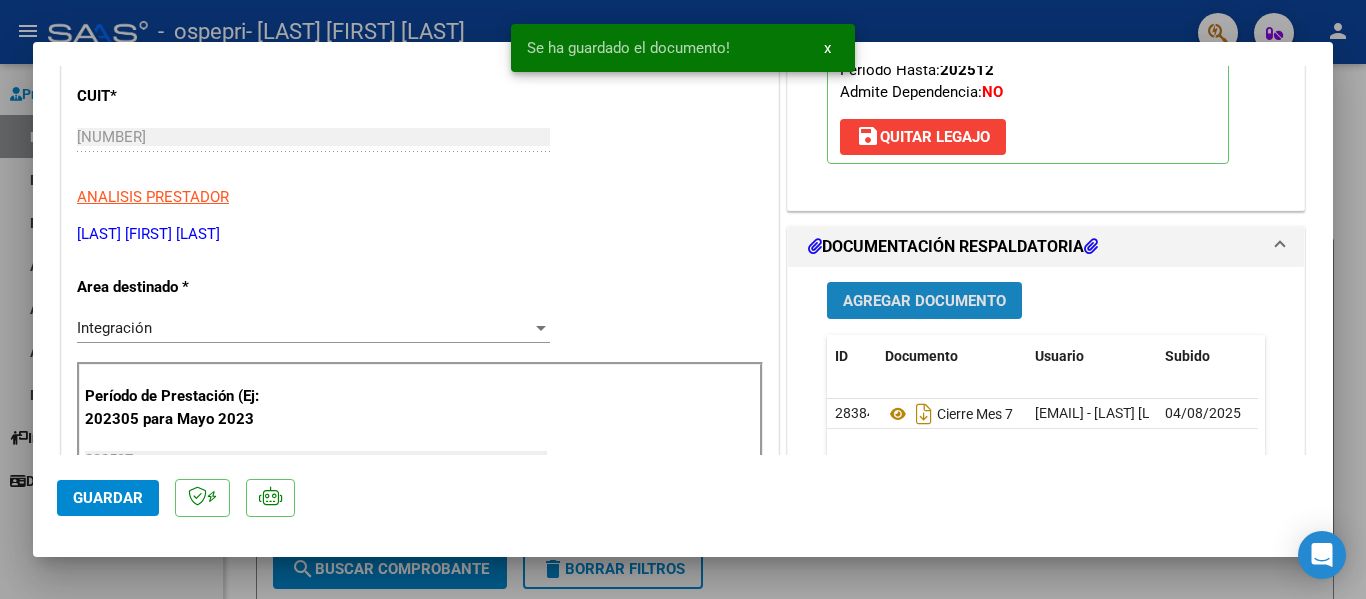 click on "Agregar Documento" at bounding box center (924, 301) 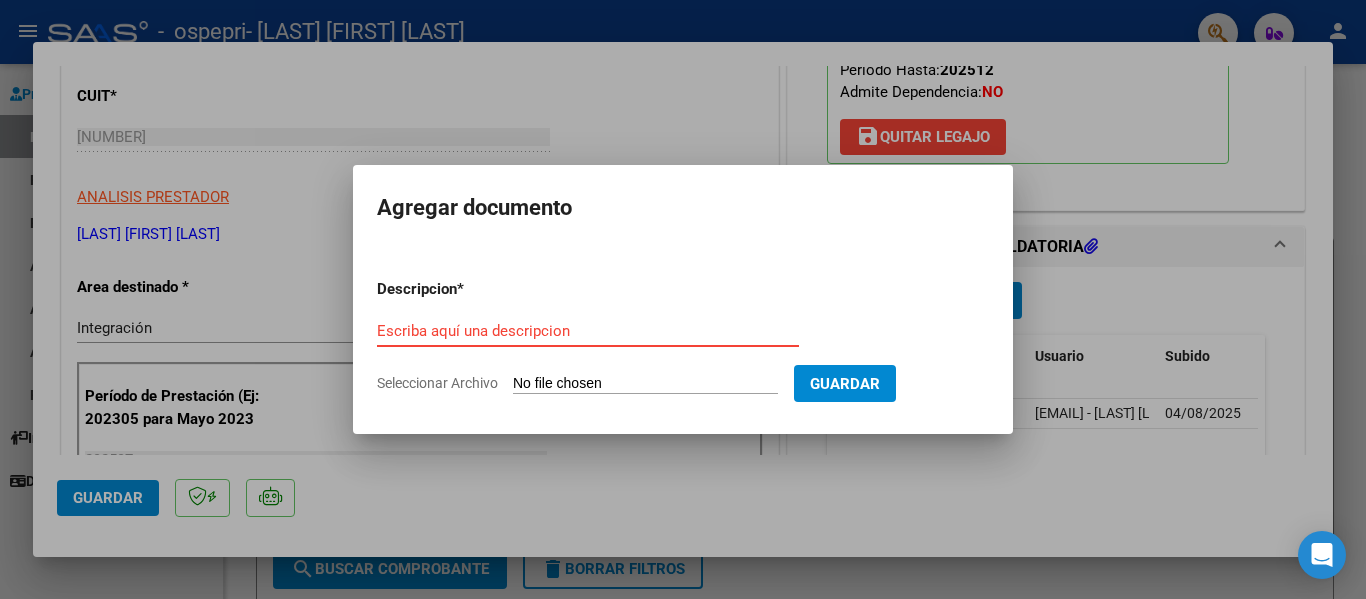click on "Seleccionar Archivo" 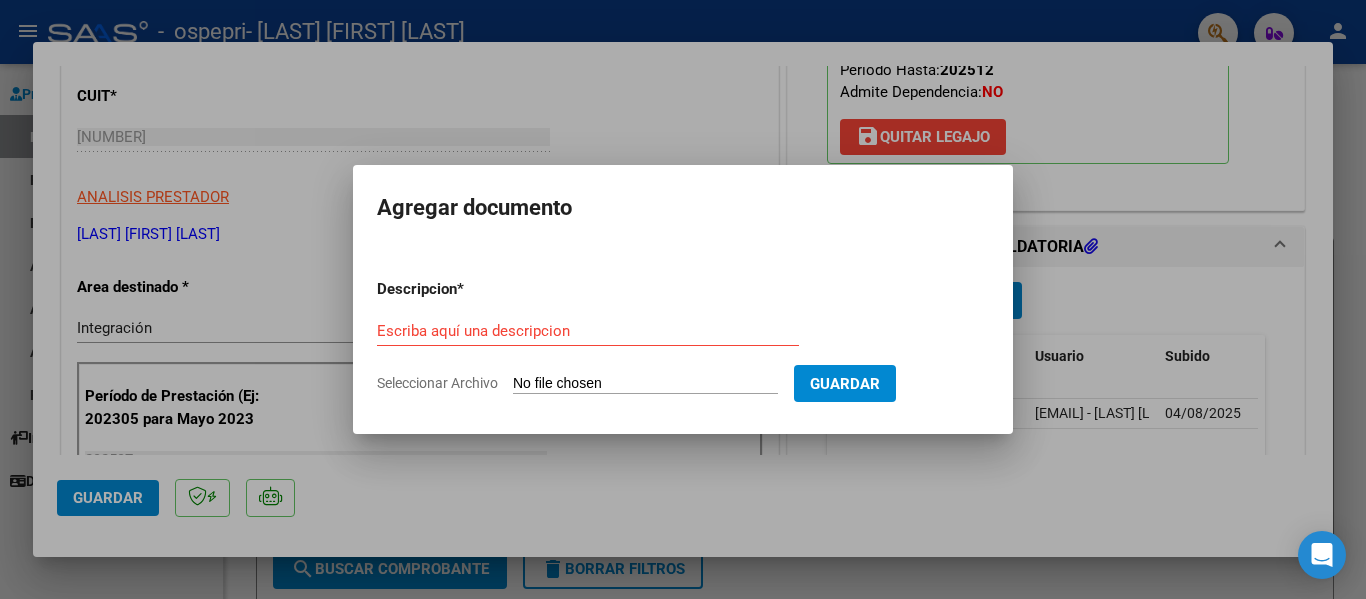 type on "C:\fakepath\CamScanner 03-08-[YEAR] 20.43.pdf" 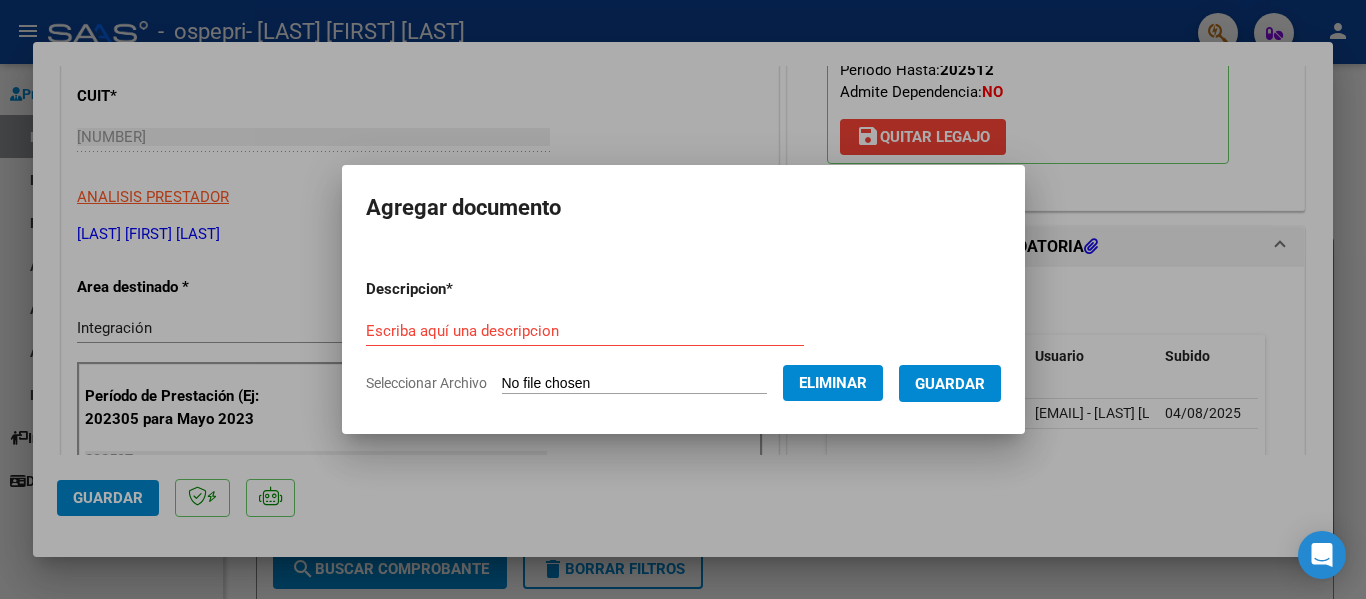 click on "Escriba aquí una descripcion" at bounding box center [585, 331] 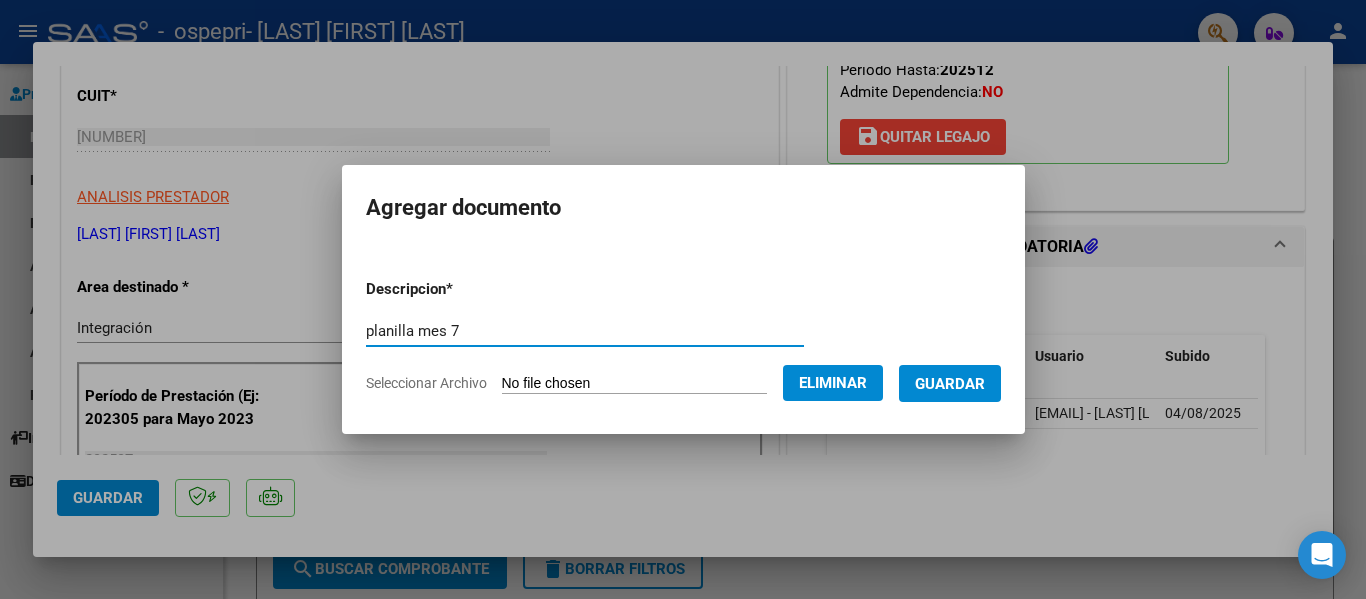 type on "planilla mes 7" 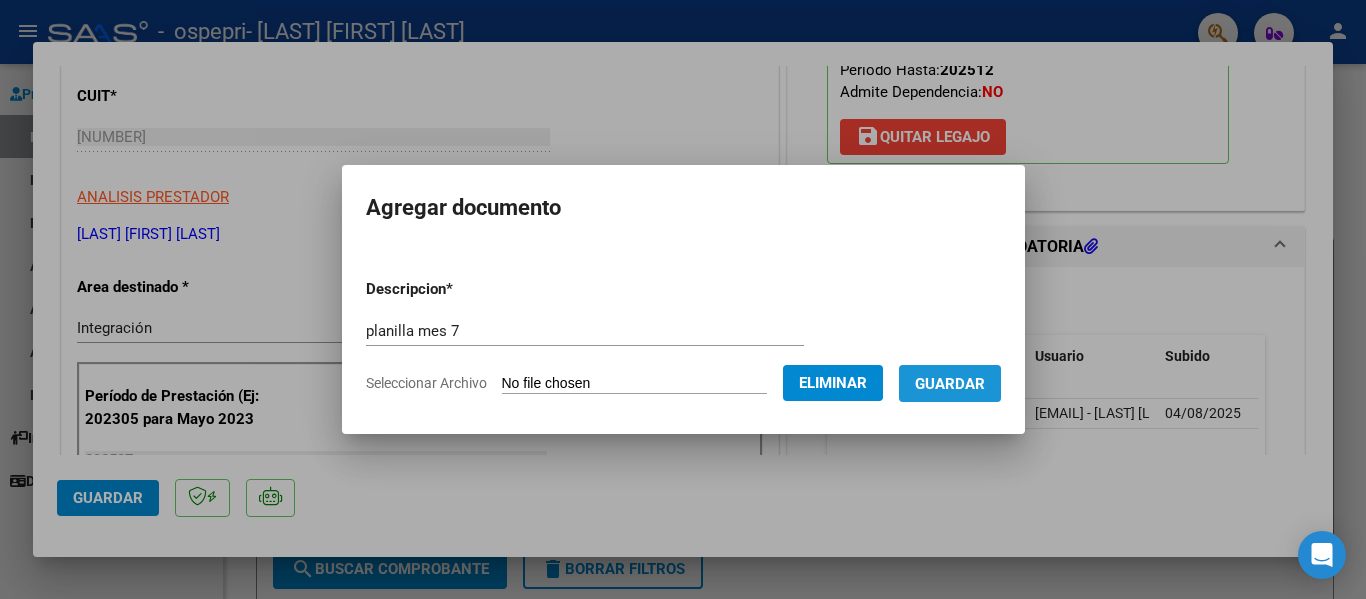 click on "Guardar" at bounding box center [950, 384] 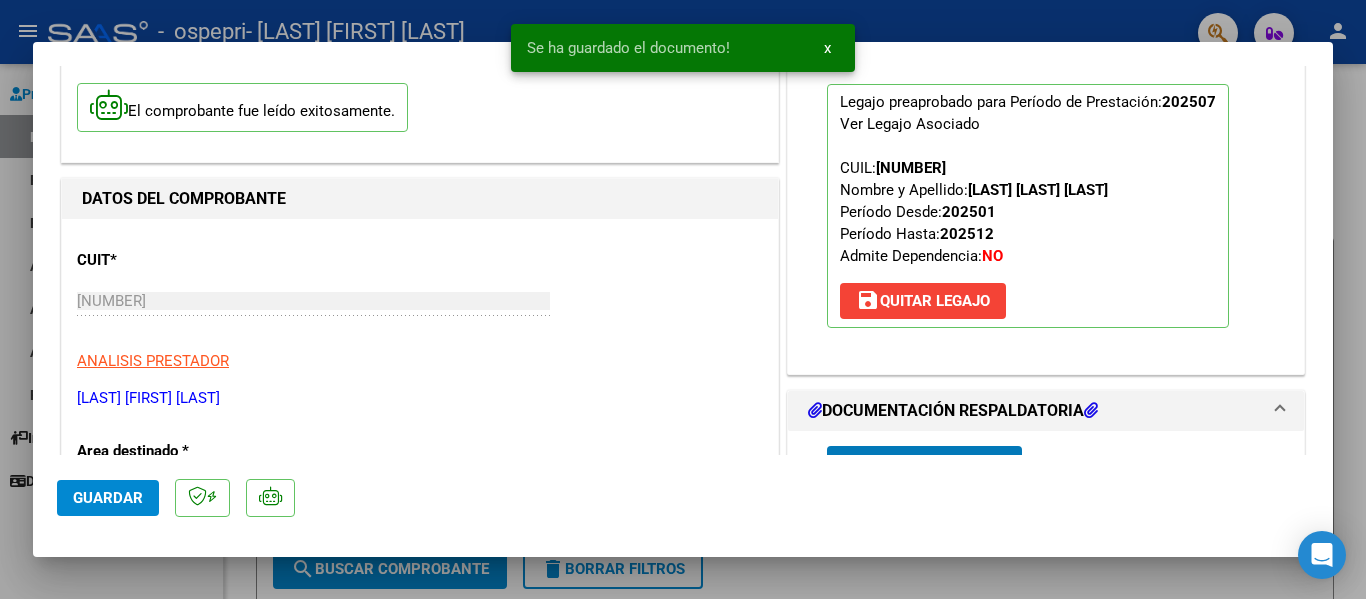 scroll, scrollTop: 400, scrollLeft: 0, axis: vertical 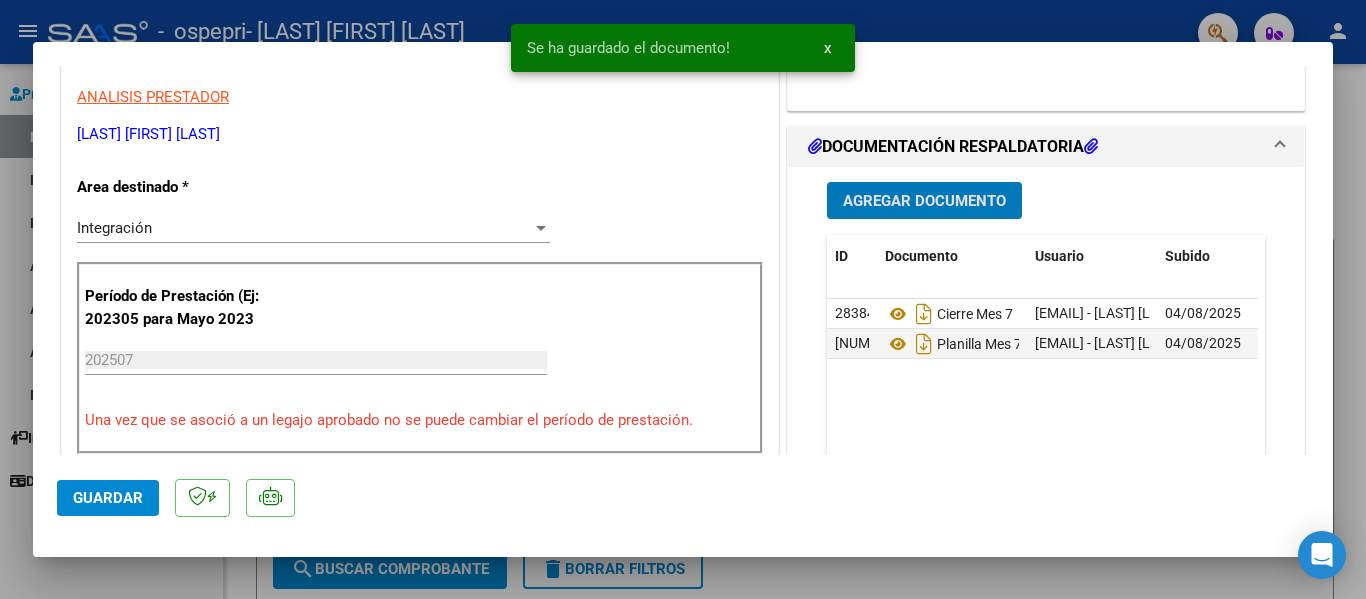 click on "Guardar" 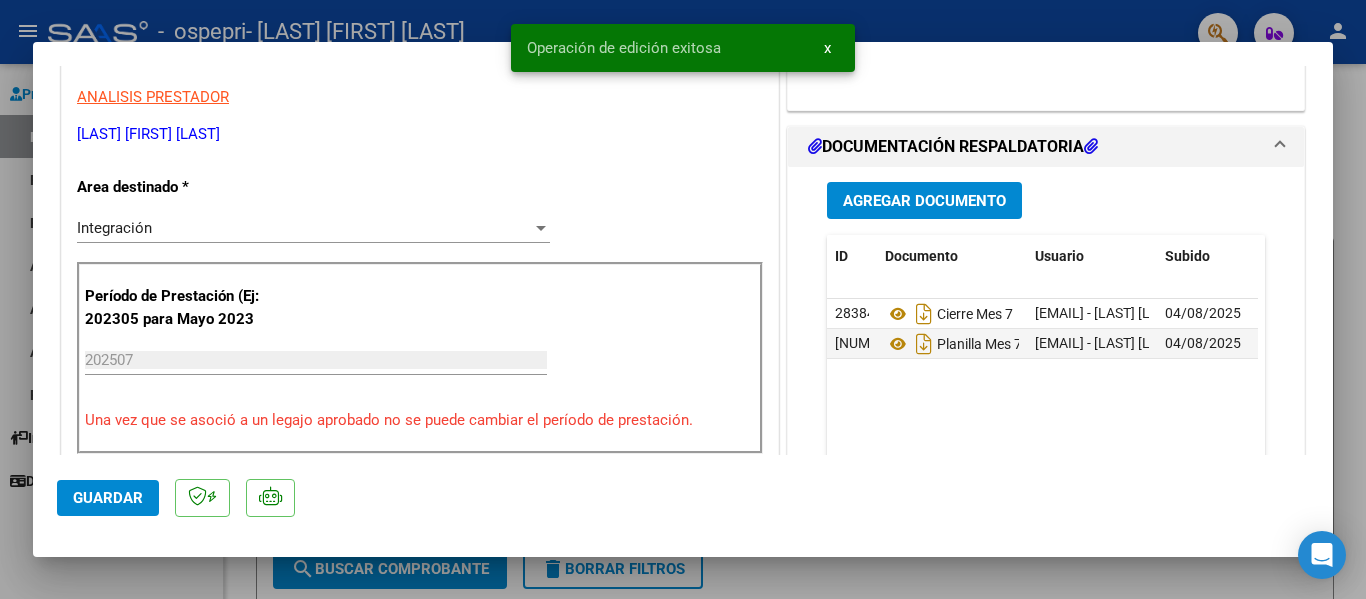 click at bounding box center (683, 299) 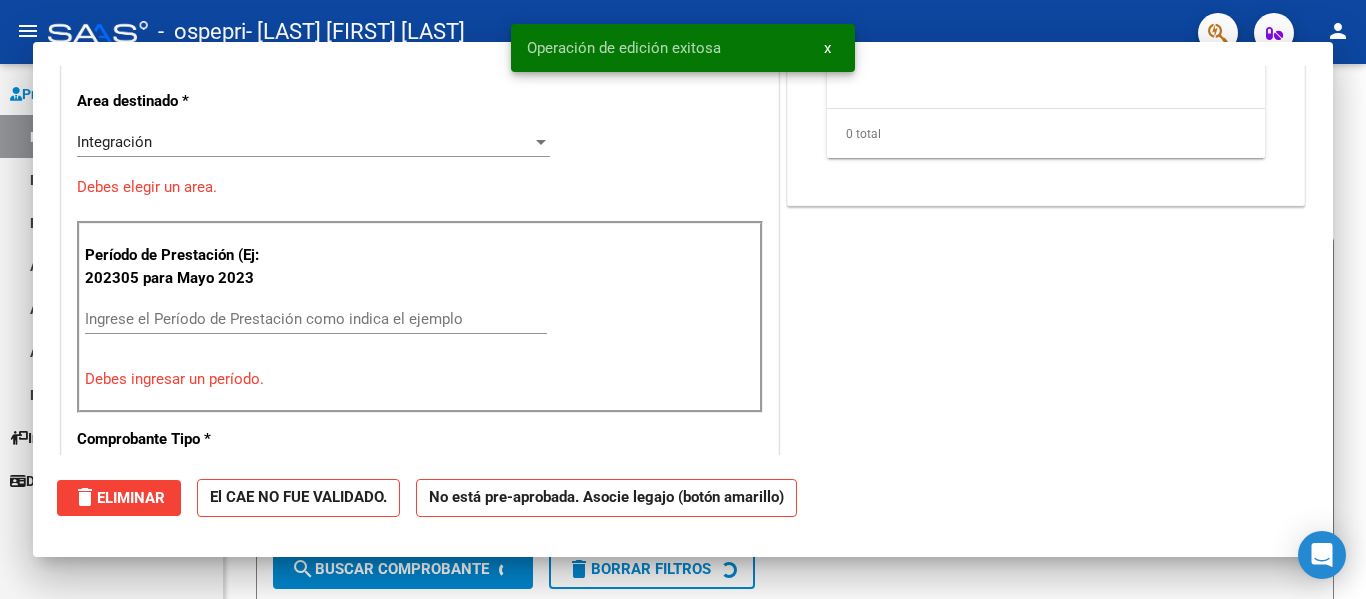 scroll, scrollTop: 0, scrollLeft: 0, axis: both 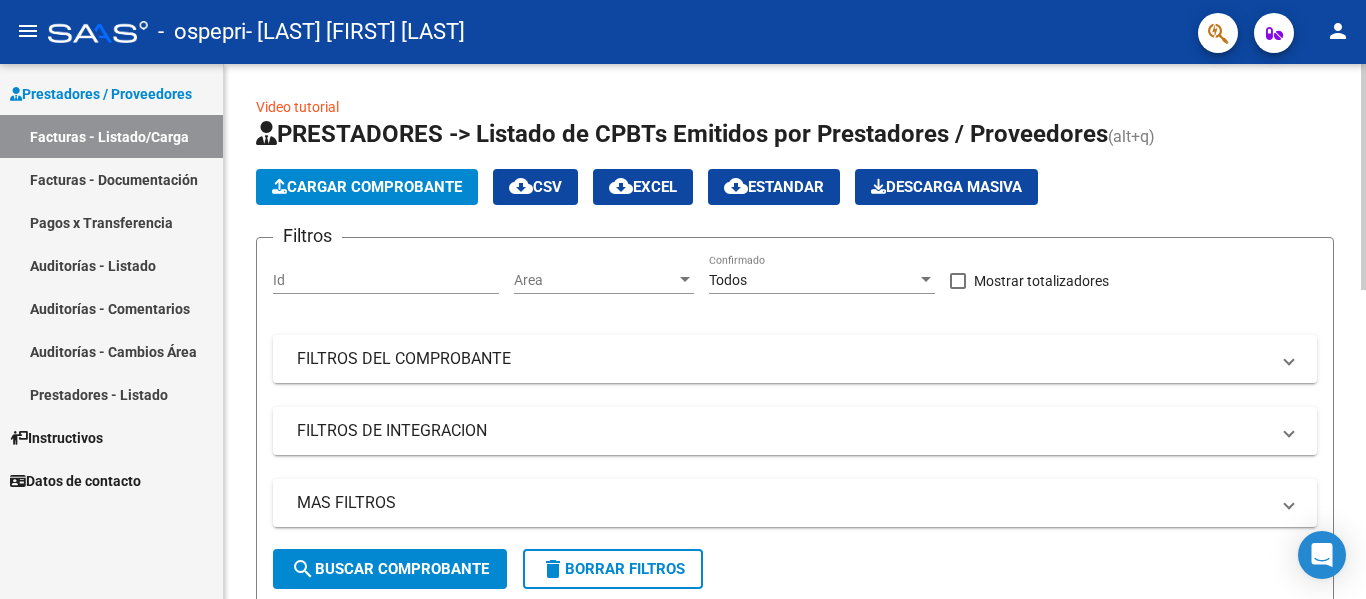 click on "Cargar Comprobante" 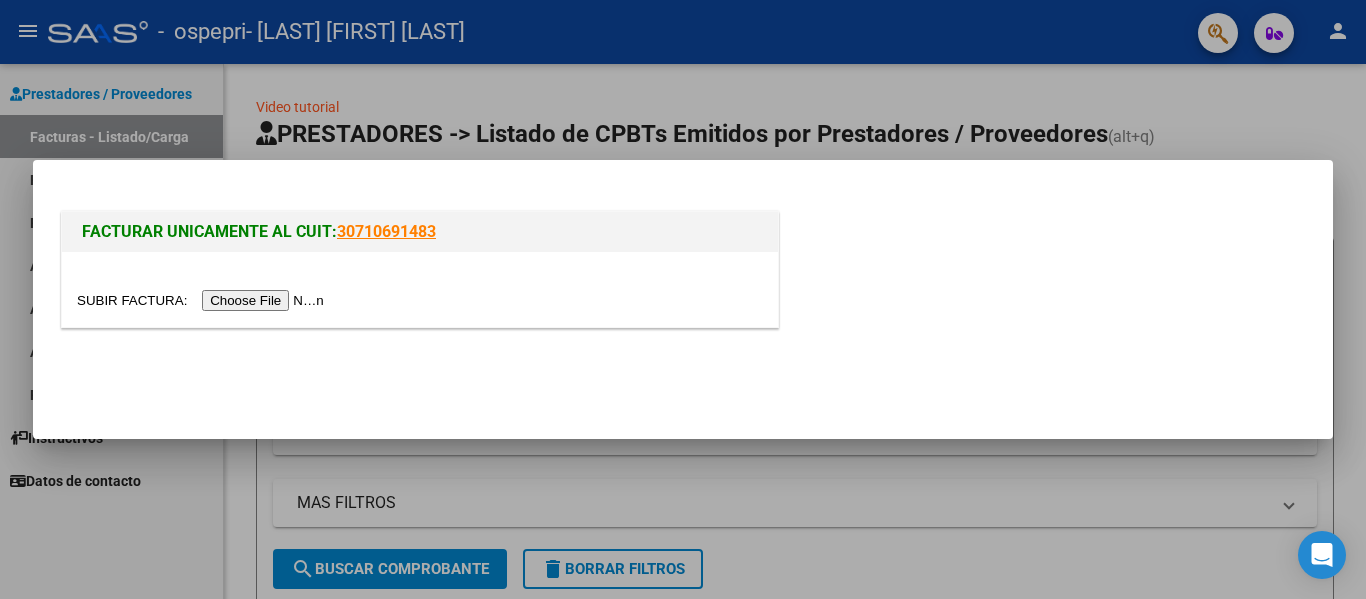 click at bounding box center (203, 300) 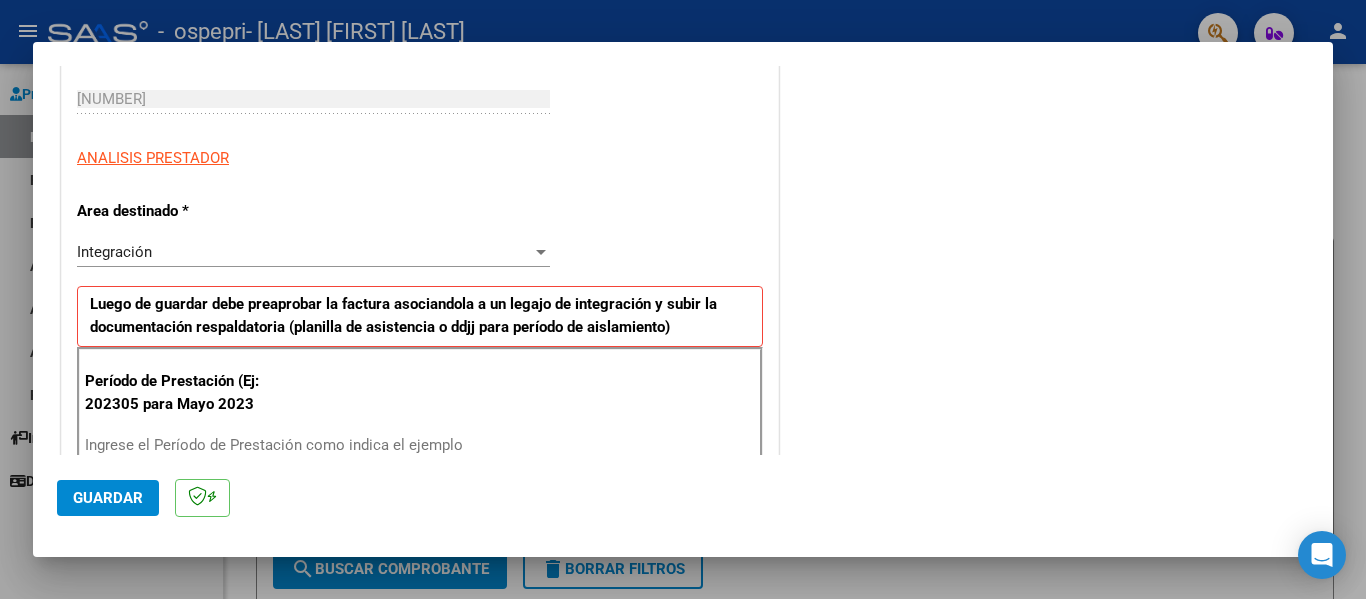scroll, scrollTop: 400, scrollLeft: 0, axis: vertical 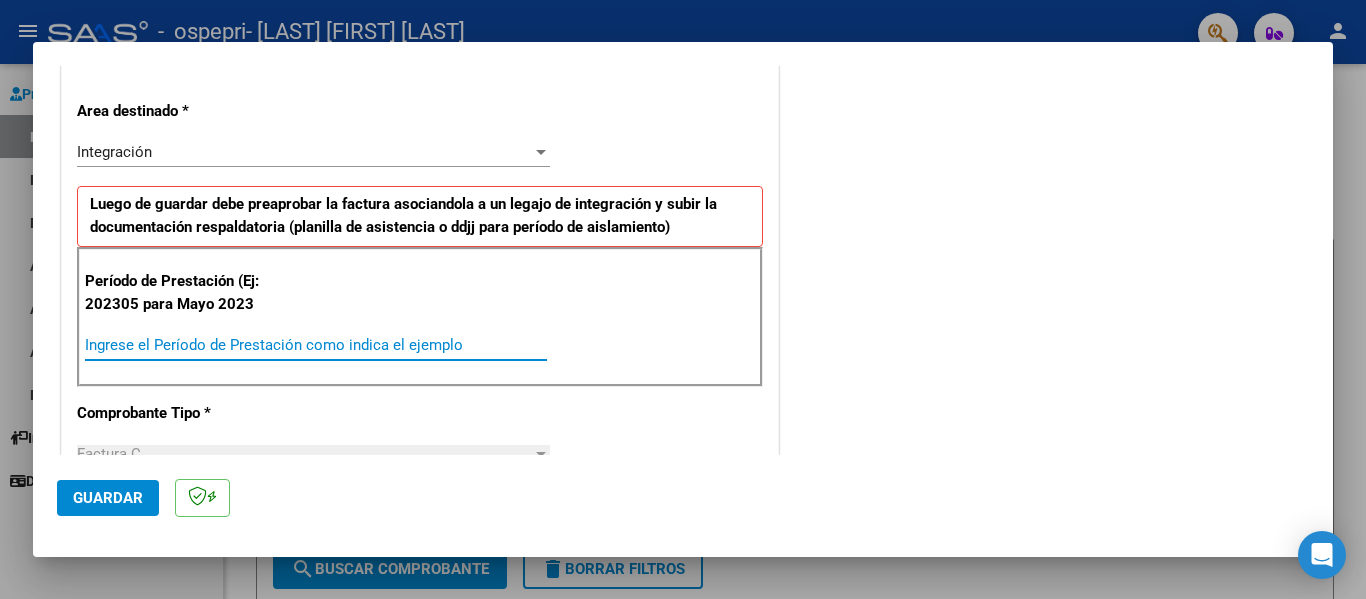 click on "Ingrese el Período de Prestación como indica el ejemplo" at bounding box center [316, 345] 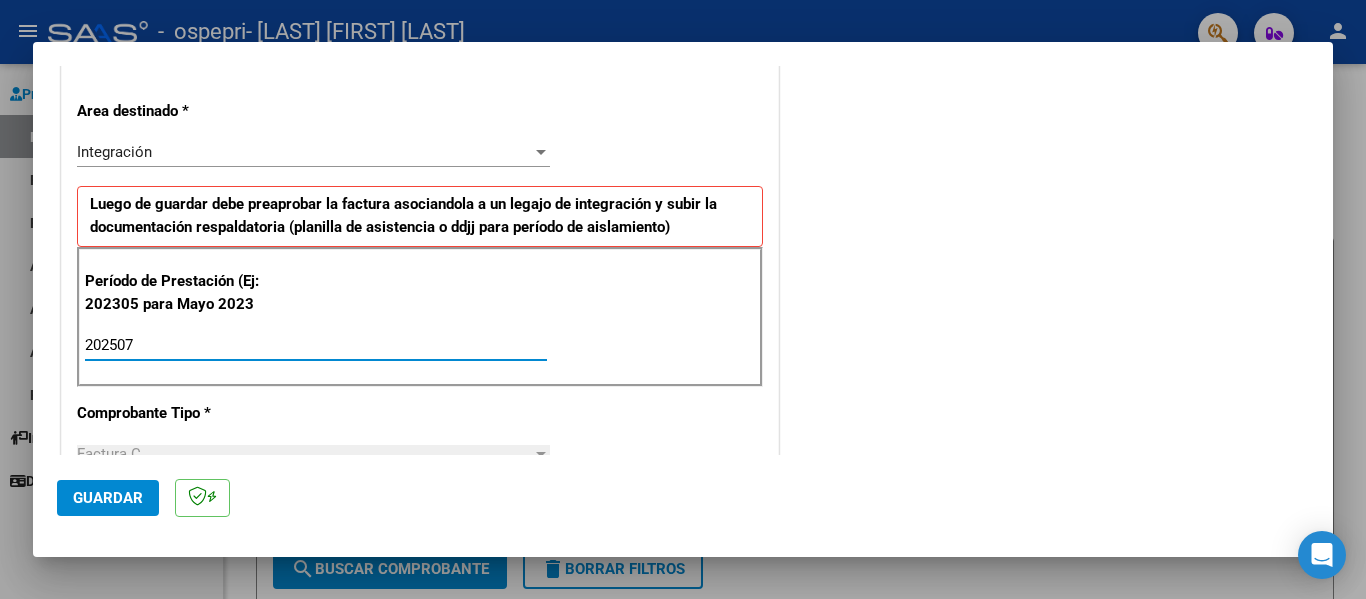 type on "202507" 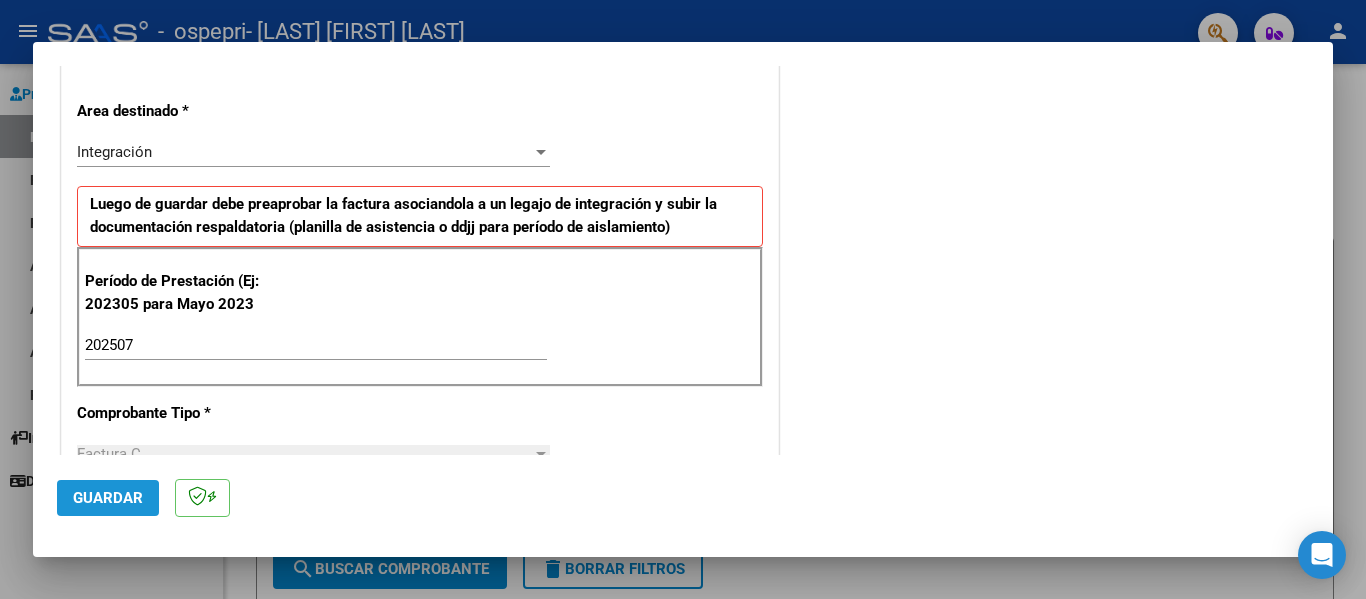 click on "Guardar" 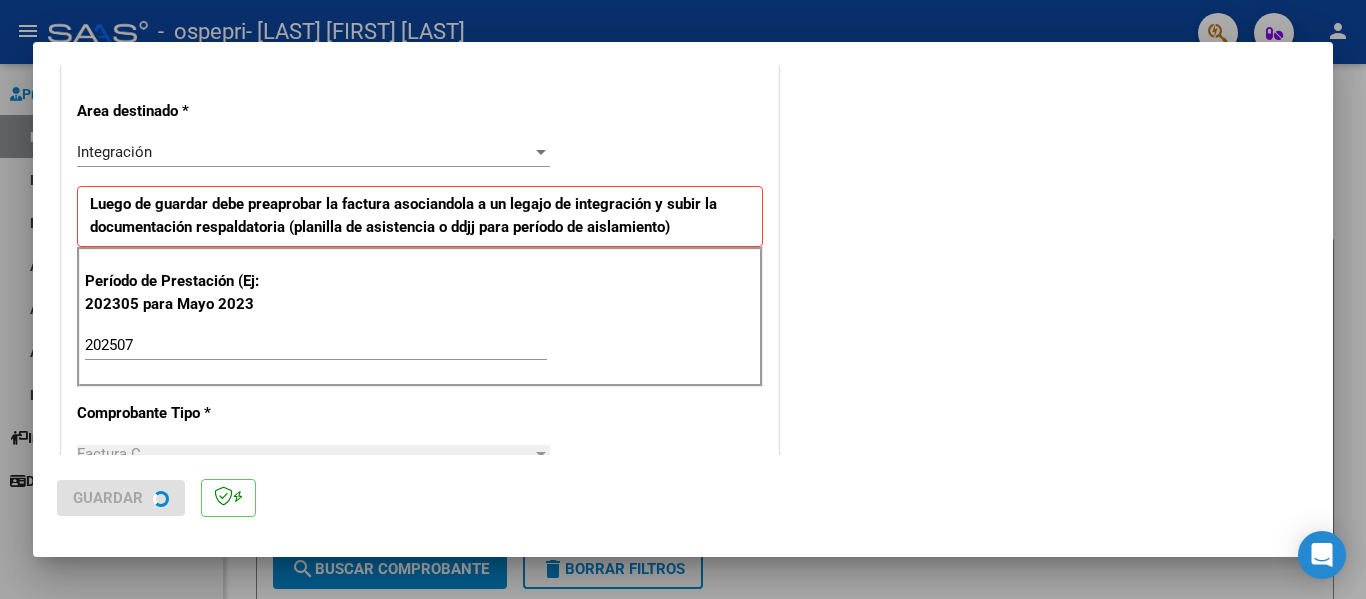 scroll, scrollTop: 0, scrollLeft: 0, axis: both 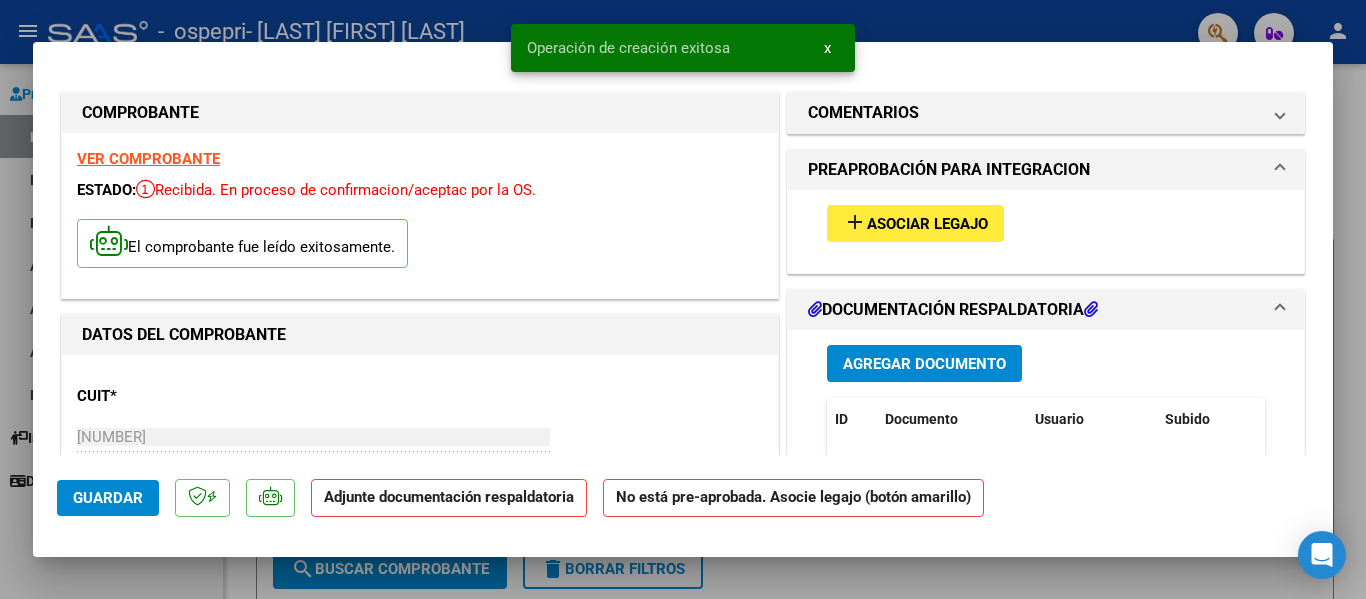 click on "Asociar Legajo" at bounding box center (927, 224) 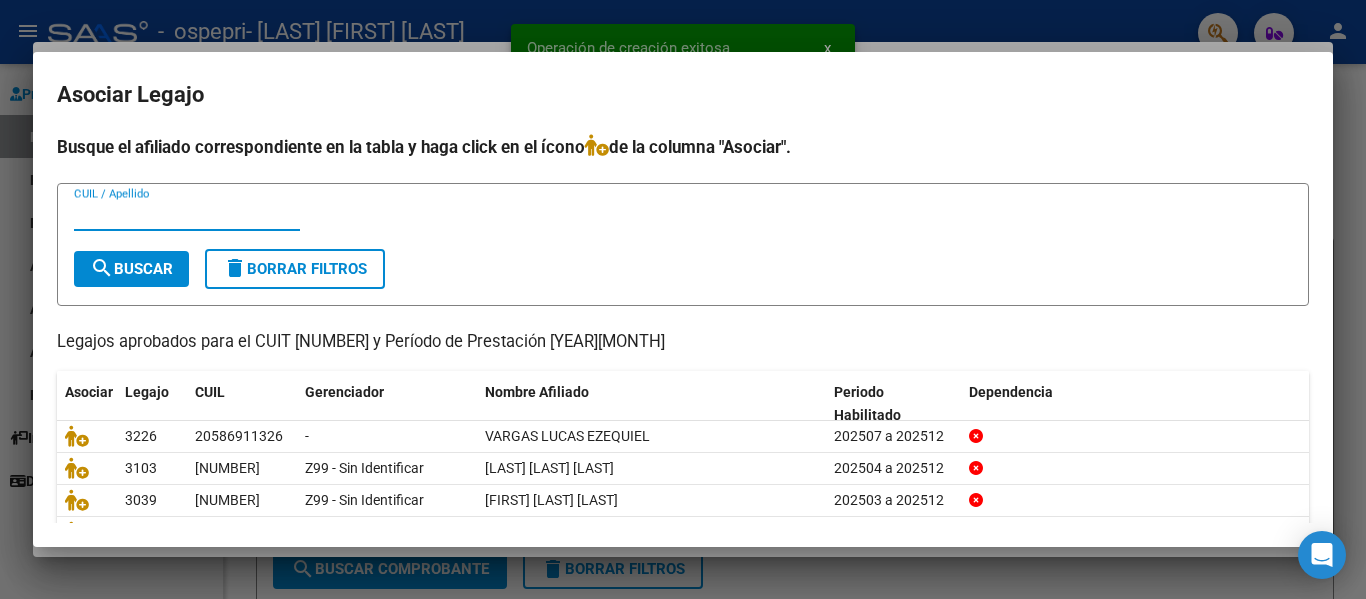scroll, scrollTop: 100, scrollLeft: 0, axis: vertical 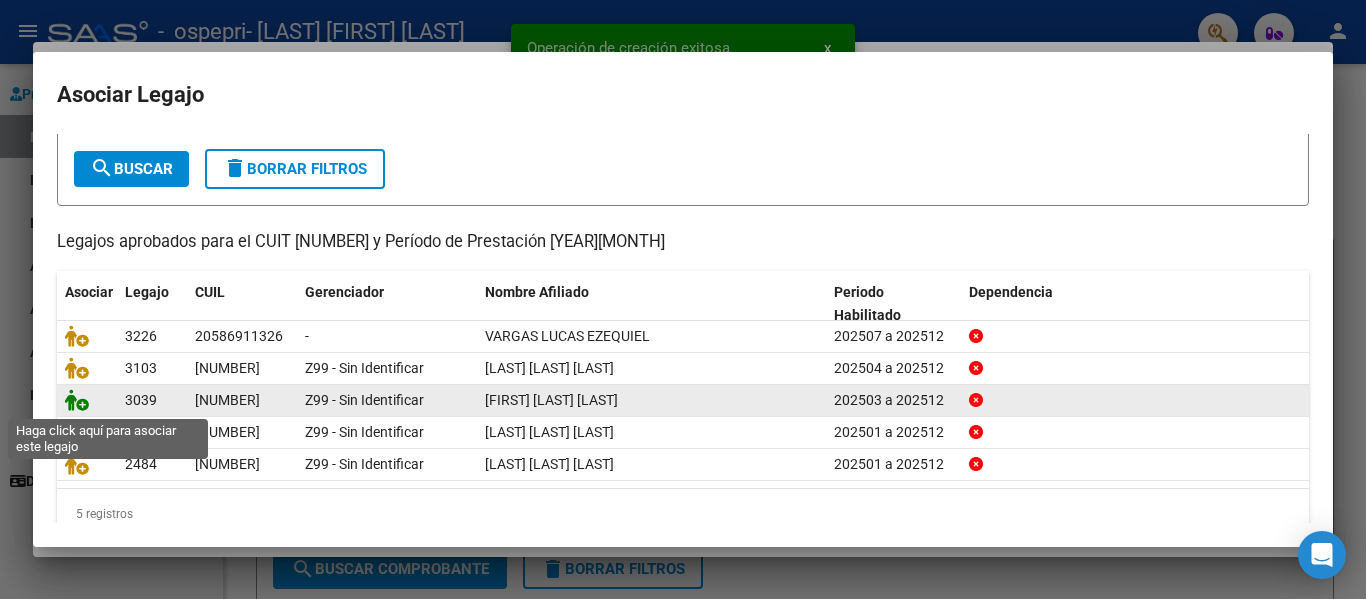 click 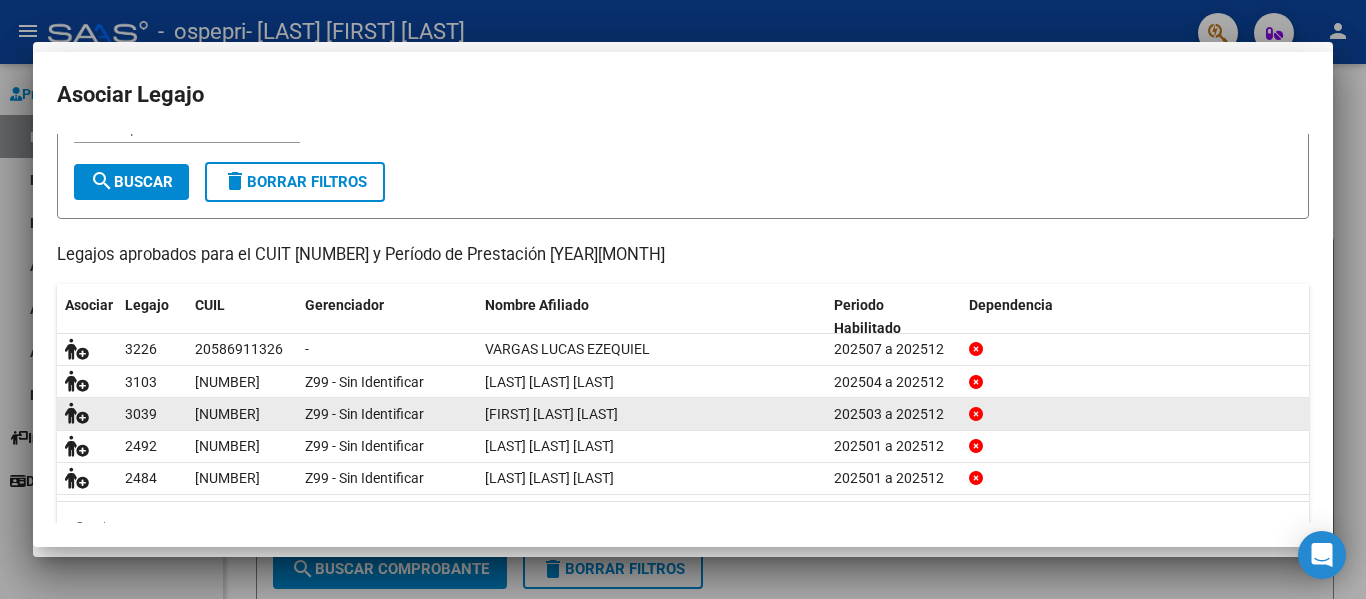 scroll, scrollTop: 113, scrollLeft: 0, axis: vertical 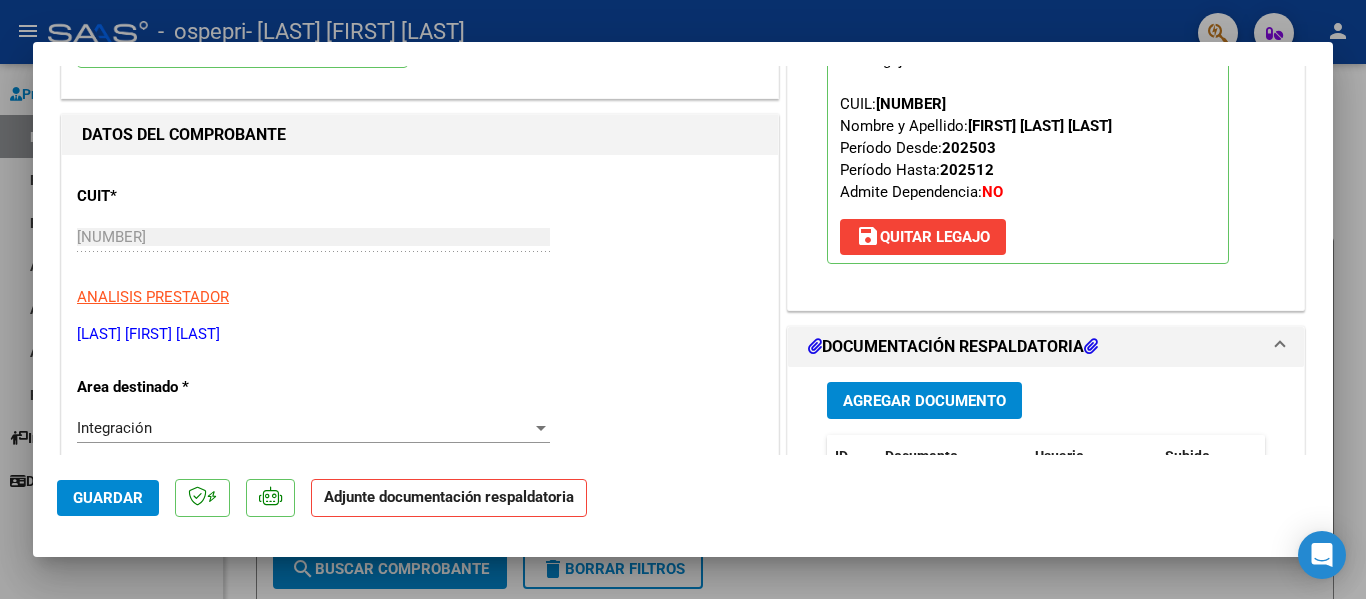 click on "Agregar Documento" at bounding box center (924, 401) 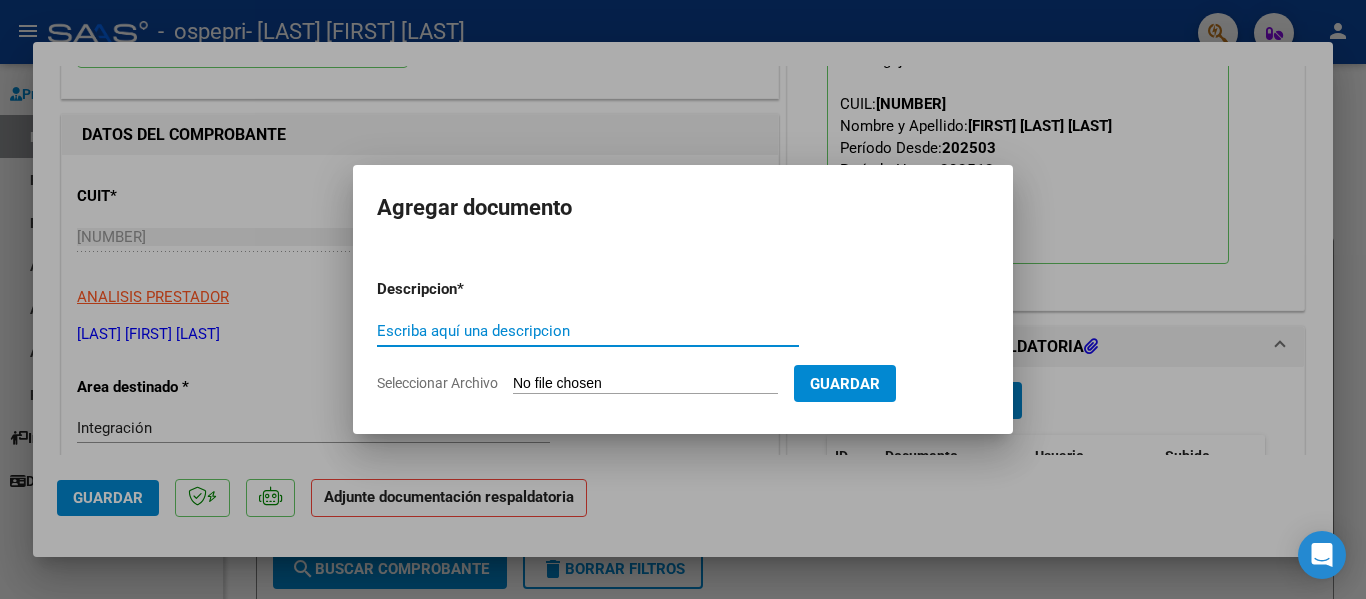 click on "Escriba aquí una descripcion" at bounding box center [588, 331] 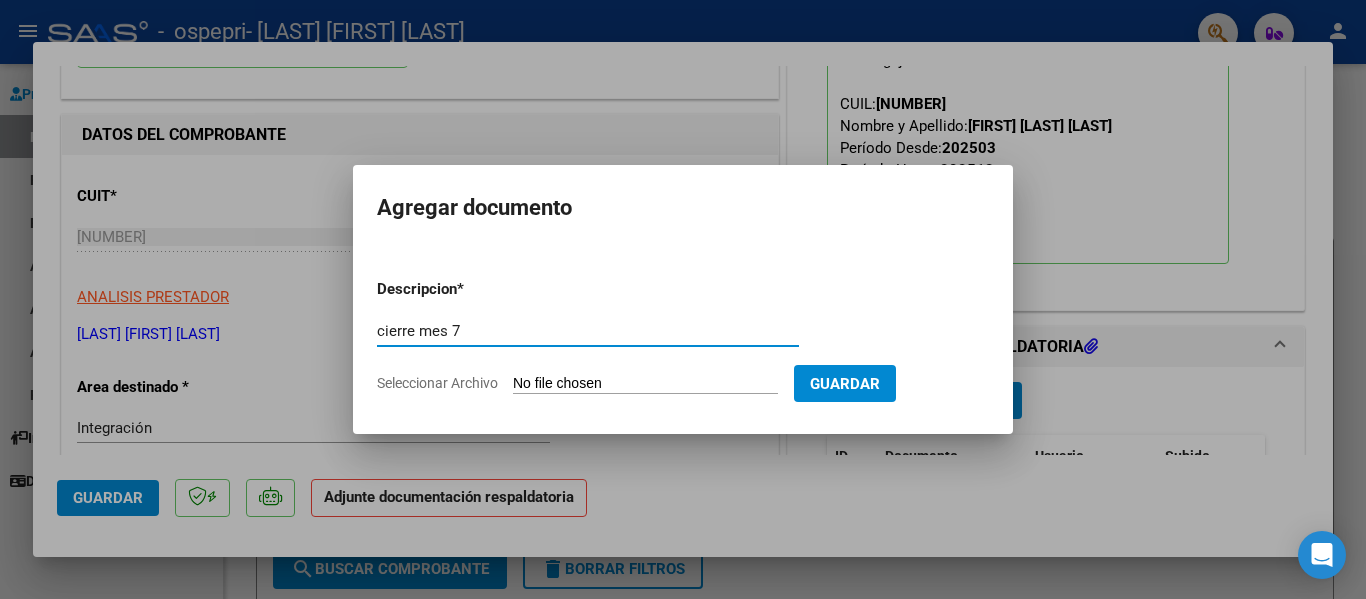 type on "cierre mes 7" 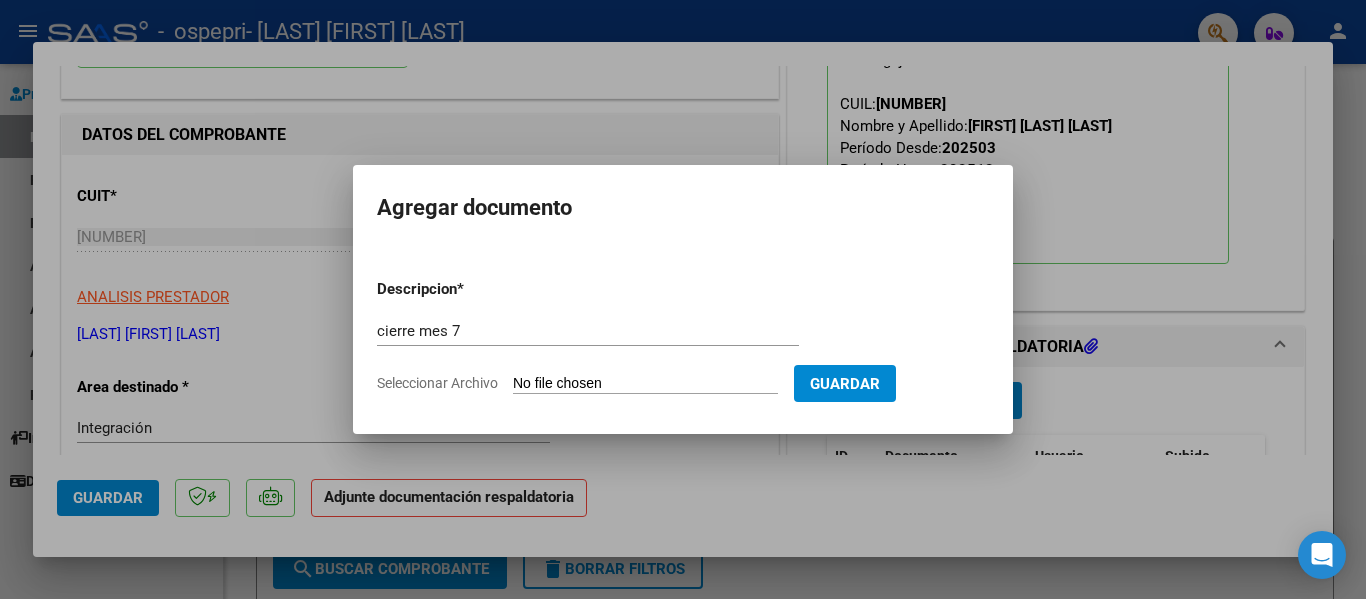 click on "Seleccionar Archivo" 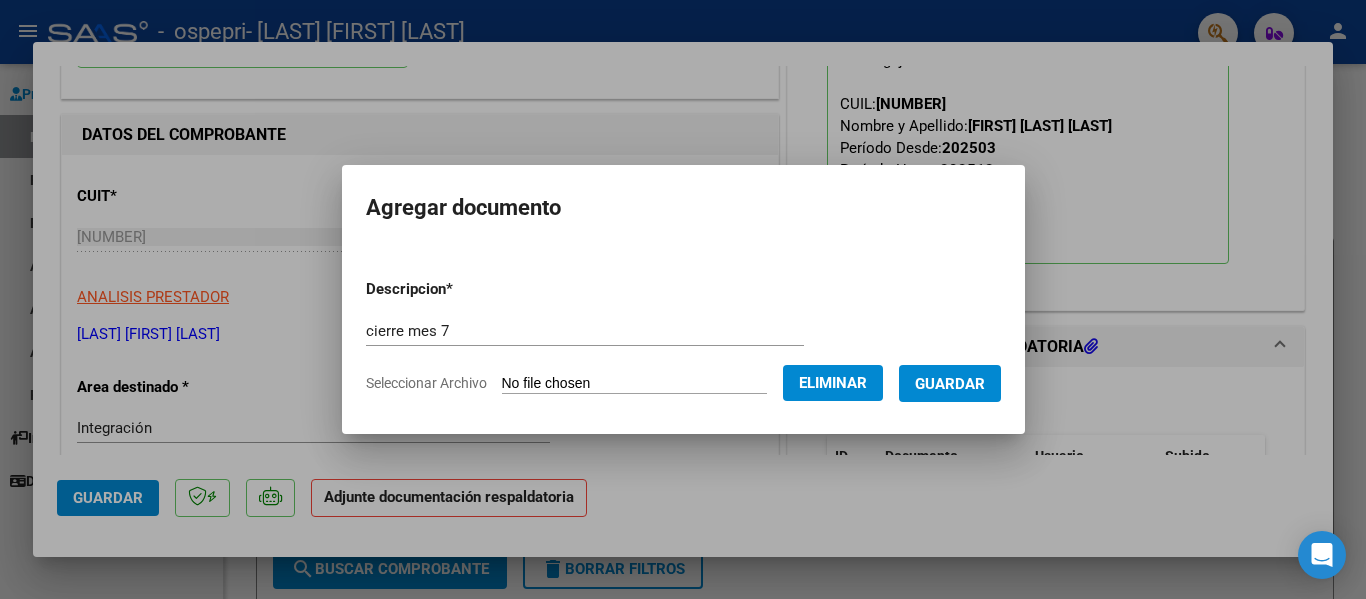 click on "Guardar" at bounding box center [950, 384] 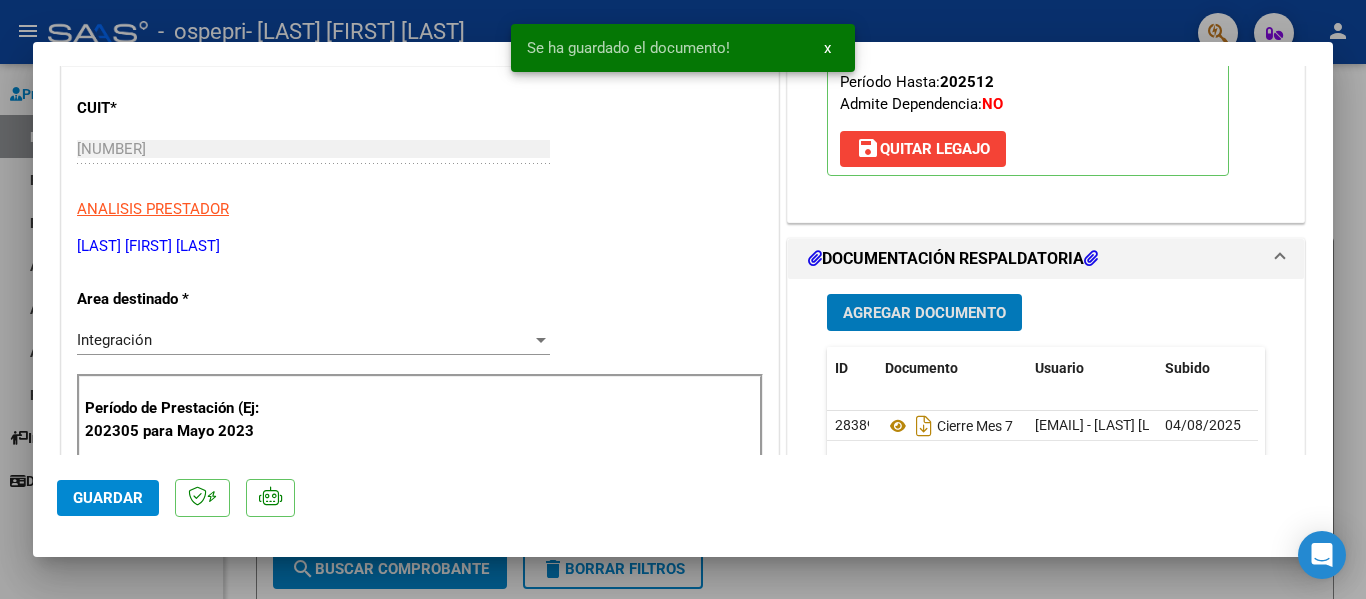 scroll, scrollTop: 300, scrollLeft: 0, axis: vertical 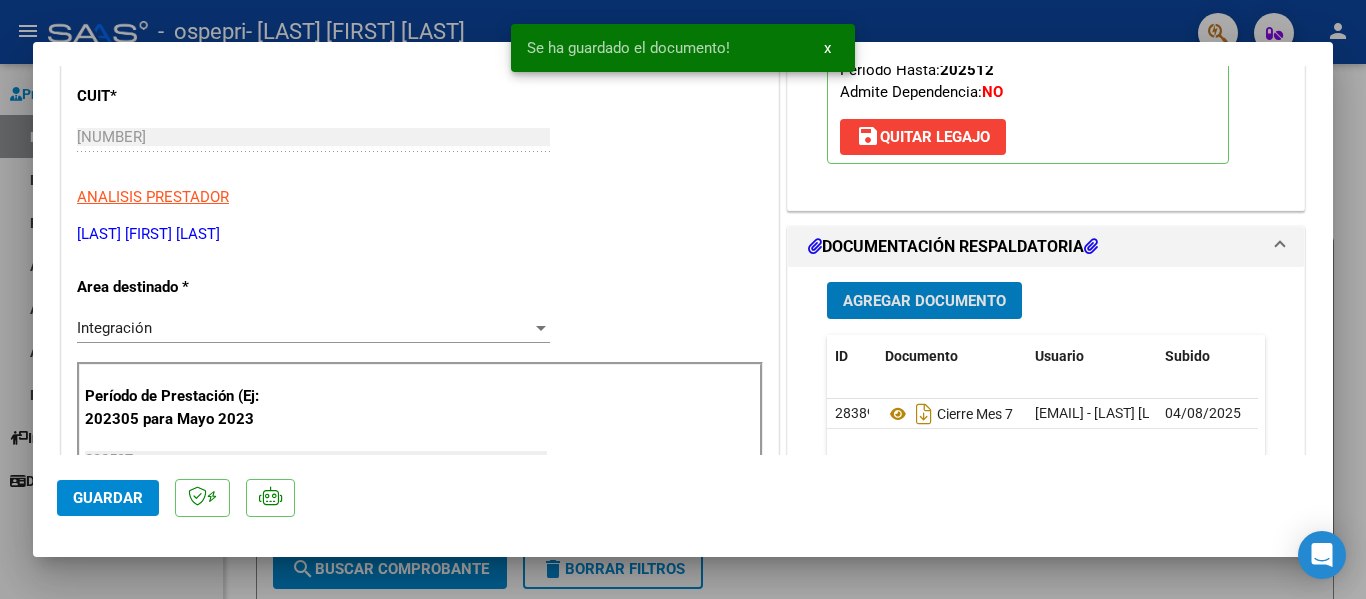 click on "Agregar Documento" at bounding box center (924, 301) 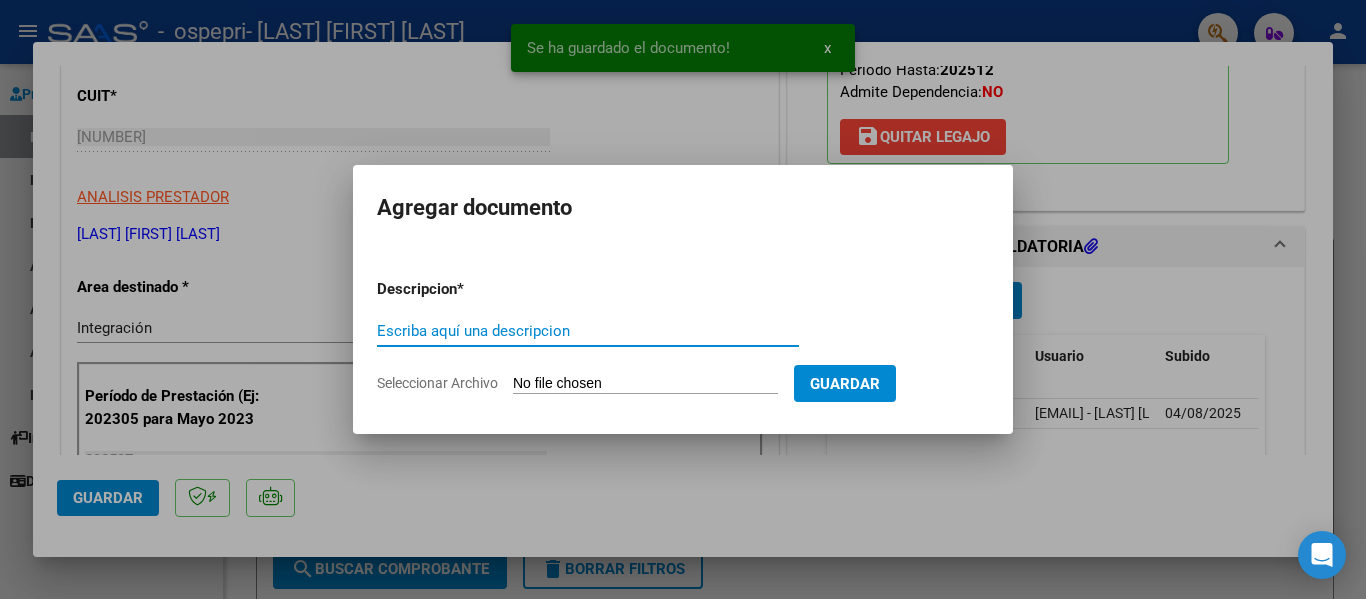 click on "Seleccionar Archivo" 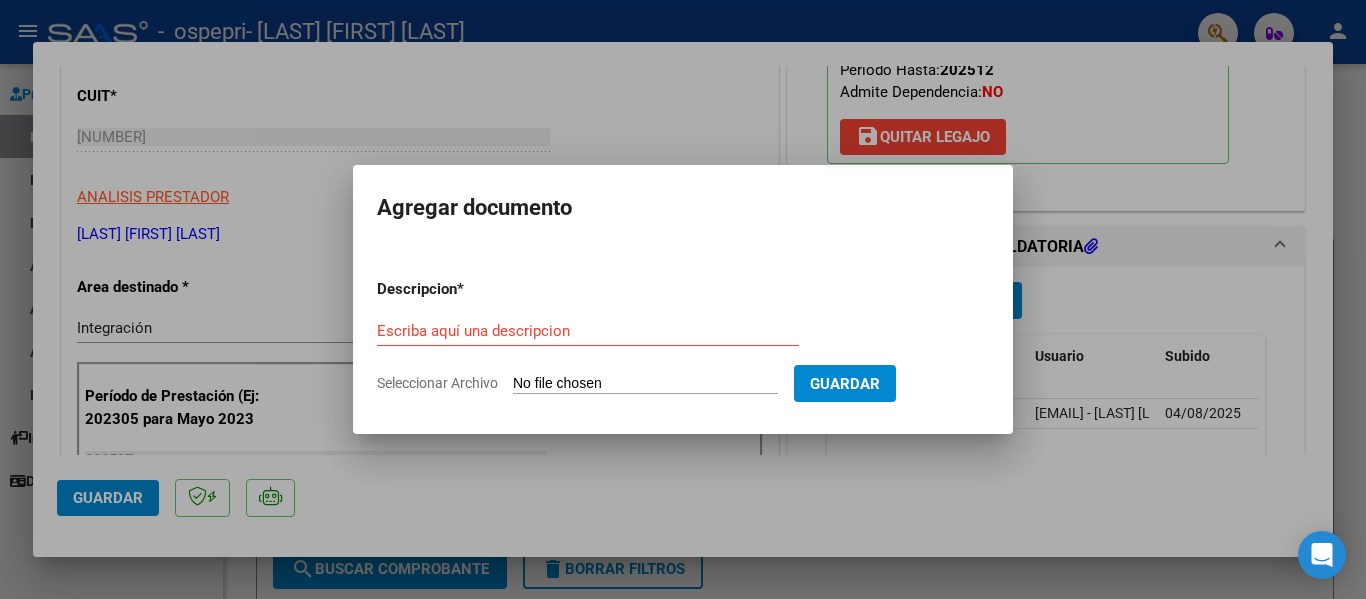 type on "C:\fakepath\CamScanner 03-08-[YEAR] 20.22.pdf" 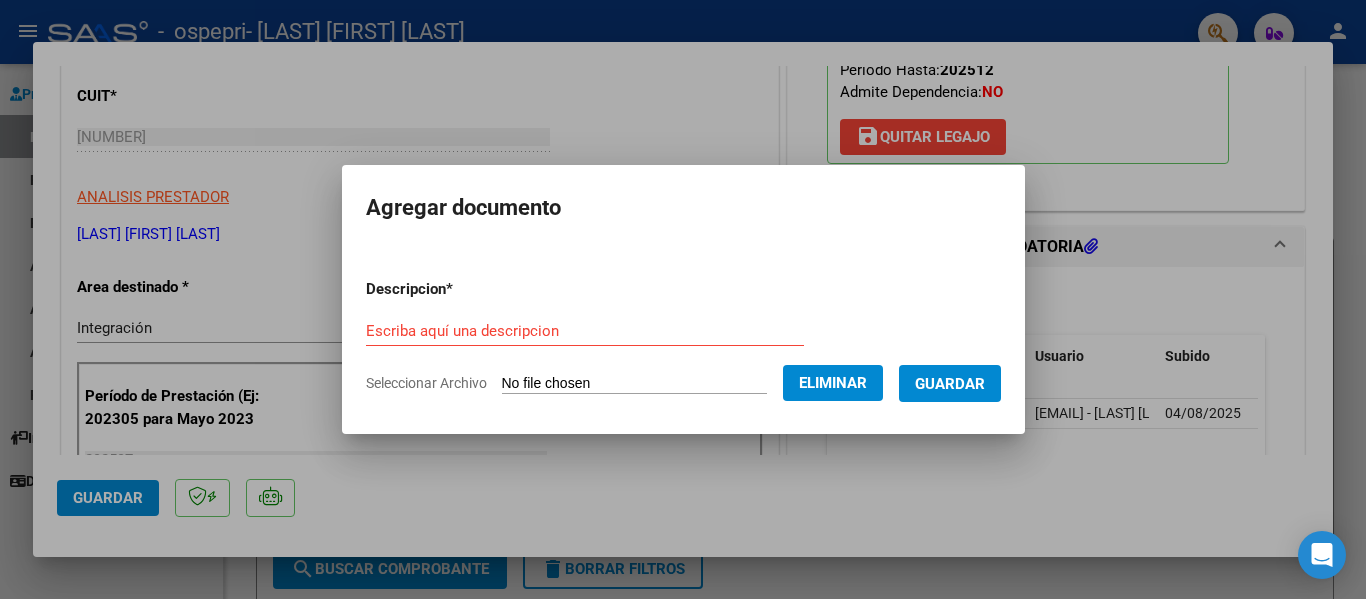 click on "Descripcion  *   Escriba aquí una descripcion  Seleccionar Archivo Eliminar Guardar" at bounding box center (683, 336) 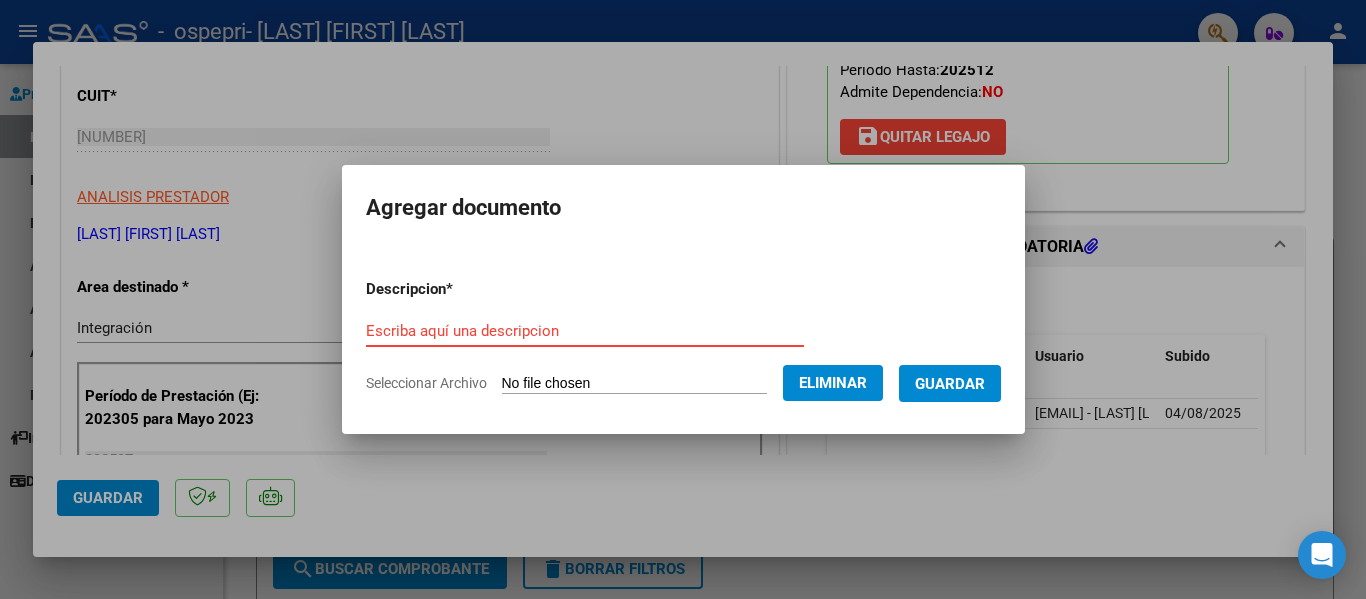 click on "Escriba aquí una descripcion" at bounding box center (585, 331) 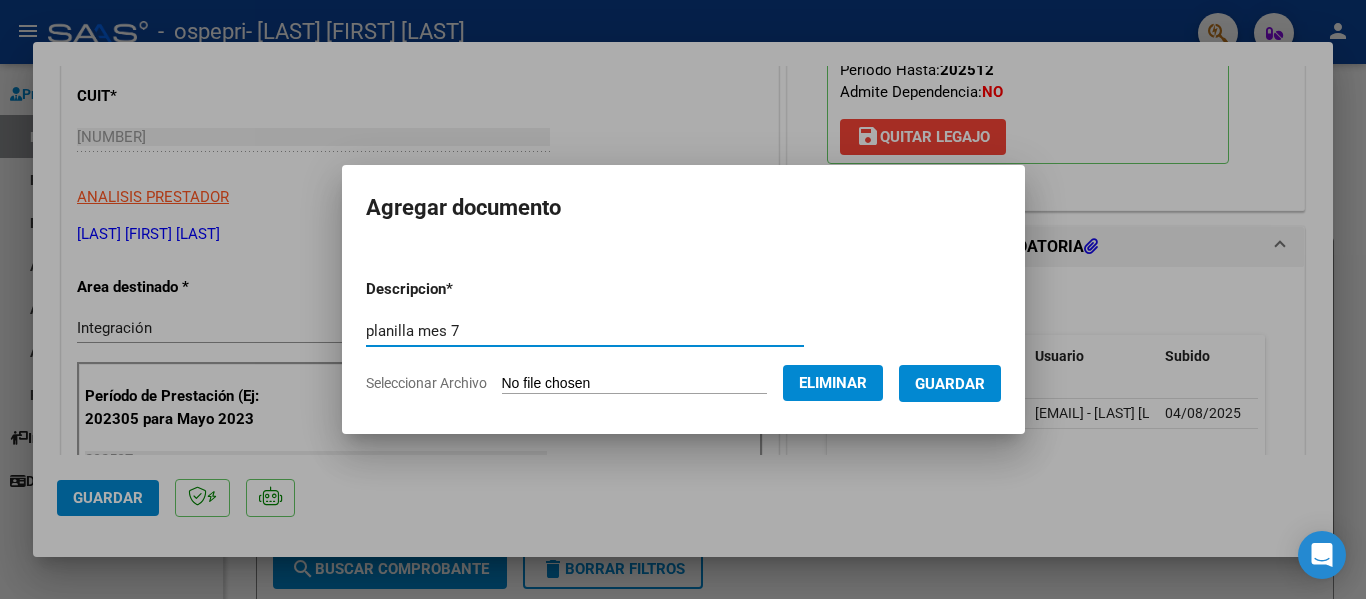 type on "planilla mes 7" 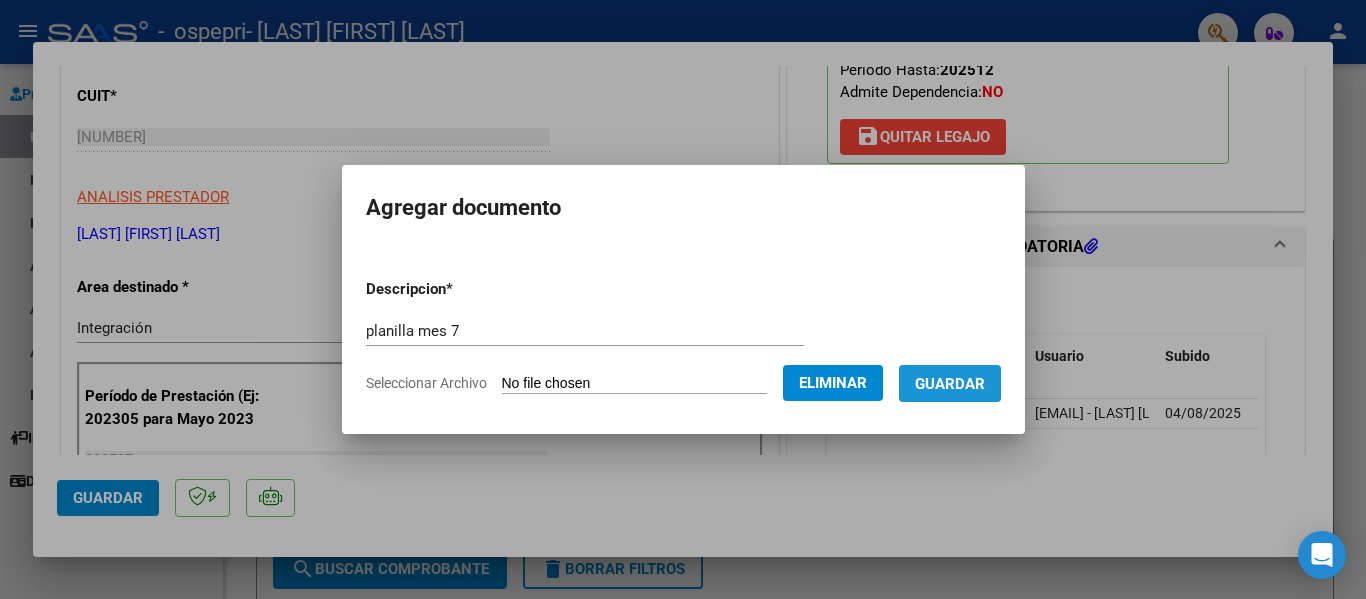 click on "Guardar" at bounding box center [950, 384] 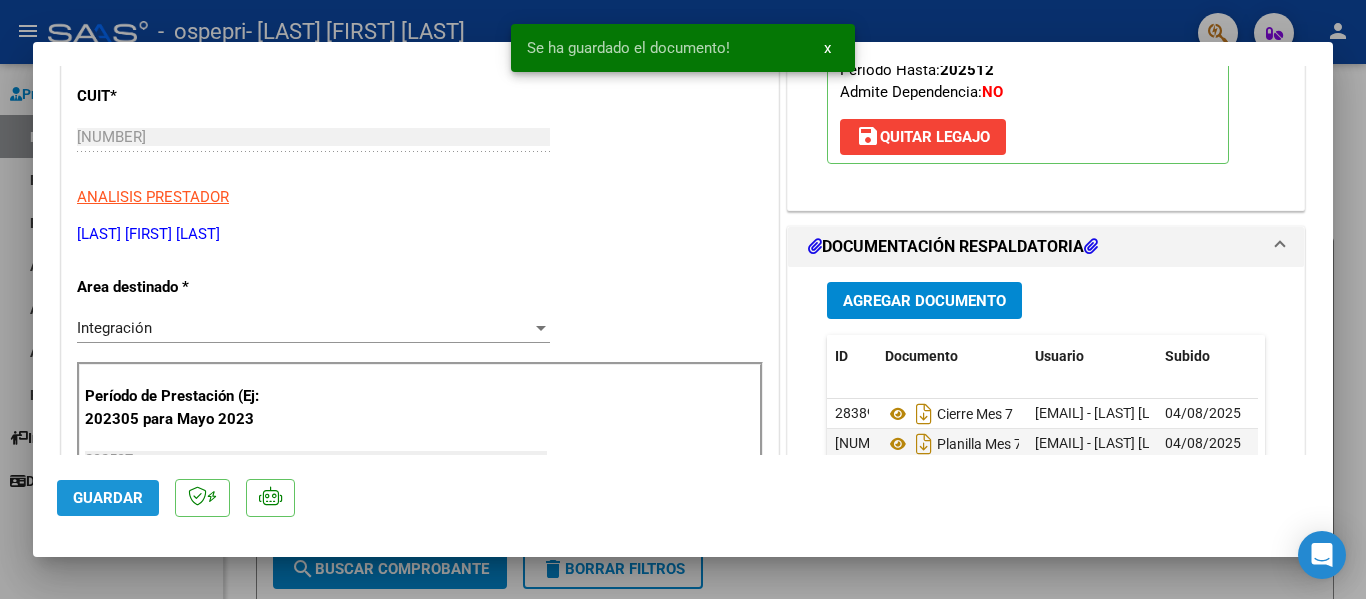 click on "Guardar" 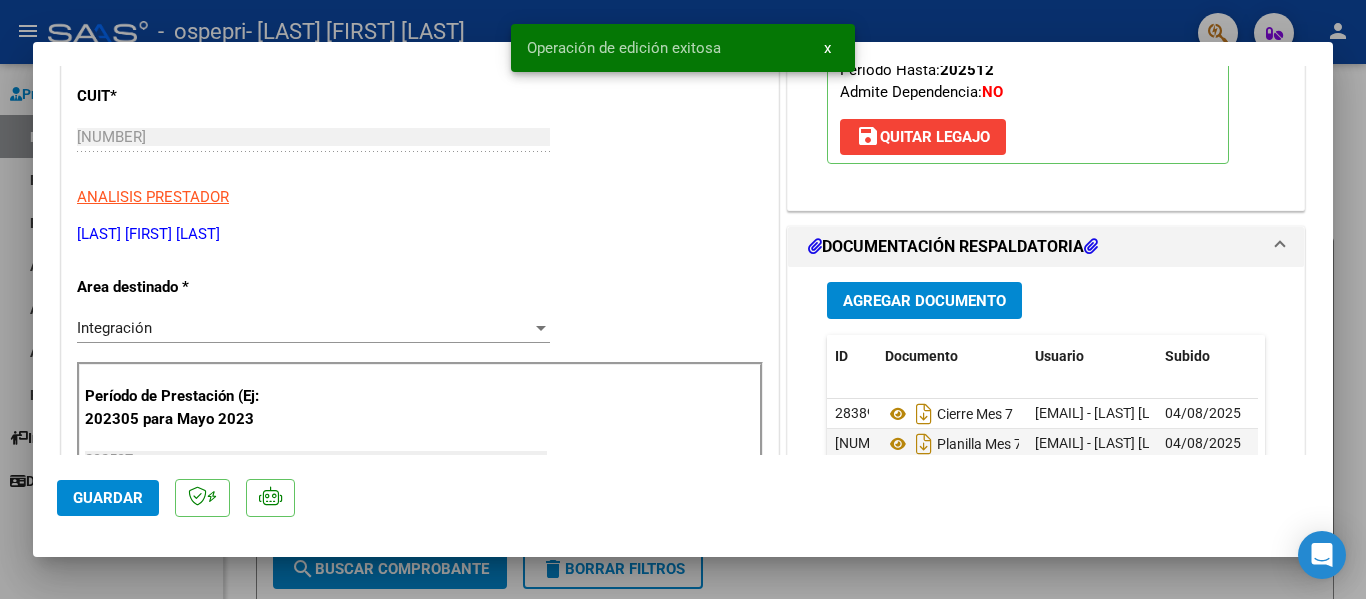 click at bounding box center (683, 299) 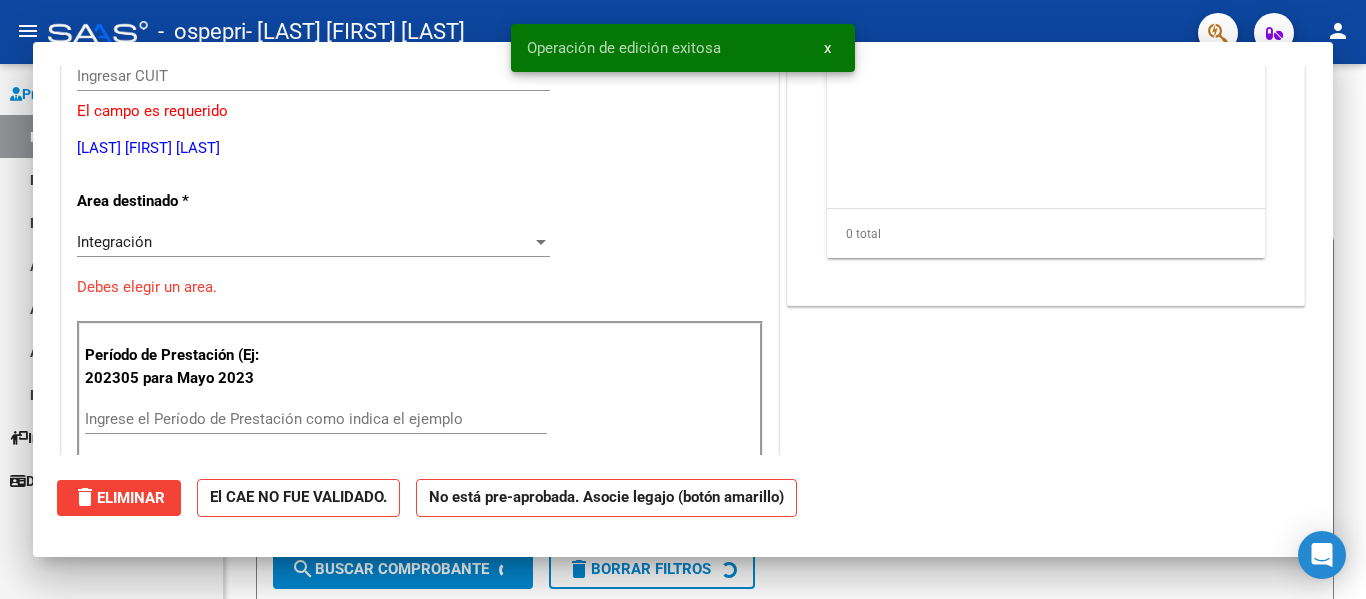 scroll, scrollTop: 0, scrollLeft: 0, axis: both 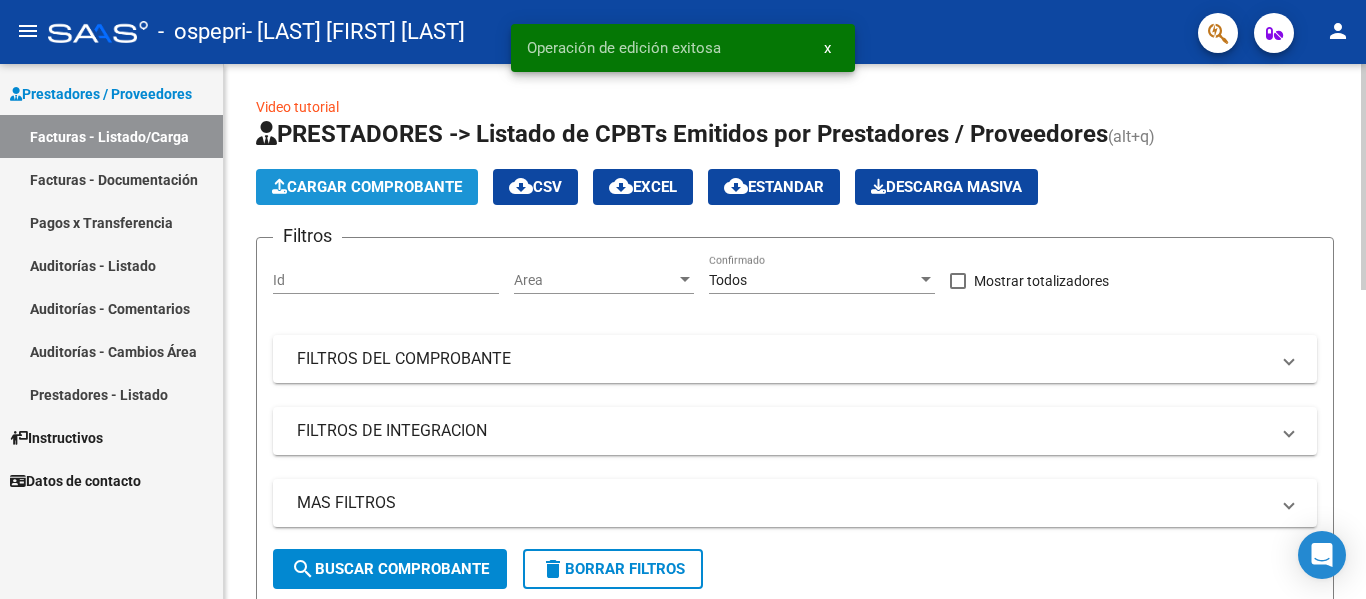 click on "Cargar Comprobante" 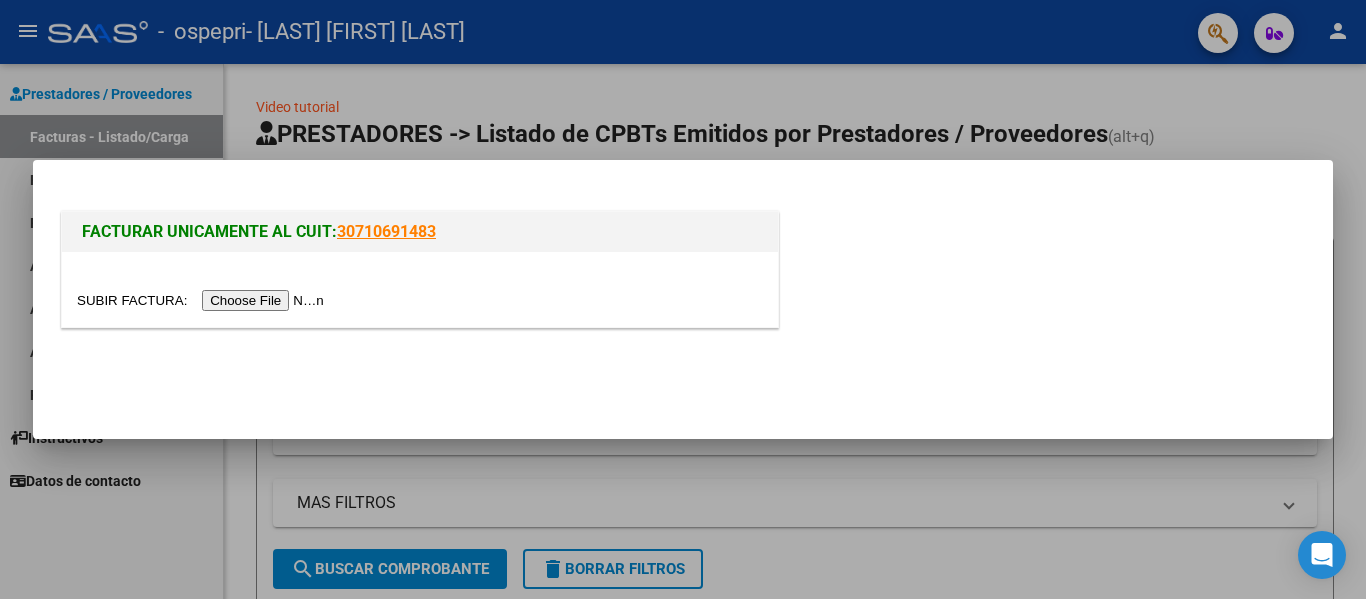 click at bounding box center (203, 300) 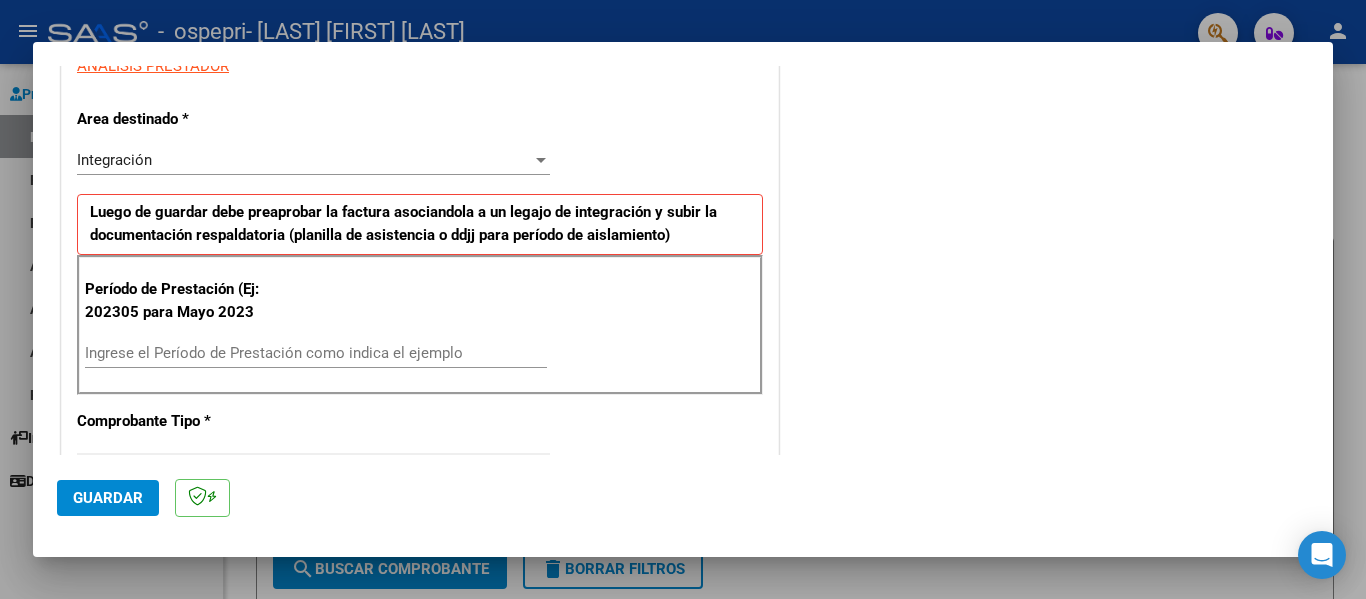 scroll, scrollTop: 400, scrollLeft: 0, axis: vertical 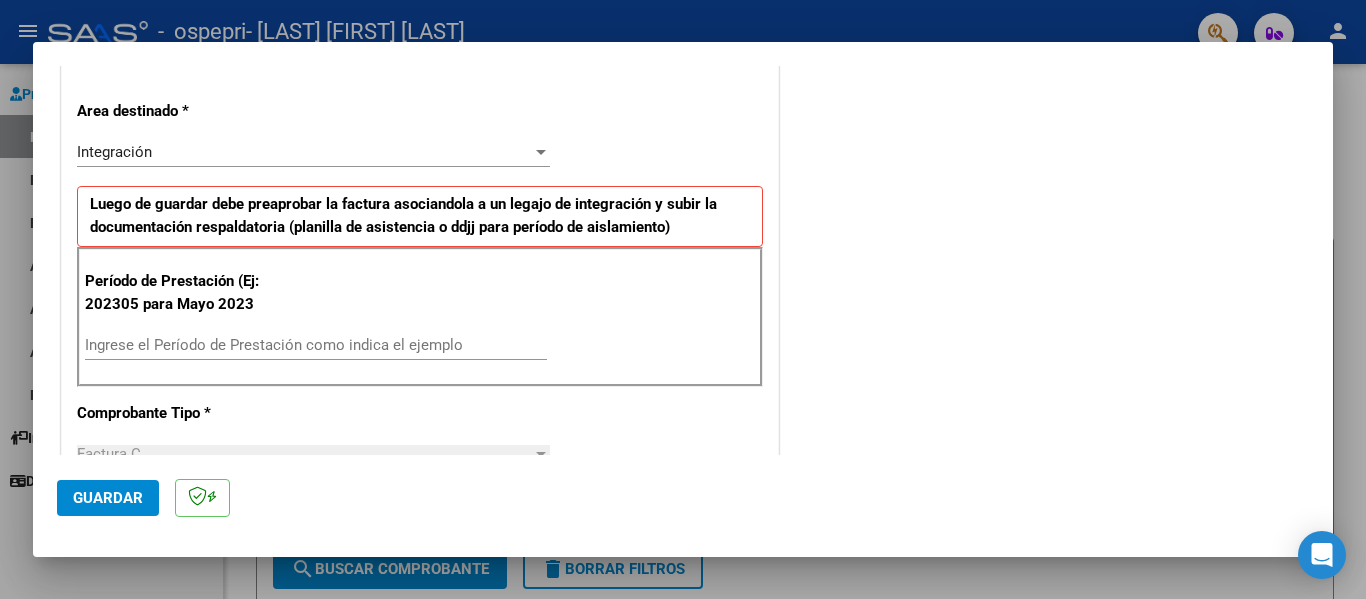 click on "Ingrese el Período de Prestación como indica el ejemplo" at bounding box center [316, 345] 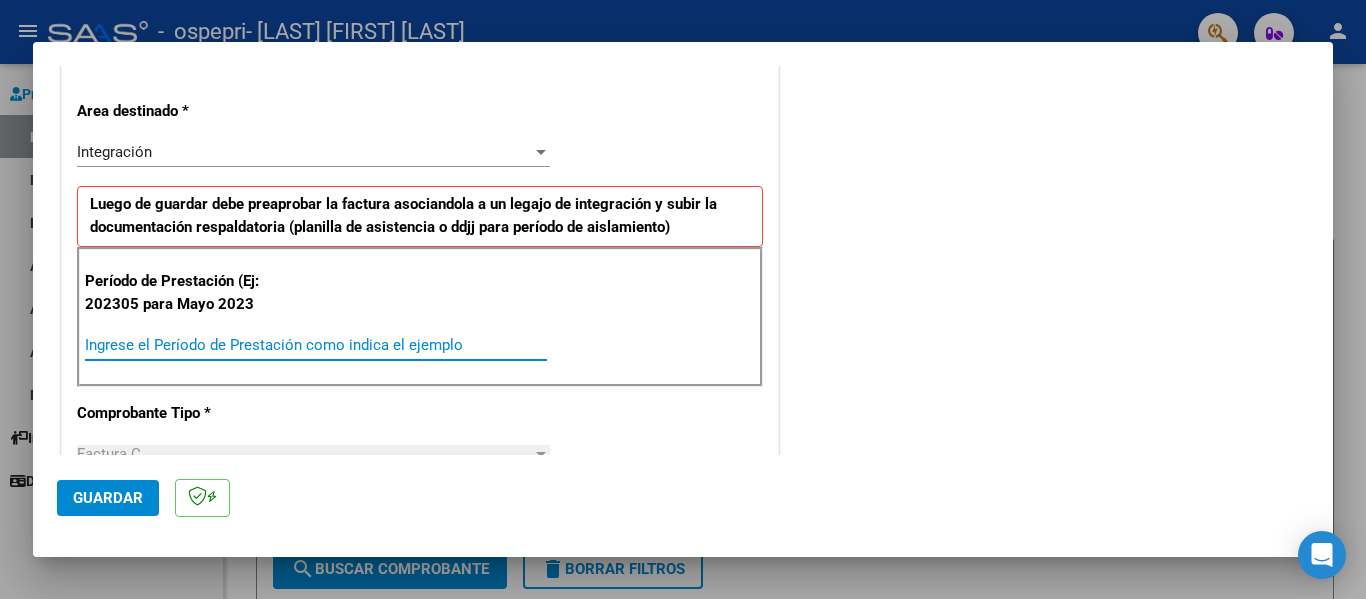 click on "Ingrese el Período de Prestación como indica el ejemplo" at bounding box center (316, 345) 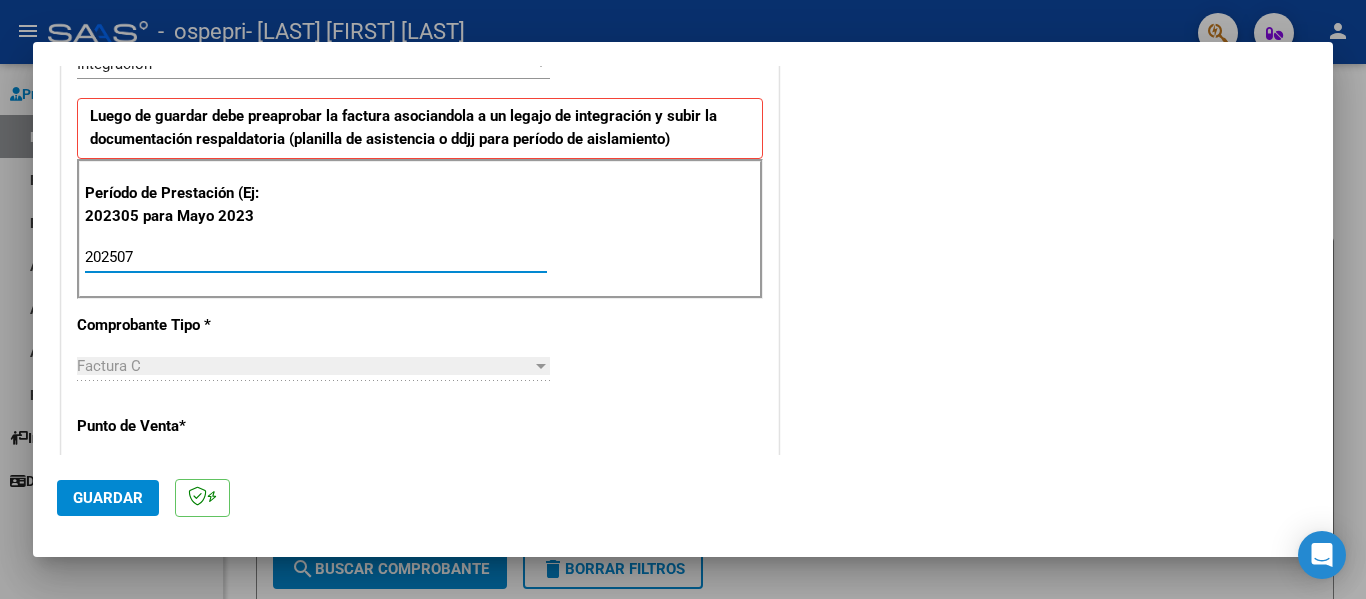 scroll, scrollTop: 500, scrollLeft: 0, axis: vertical 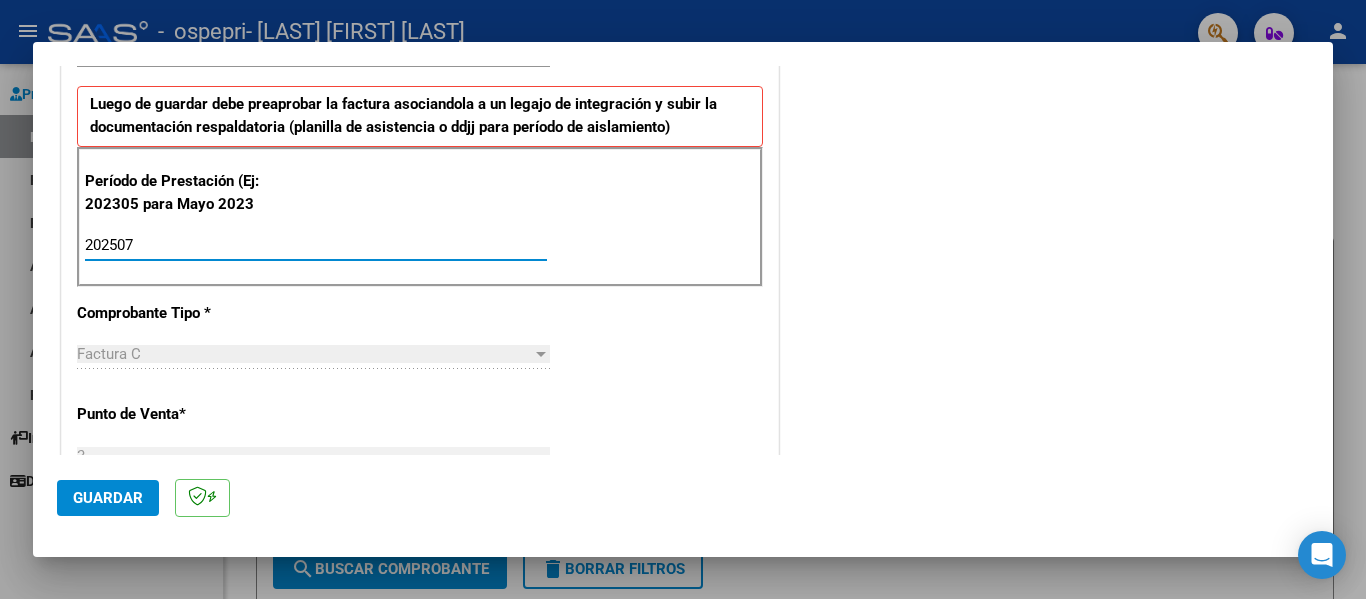 type on "202507" 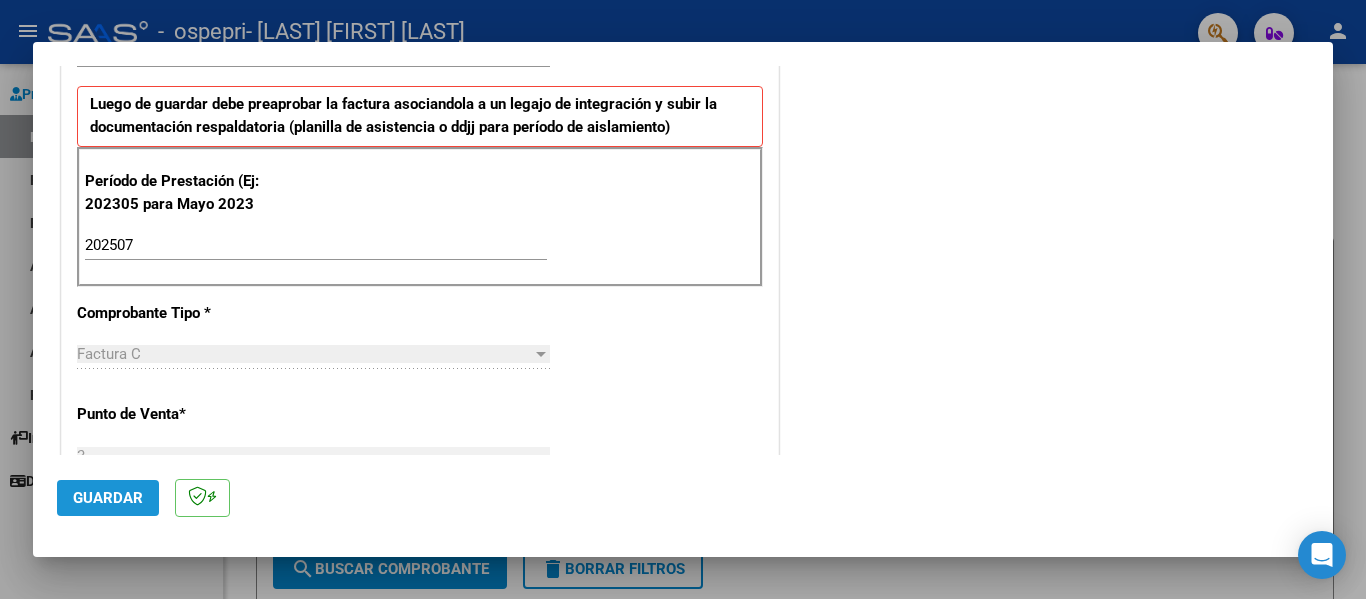 click on "Guardar" 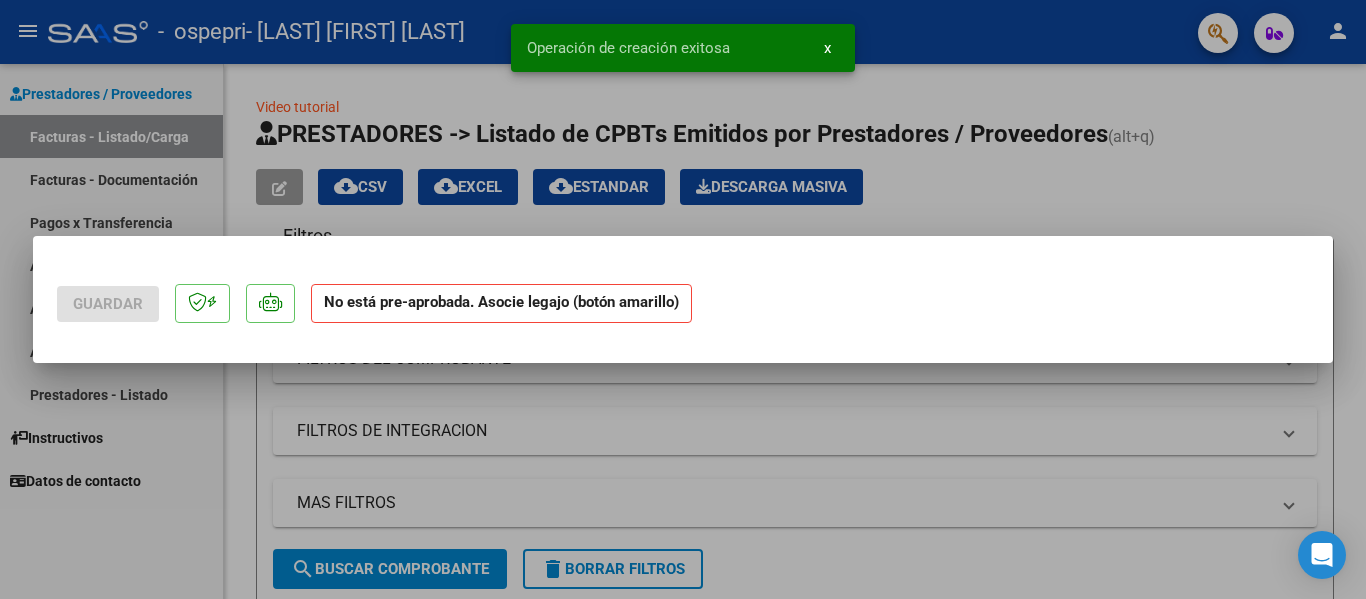scroll, scrollTop: 0, scrollLeft: 0, axis: both 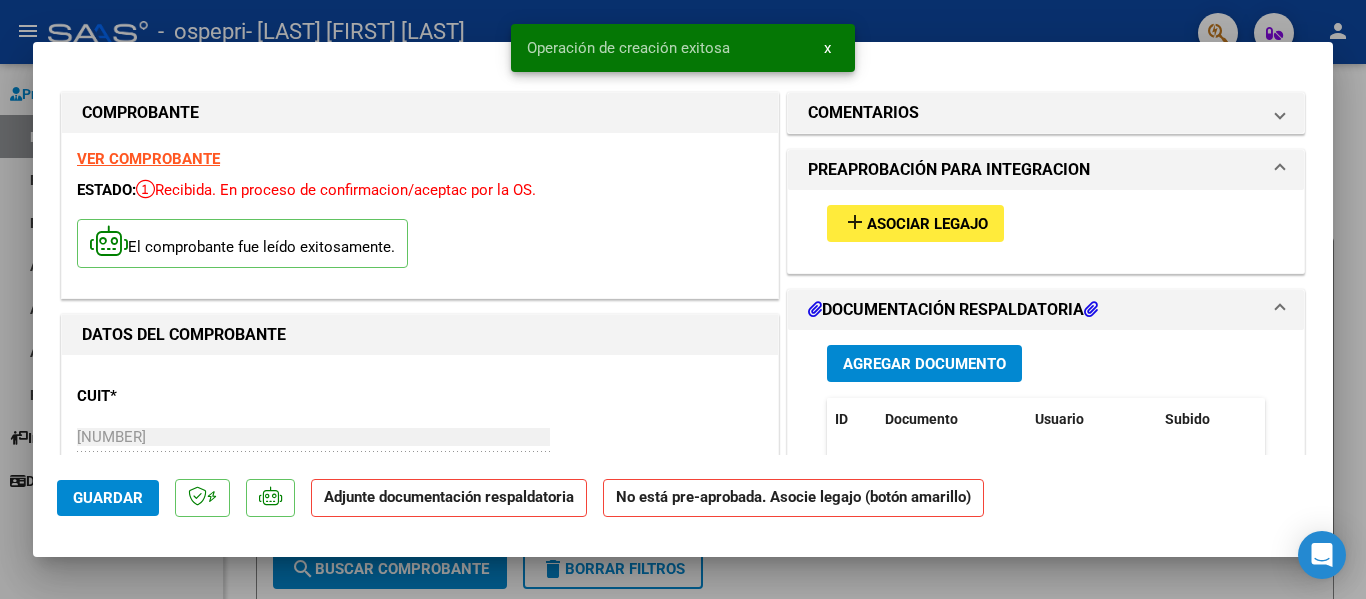click on "Asociar Legajo" at bounding box center (927, 224) 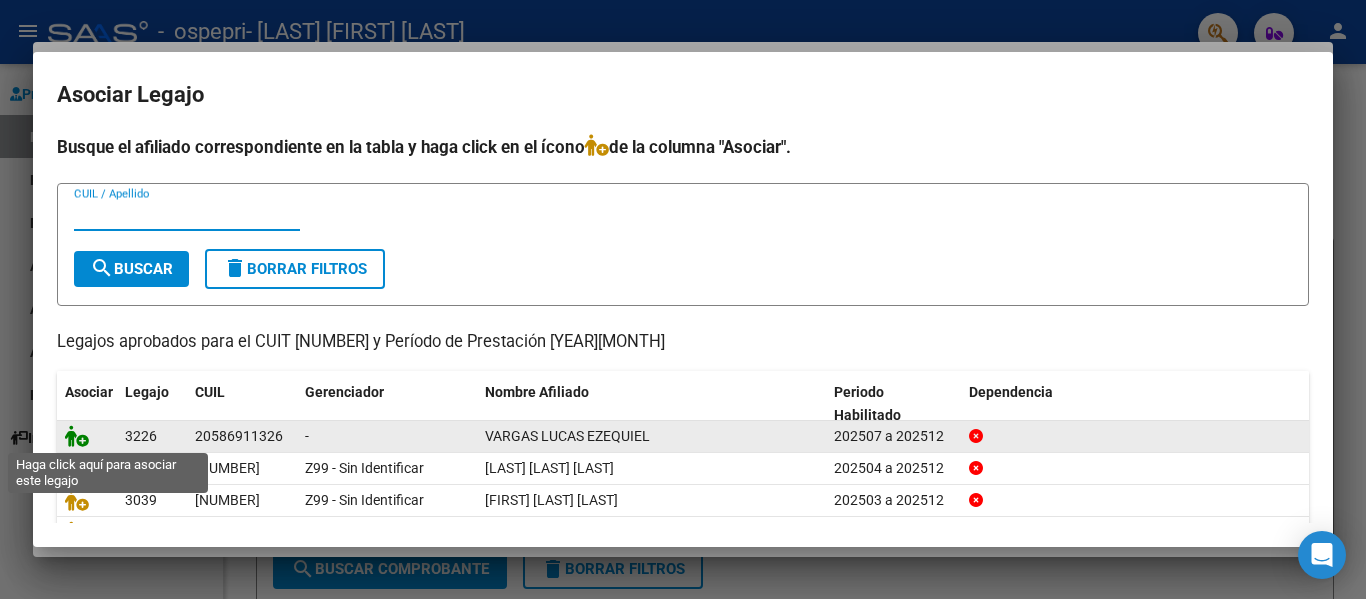 click 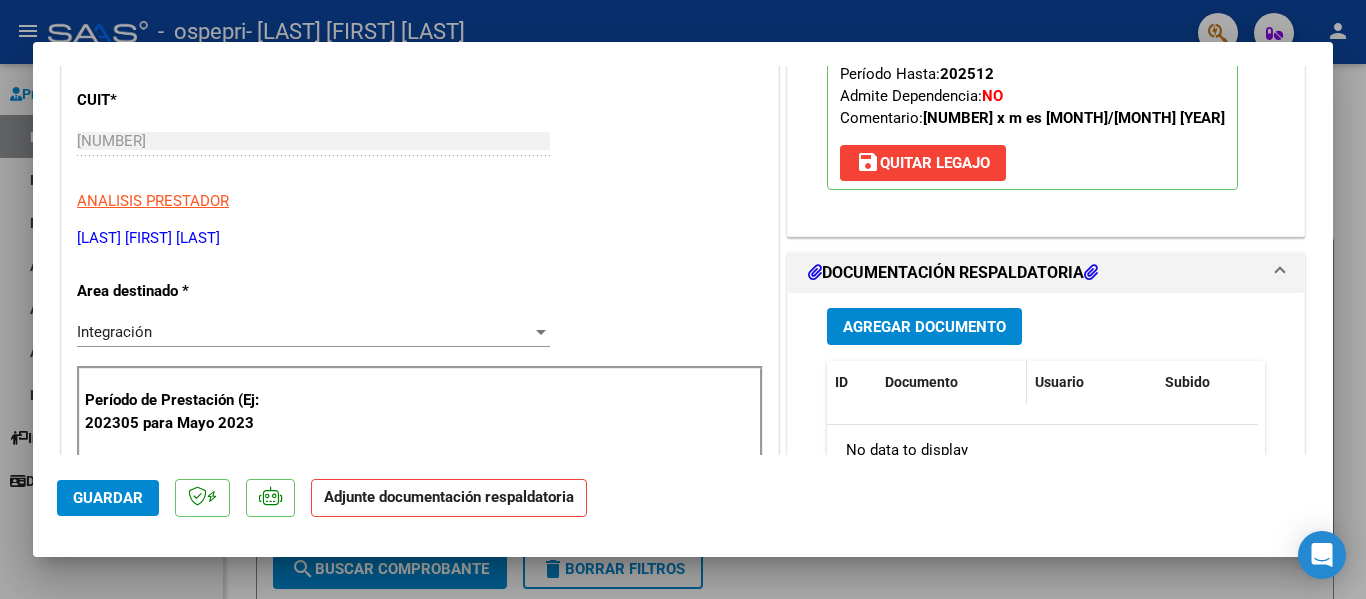 scroll, scrollTop: 300, scrollLeft: 0, axis: vertical 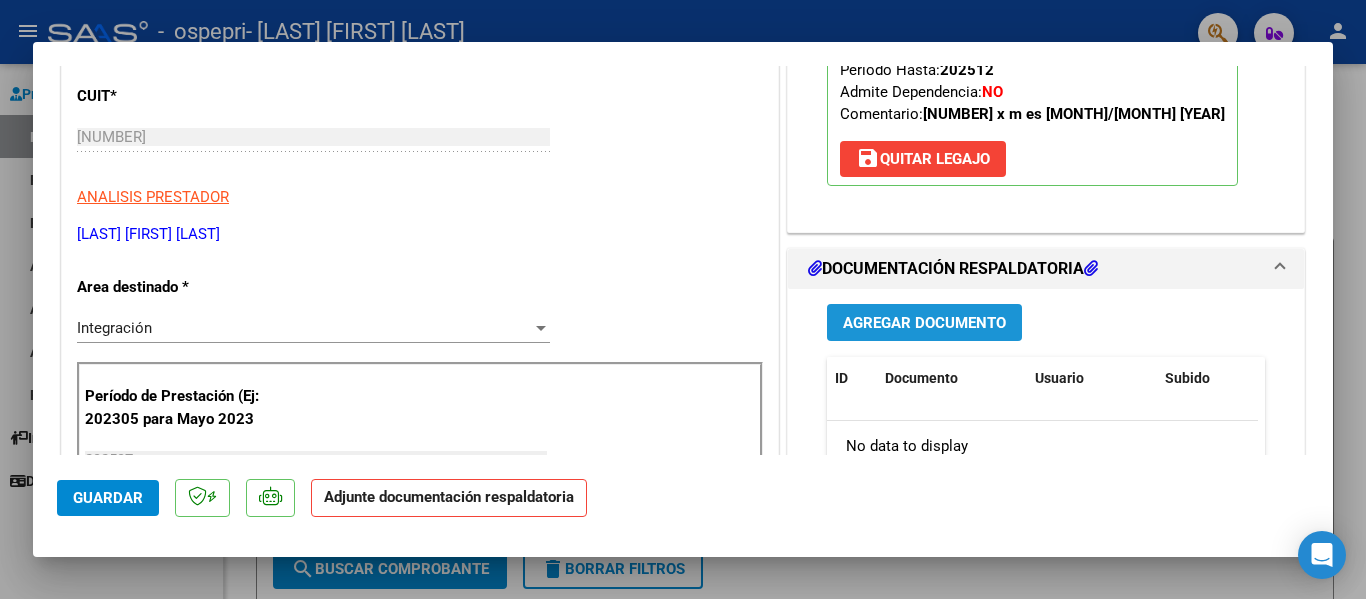 click on "Agregar Documento" at bounding box center [924, 323] 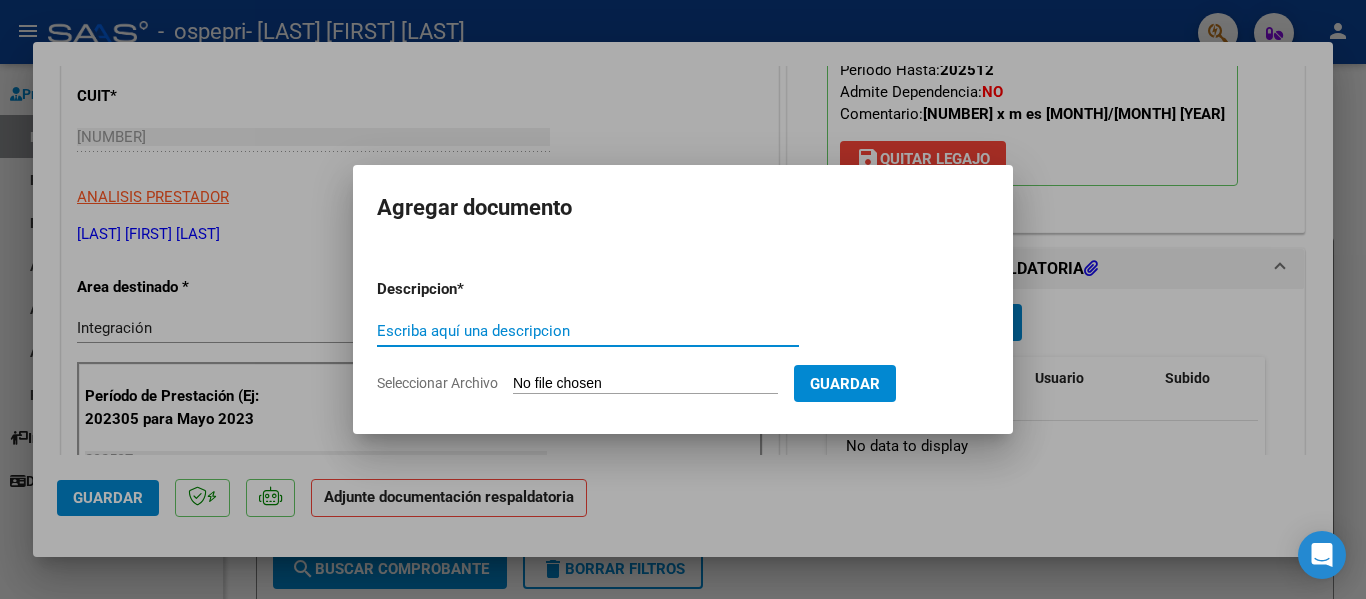 click on "Escriba aquí una descripcion" at bounding box center (588, 331) 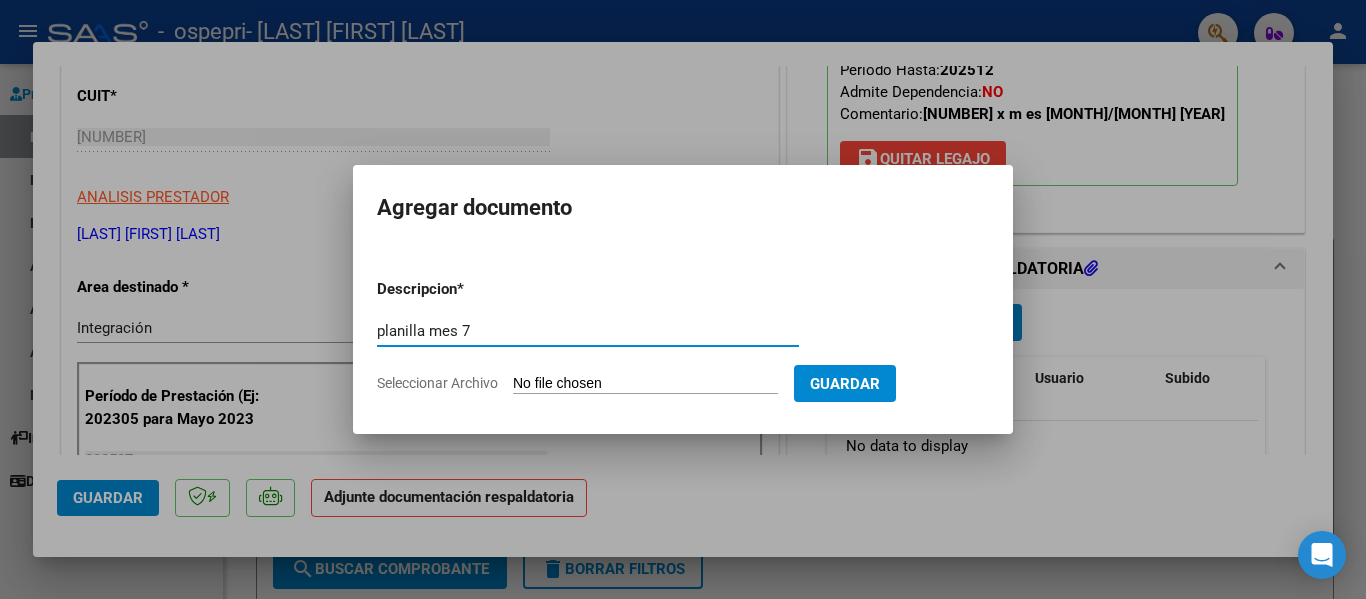 type on "planilla mes 7" 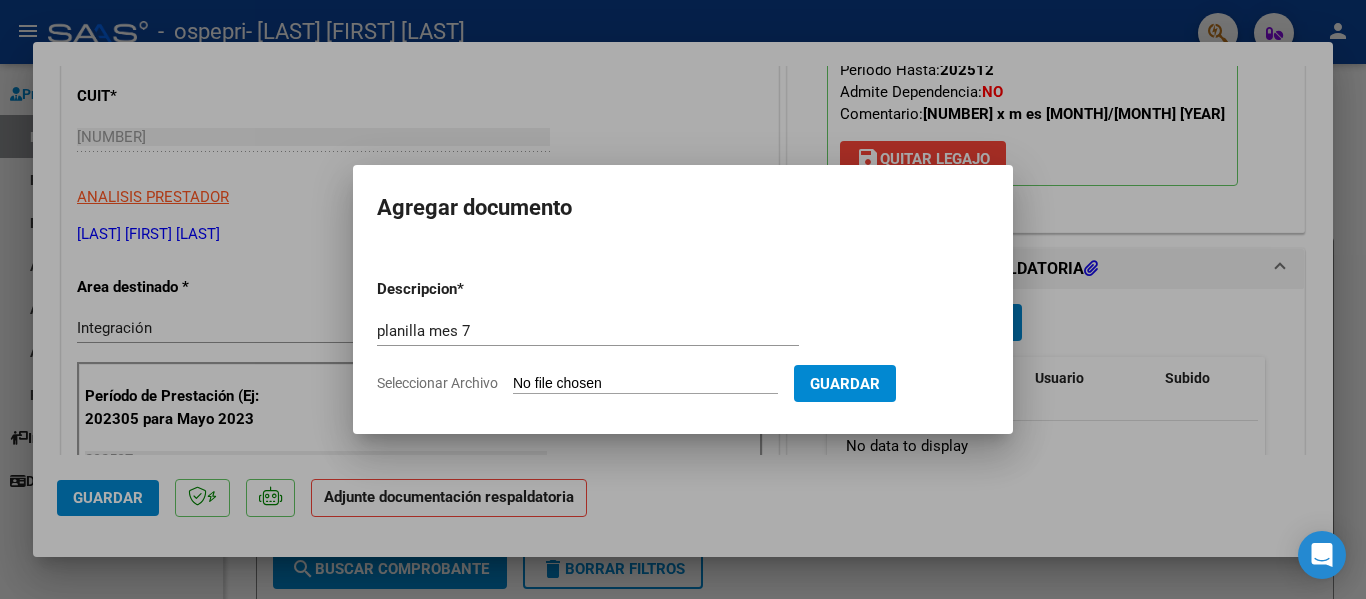 click on "Descripcion  *   planilla mes 7 Escriba aquí una descripcion  Seleccionar Archivo Guardar" at bounding box center (683, 336) 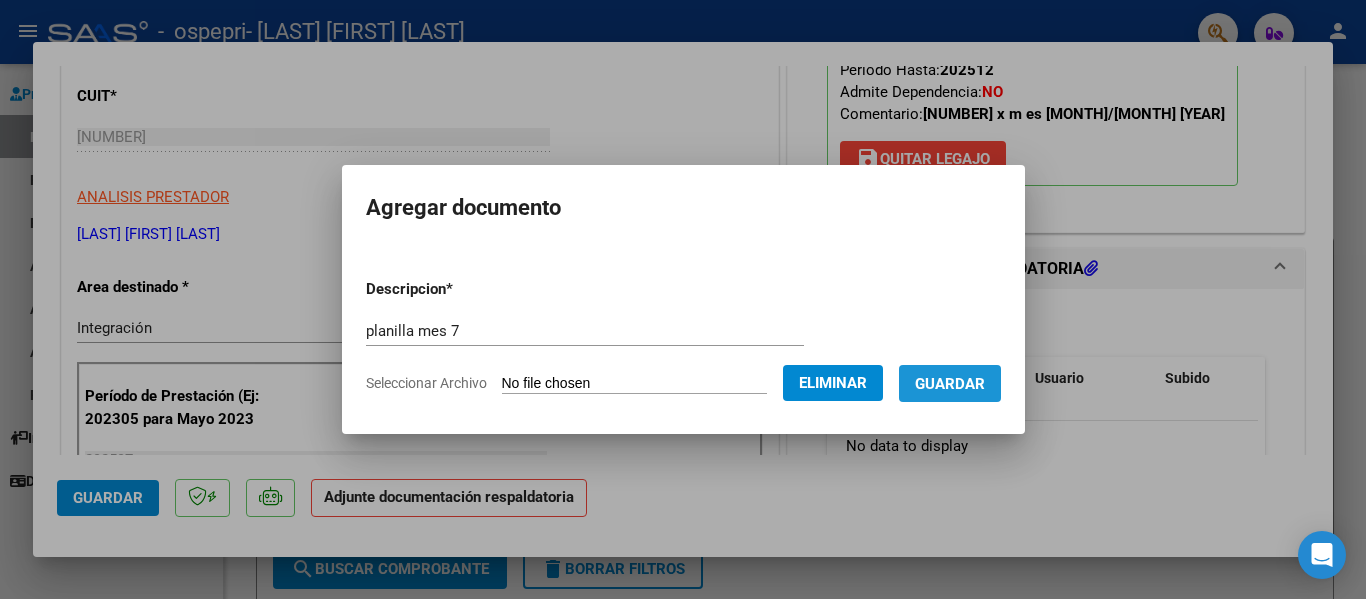click on "Guardar" at bounding box center [950, 384] 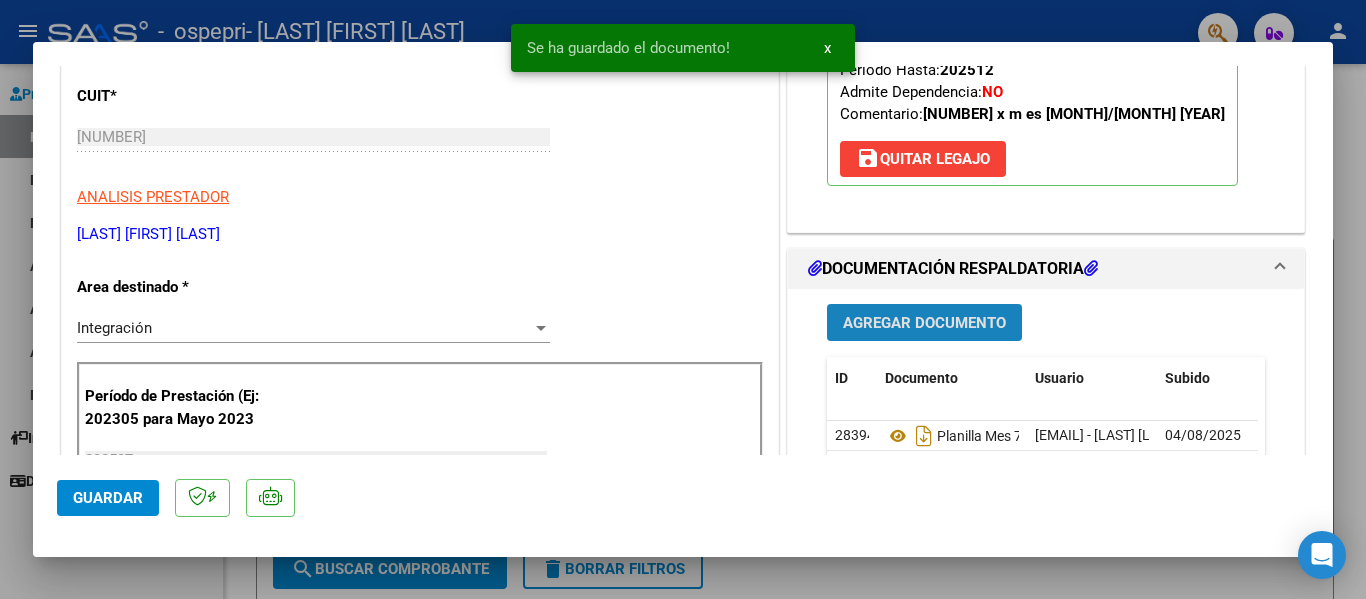 click on "Agregar Documento" at bounding box center (924, 323) 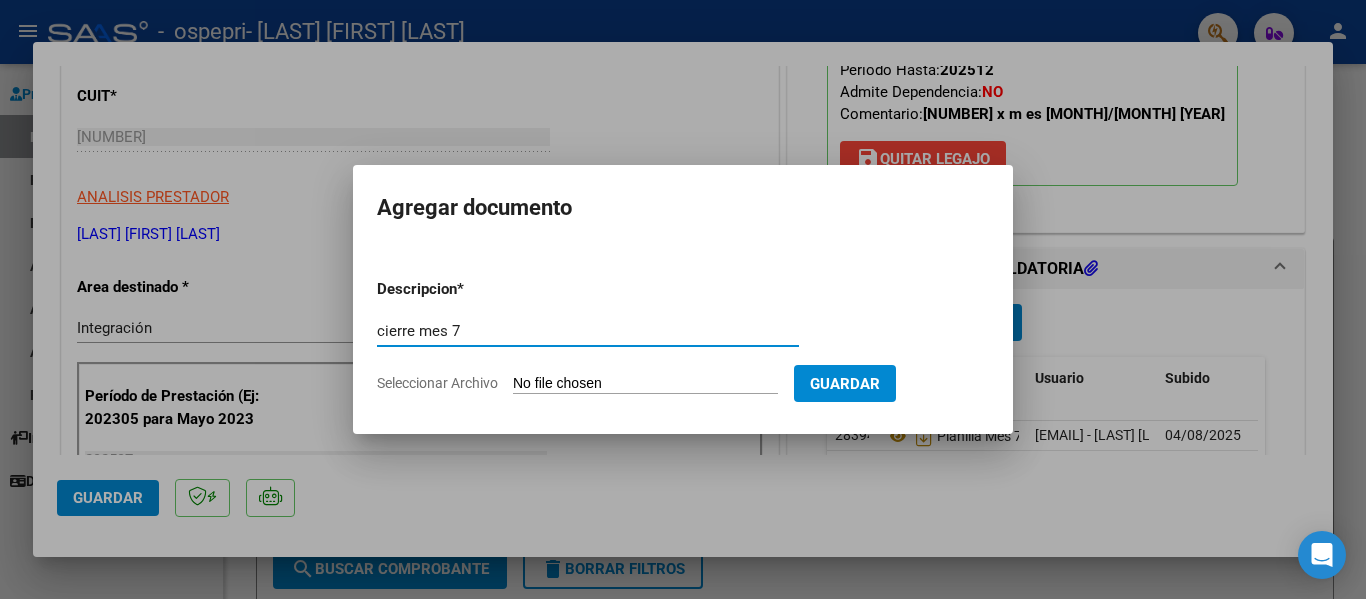 type on "cierre mes 7" 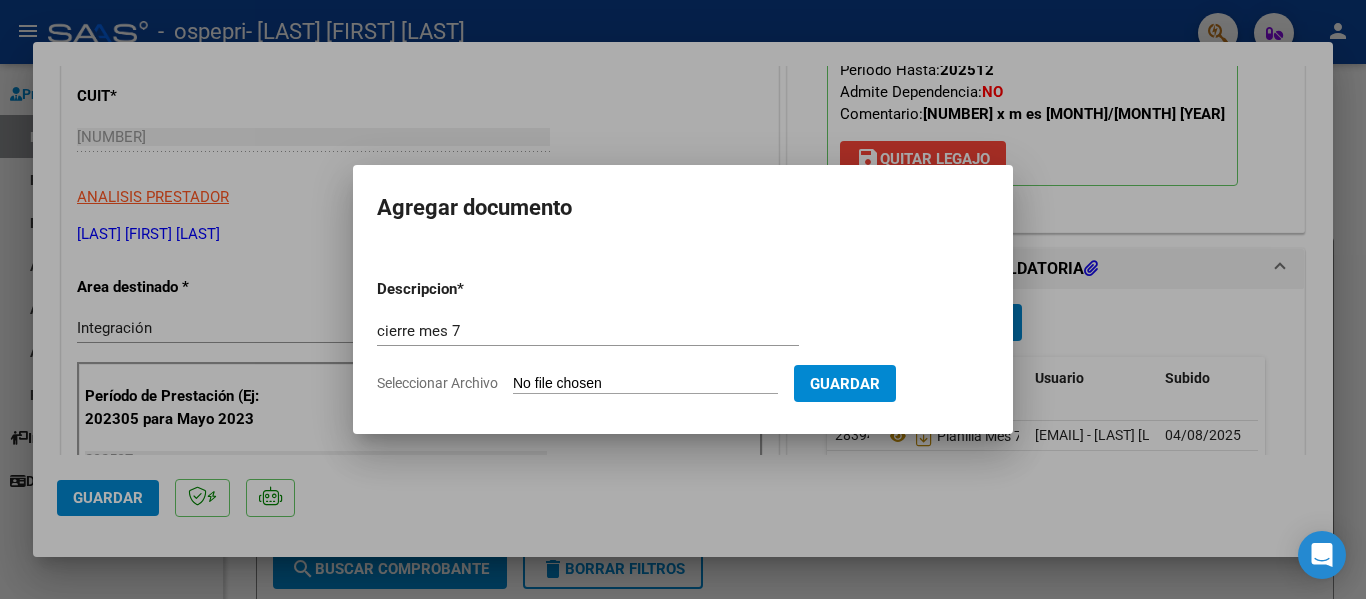 type on "C:\fakepath\[LAST] mes 7.pdf" 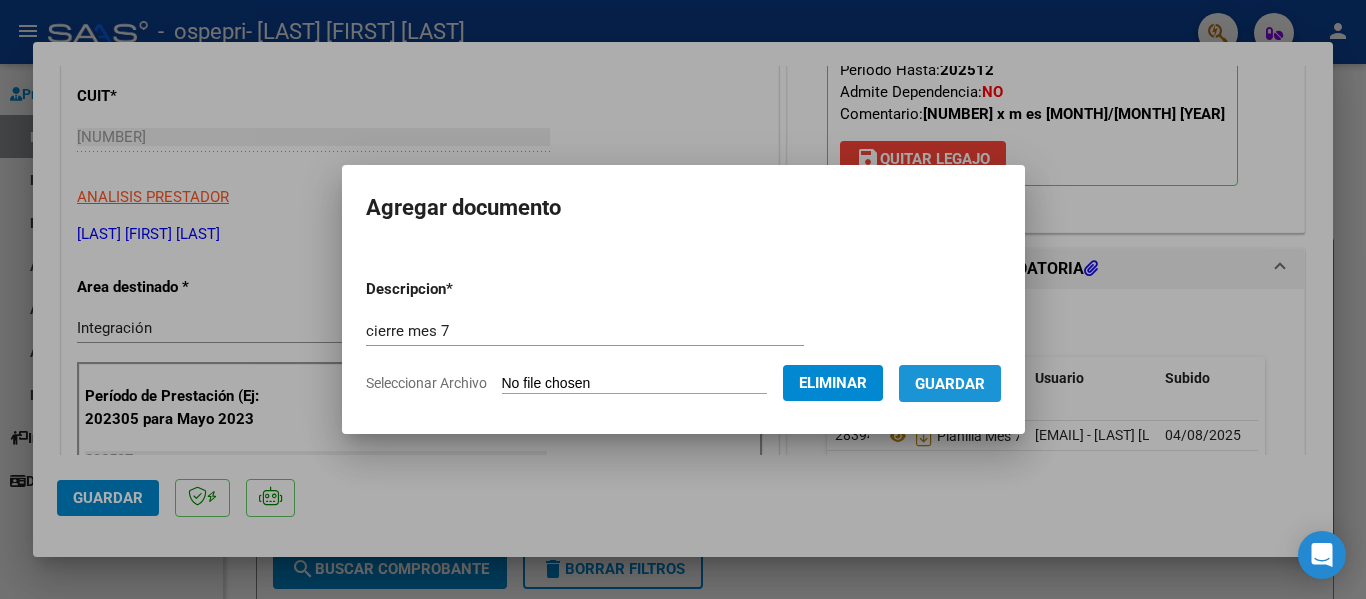 click on "Guardar" at bounding box center [950, 384] 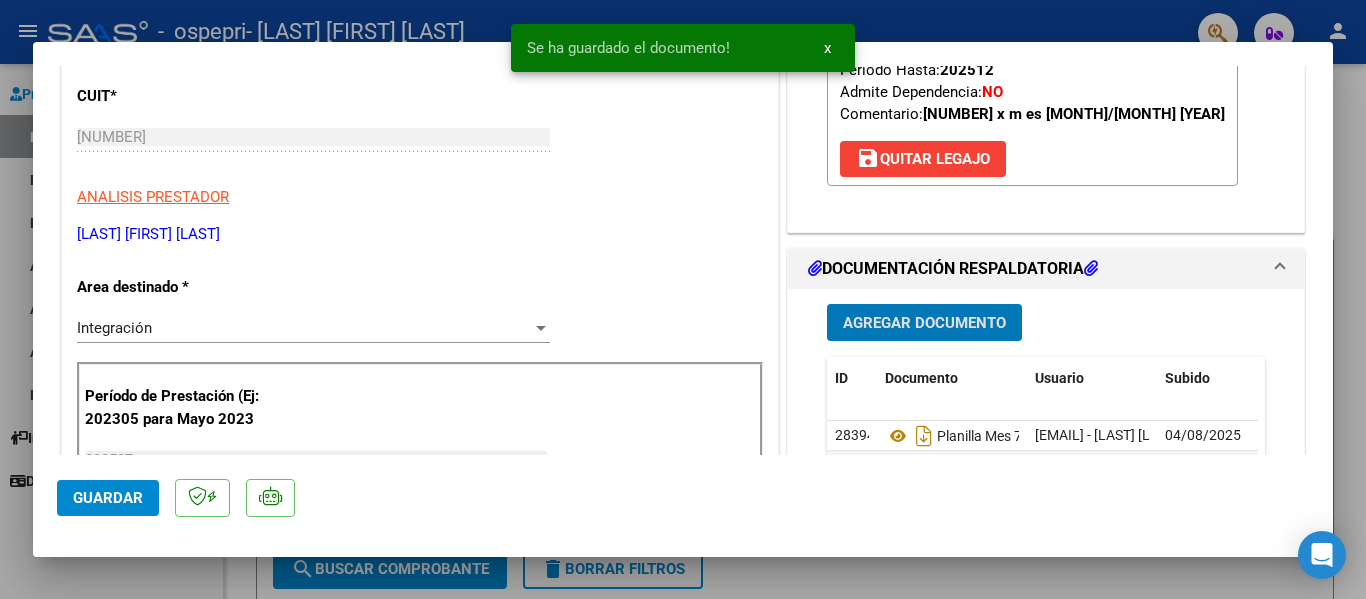 click on "Guardar" 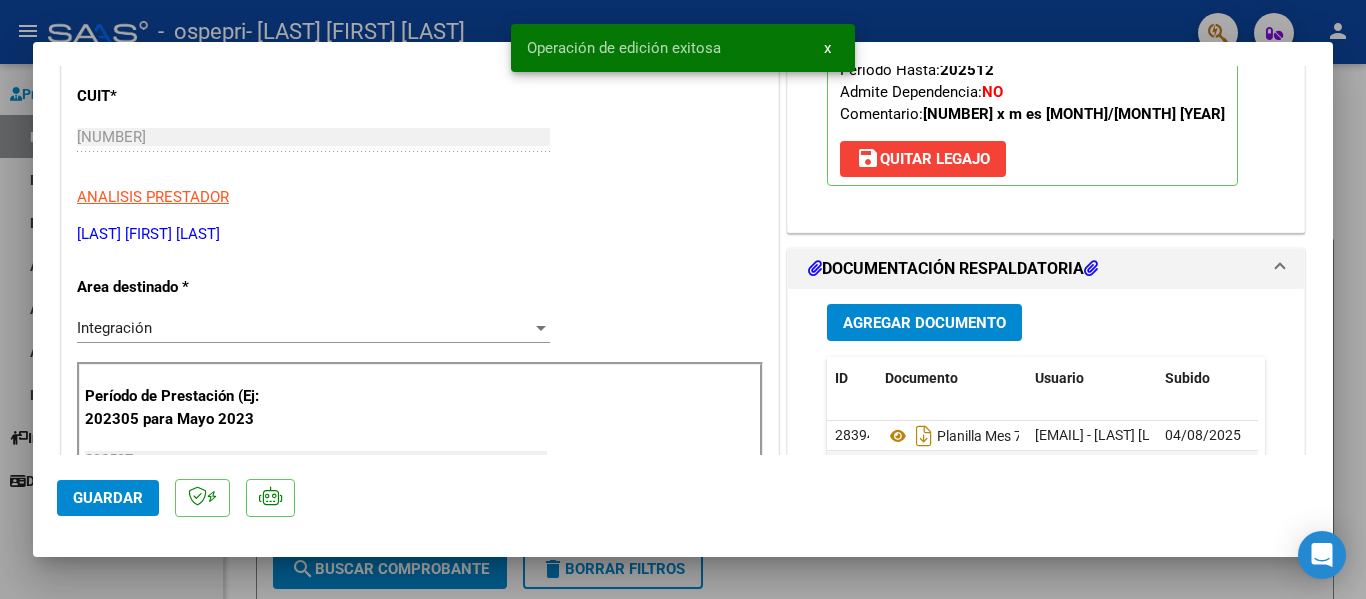 click at bounding box center (683, 299) 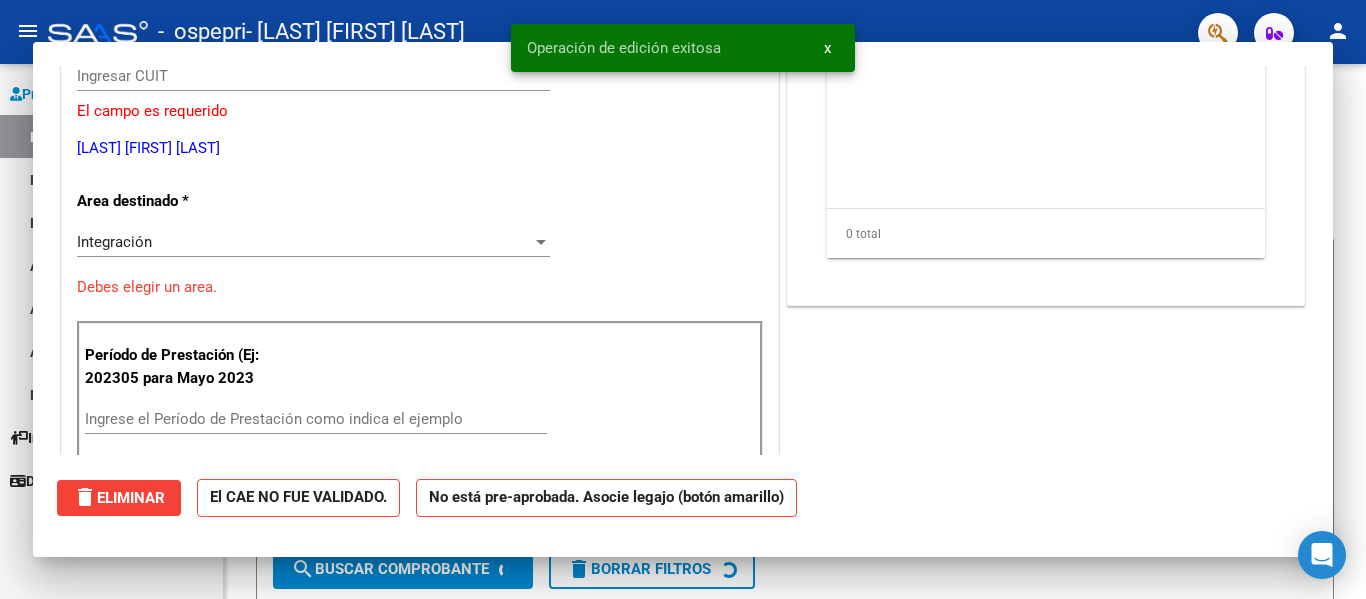 scroll, scrollTop: 0, scrollLeft: 0, axis: both 